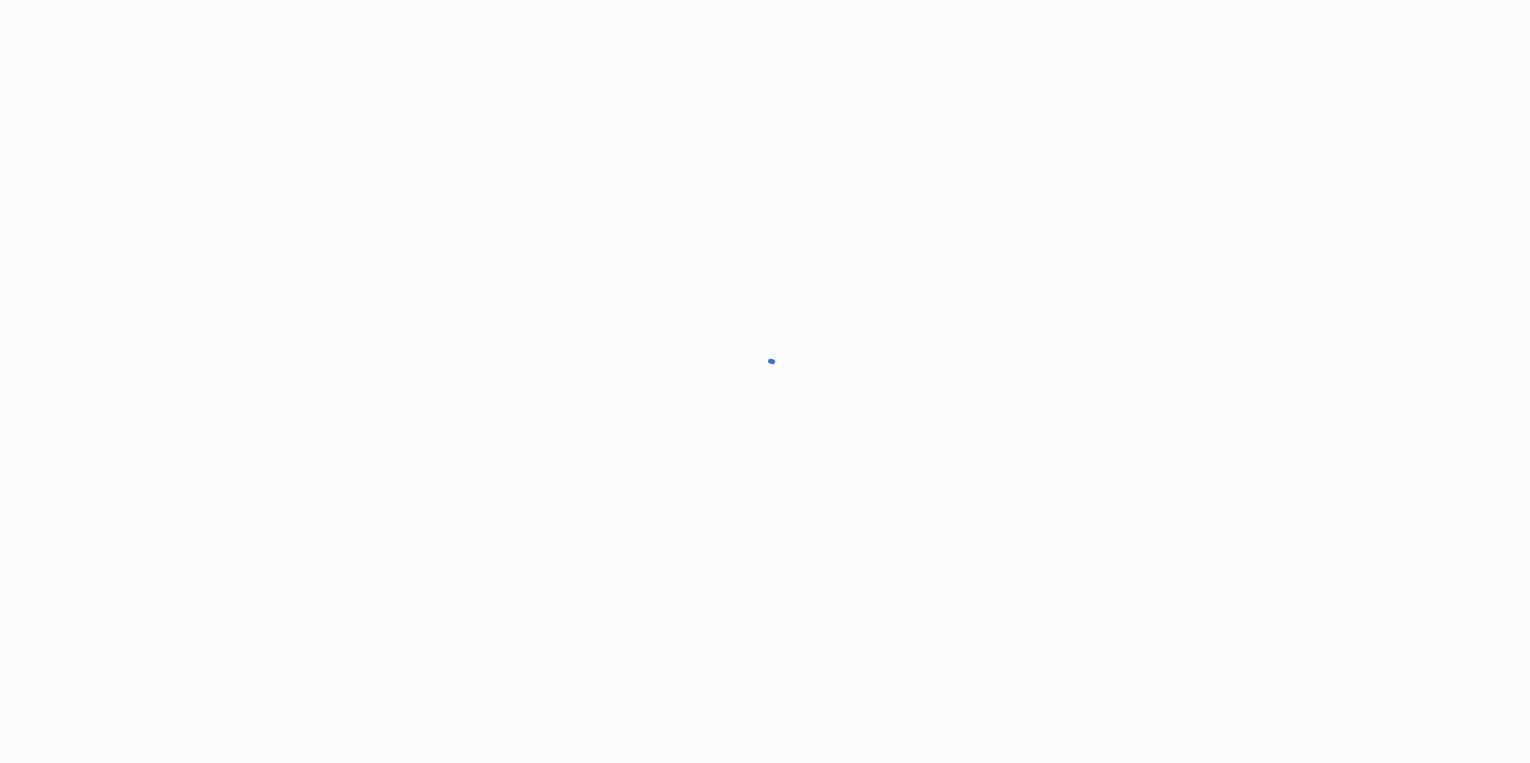 scroll, scrollTop: 0, scrollLeft: 0, axis: both 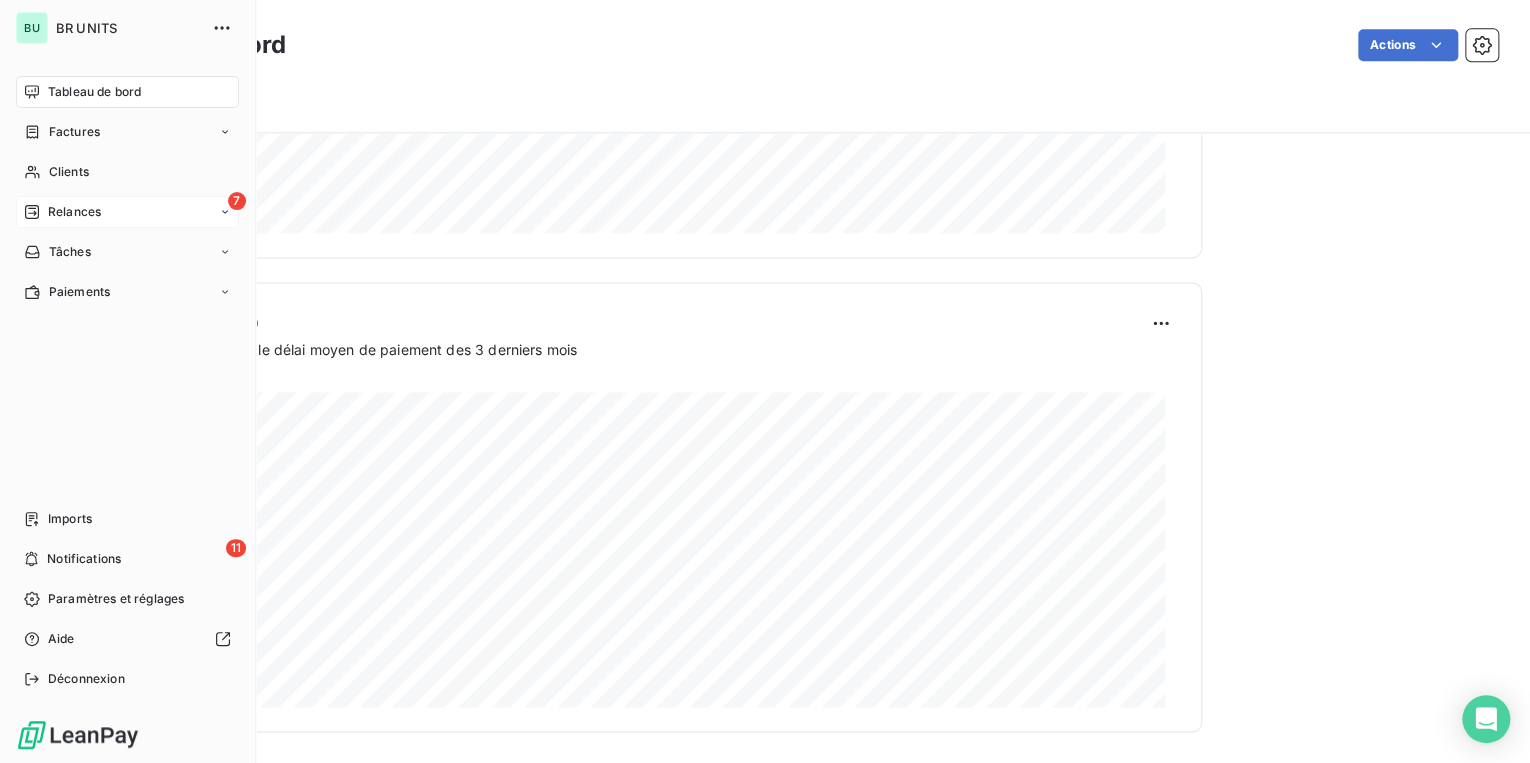 click on "Relances" at bounding box center (74, 212) 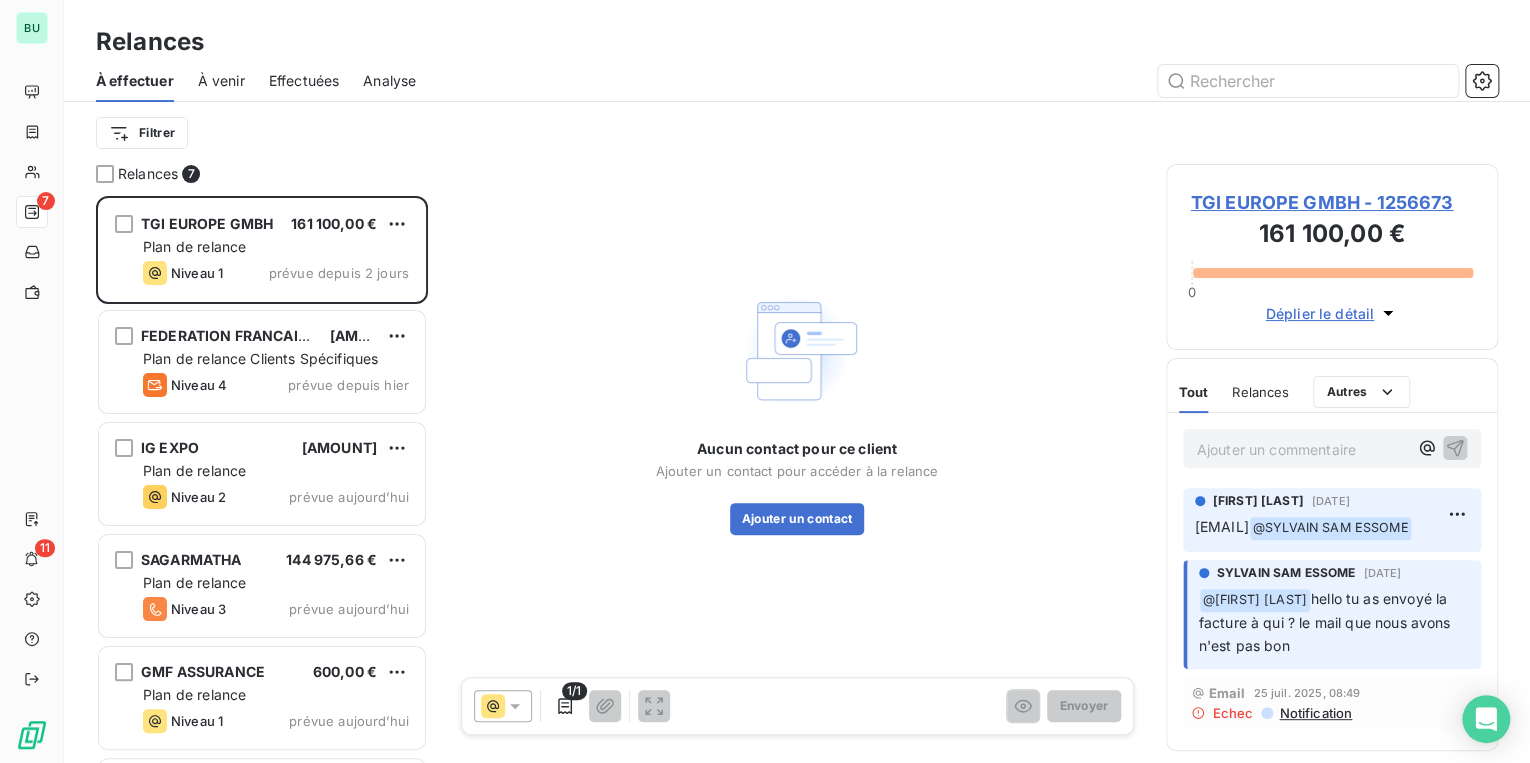 scroll, scrollTop: 12, scrollLeft: 12, axis: both 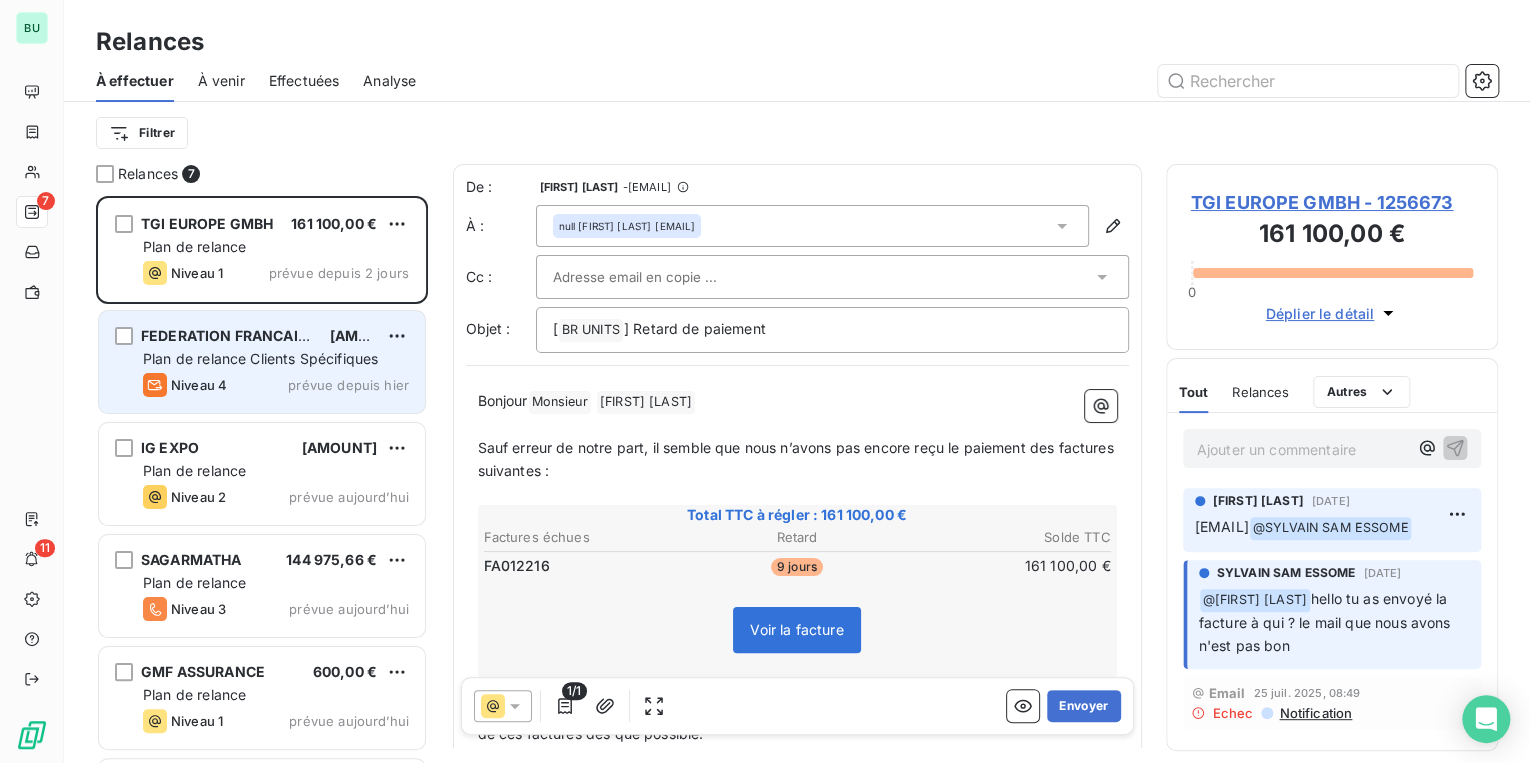 click on "Plan de relance Clients Spécifiques" at bounding box center [260, 358] 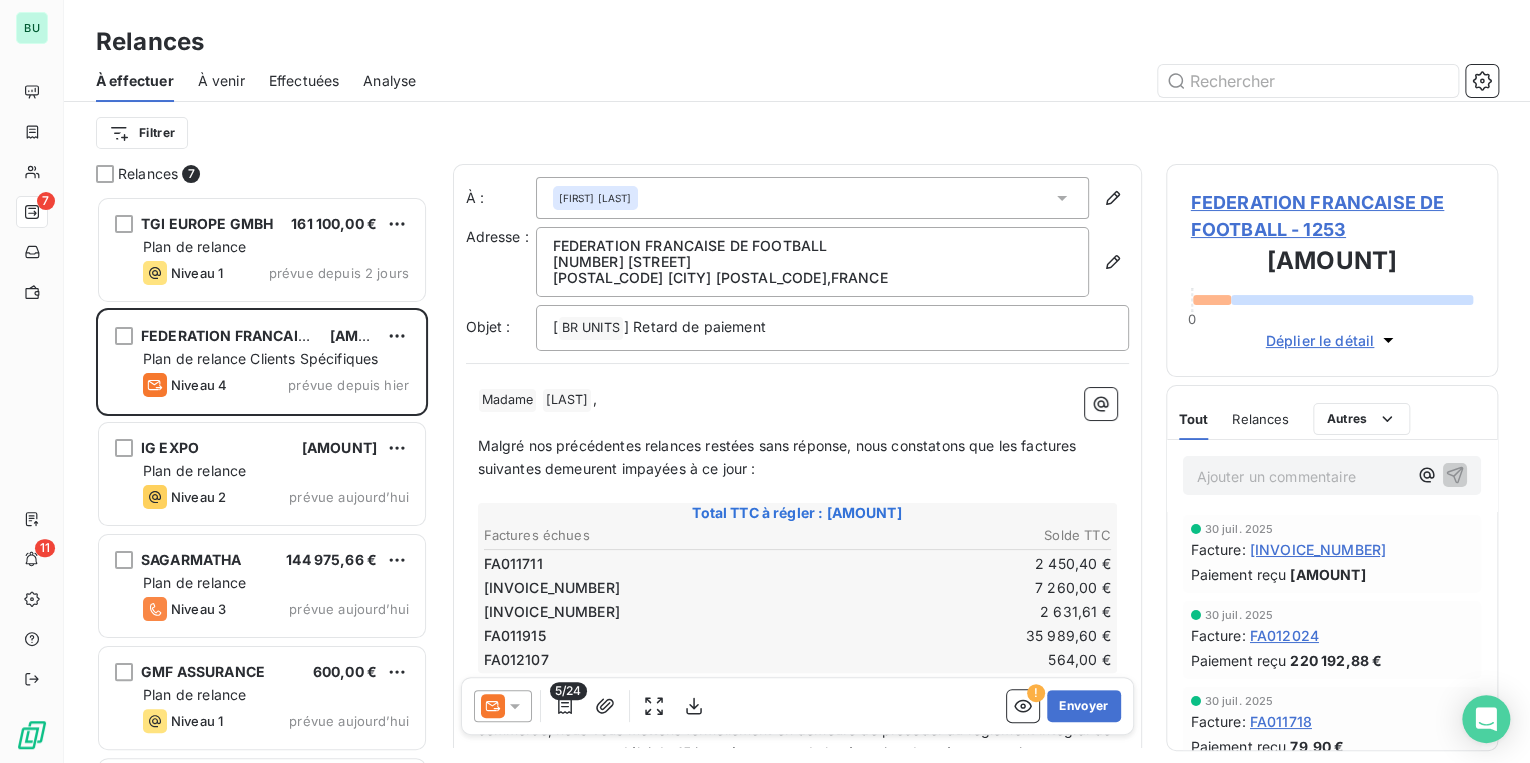 scroll, scrollTop: 0, scrollLeft: 0, axis: both 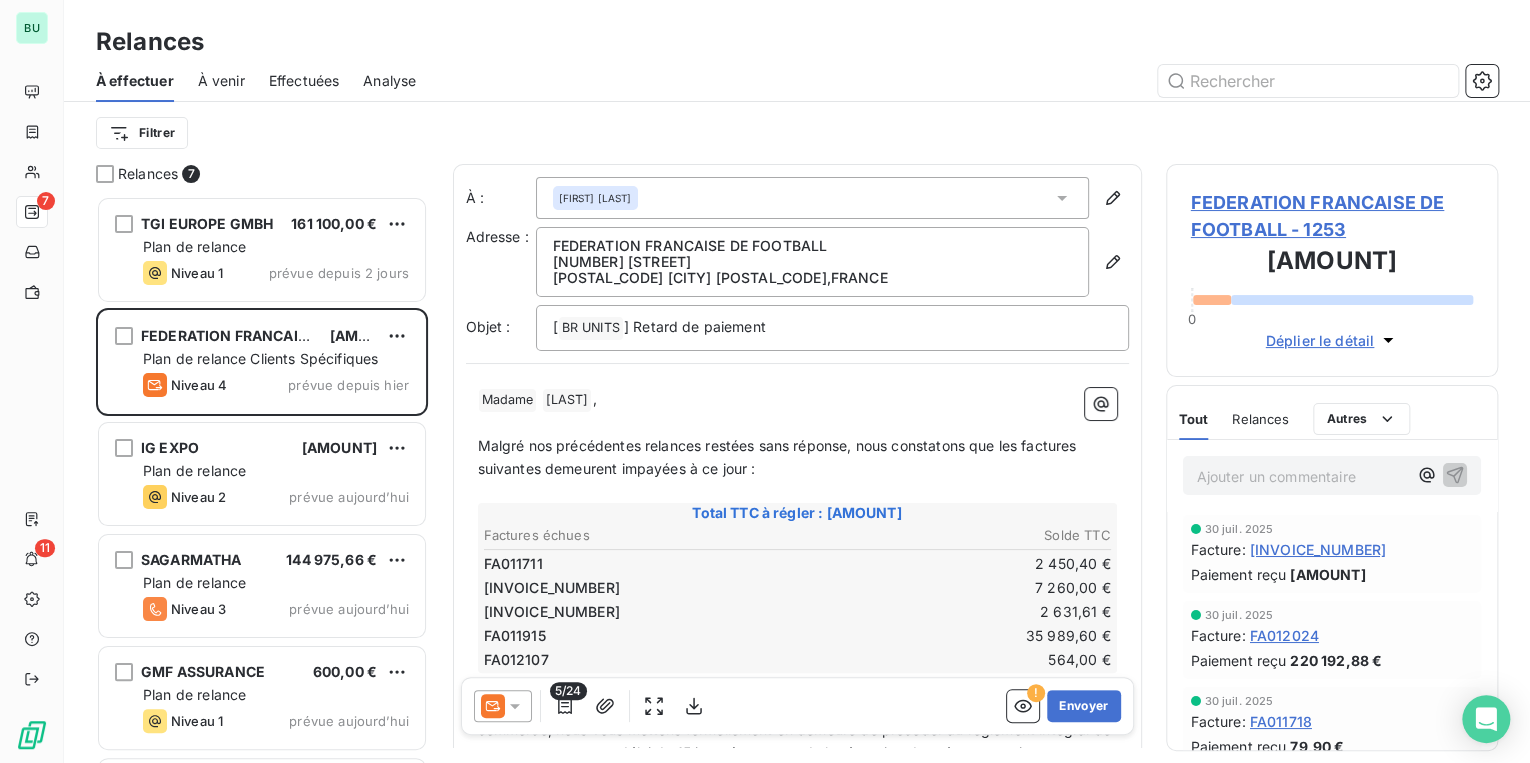click on "Aurélie MOUEIX" at bounding box center (812, 198) 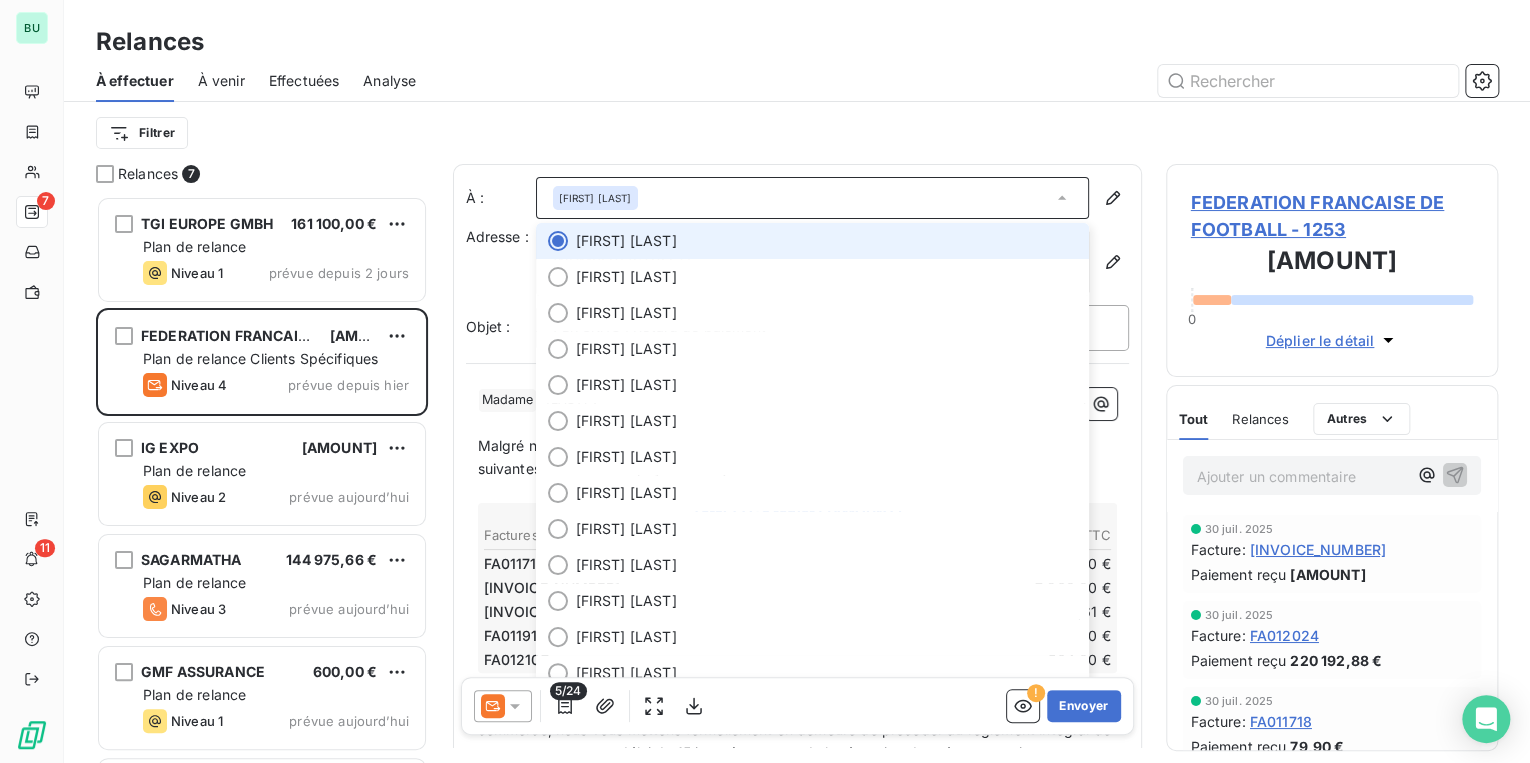 click on "Aurélie MOUEIX" at bounding box center (812, 198) 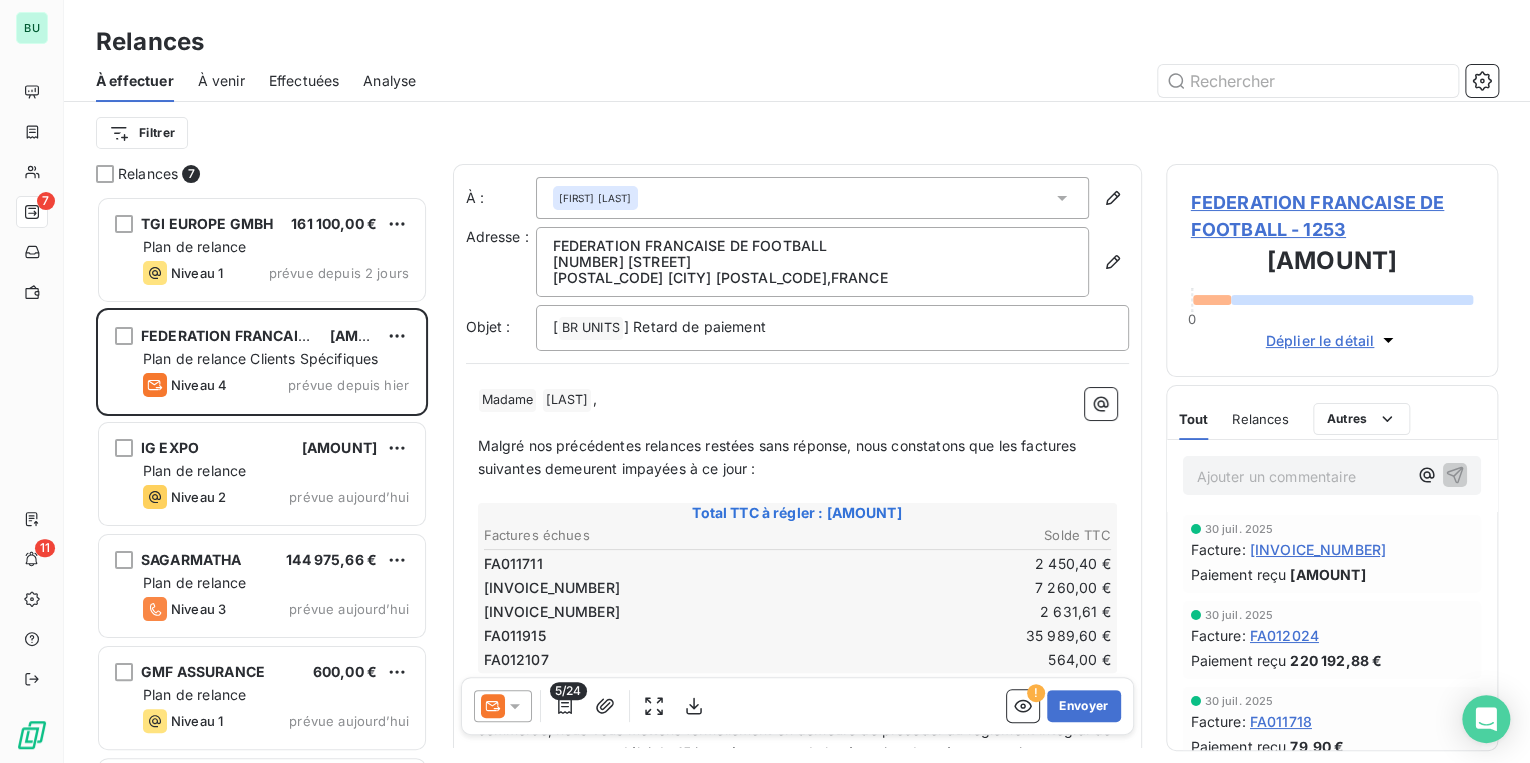 click on "FEDERATION FRANCAISE DE FOOTBALL - 1253" at bounding box center (1332, 216) 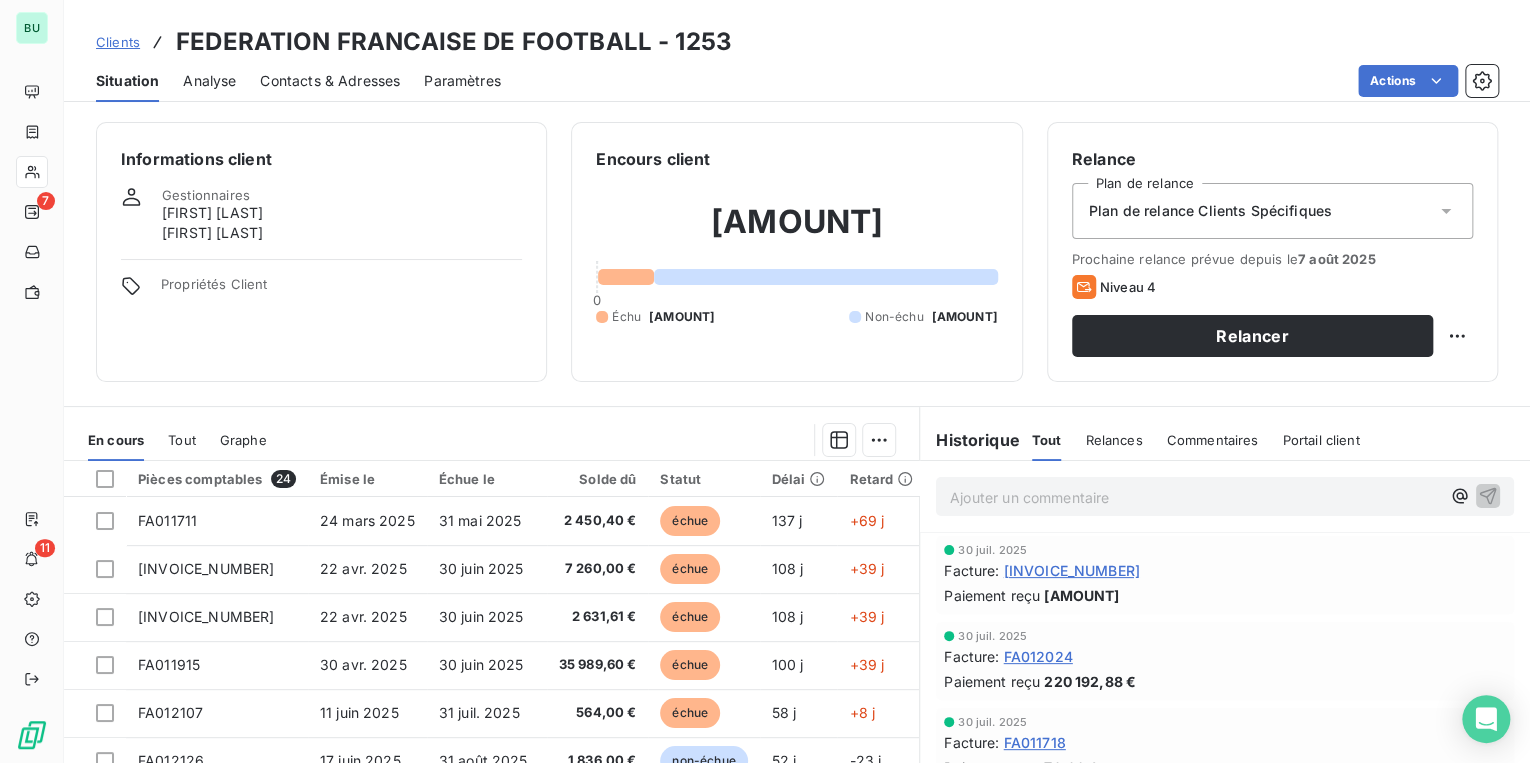 click on "Contacts & Adresses" at bounding box center [330, 81] 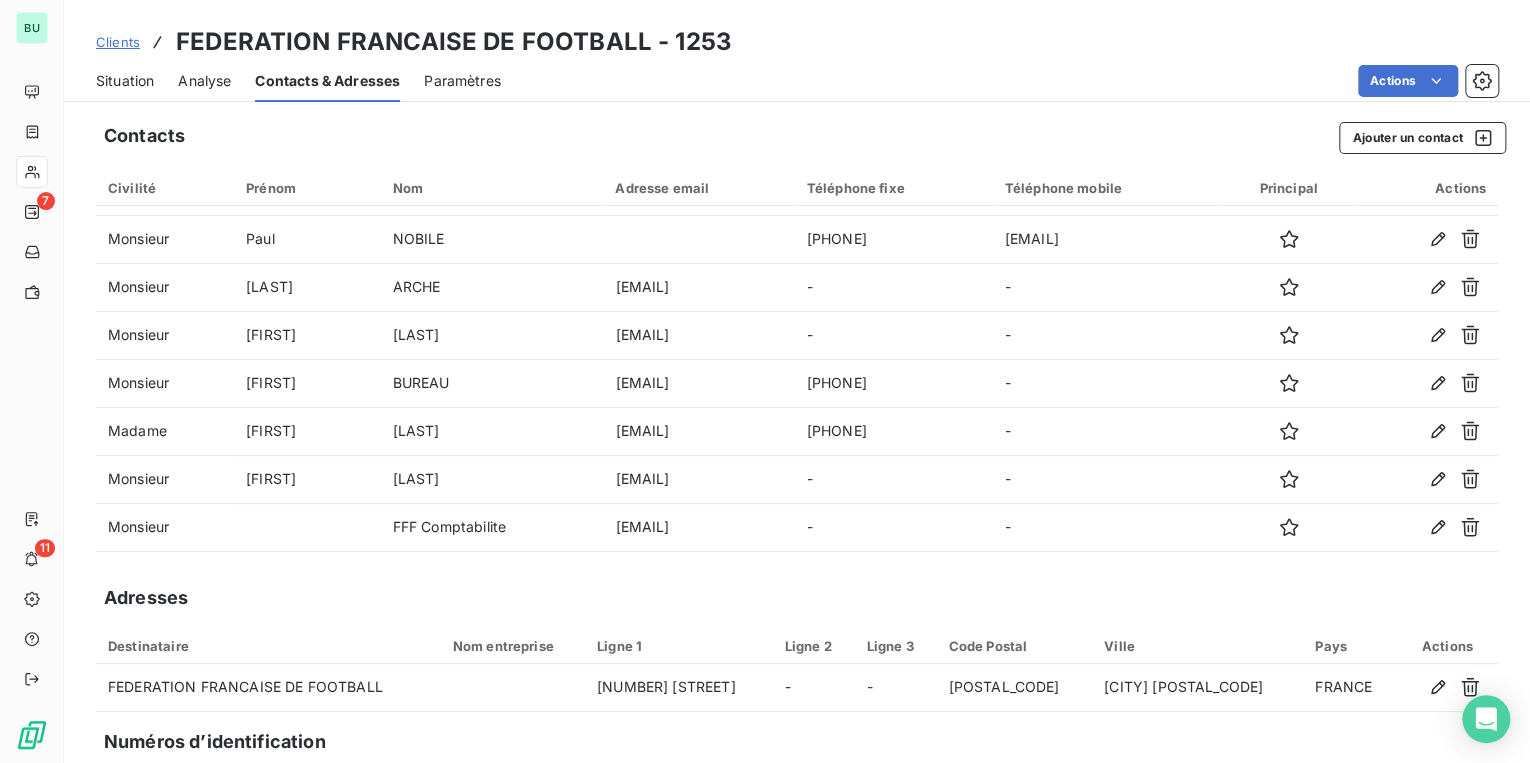 scroll, scrollTop: 710, scrollLeft: 0, axis: vertical 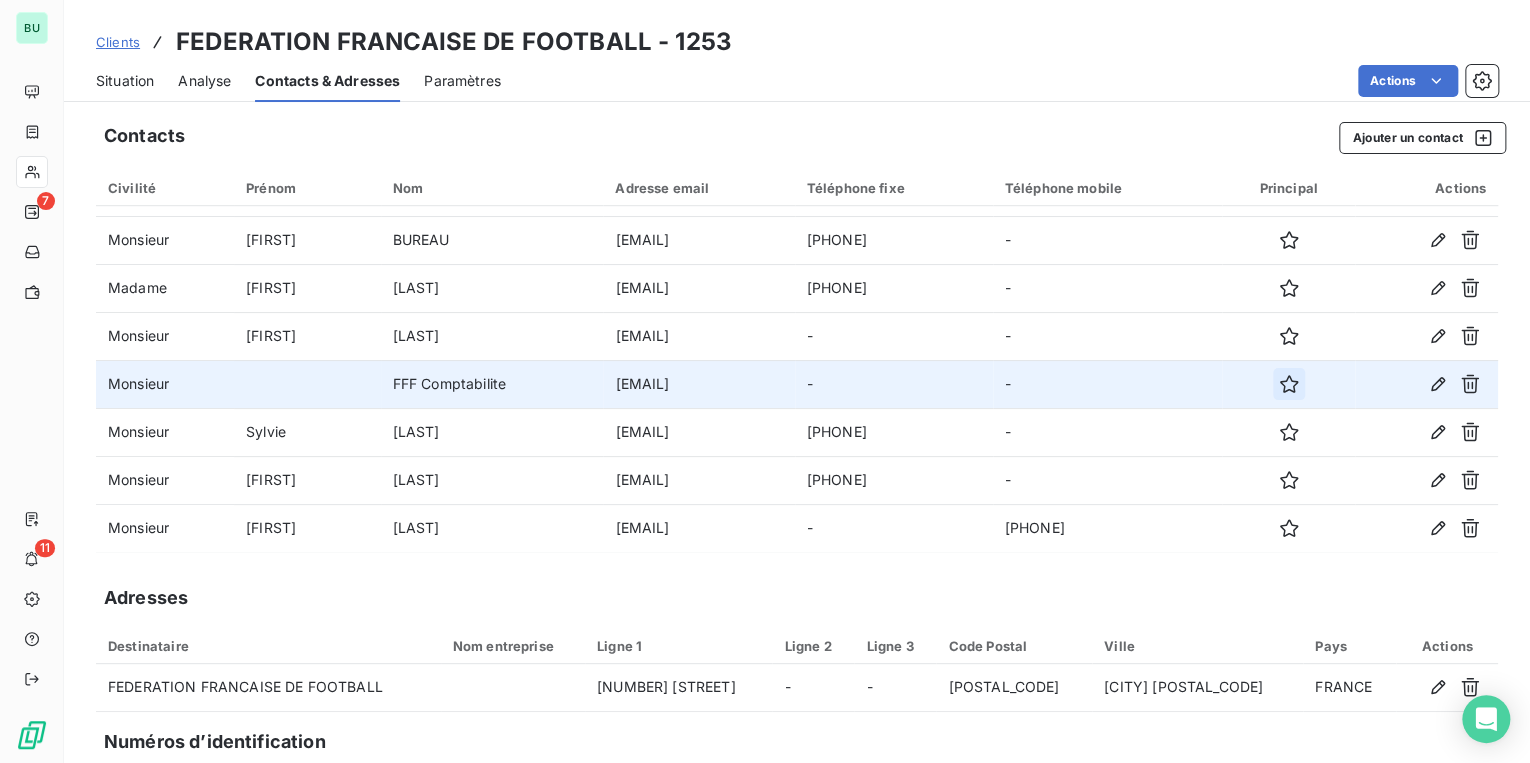 click 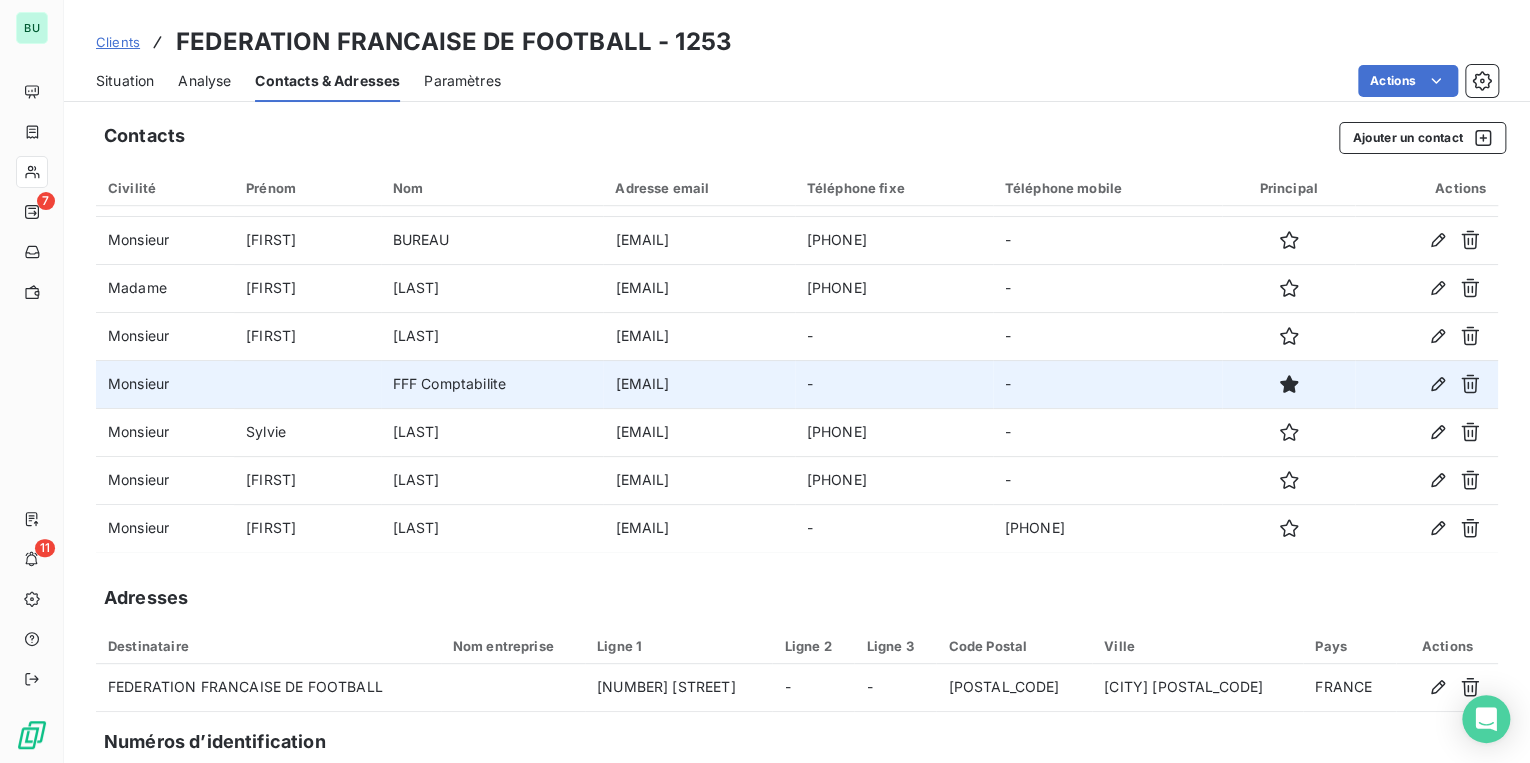 click on "Situation" at bounding box center (125, 81) 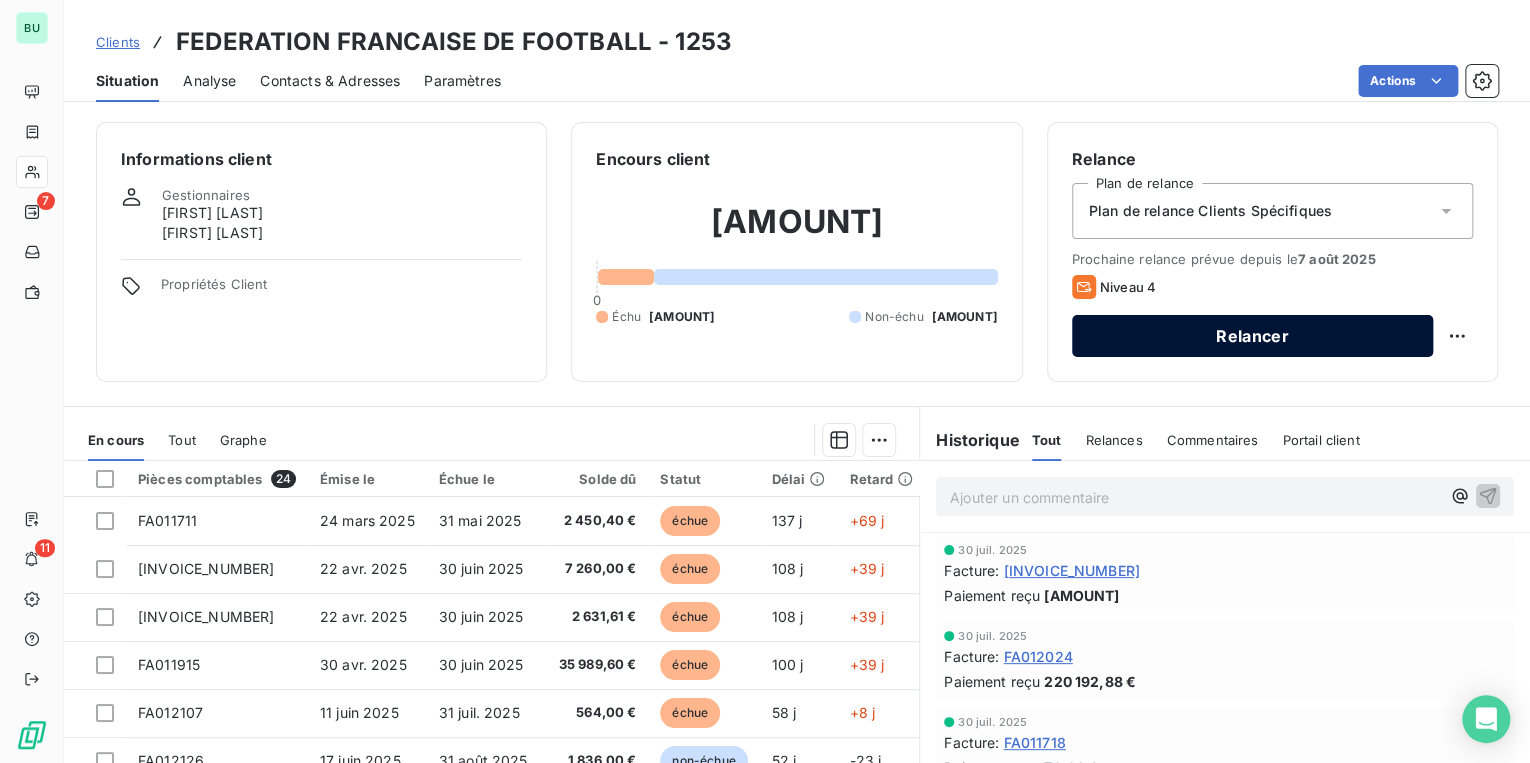 click on "Relancer" at bounding box center (1252, 336) 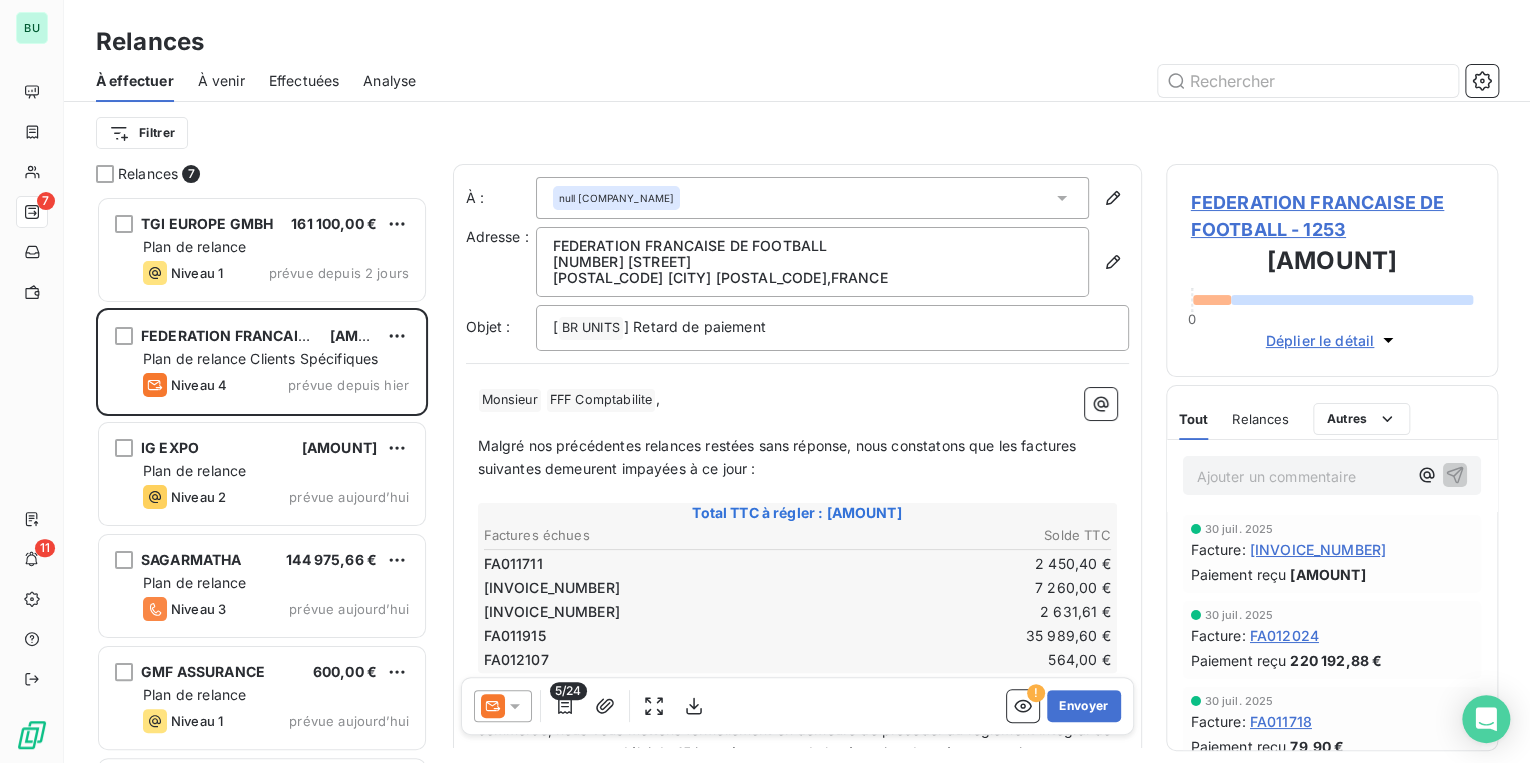 scroll, scrollTop: 12, scrollLeft: 12, axis: both 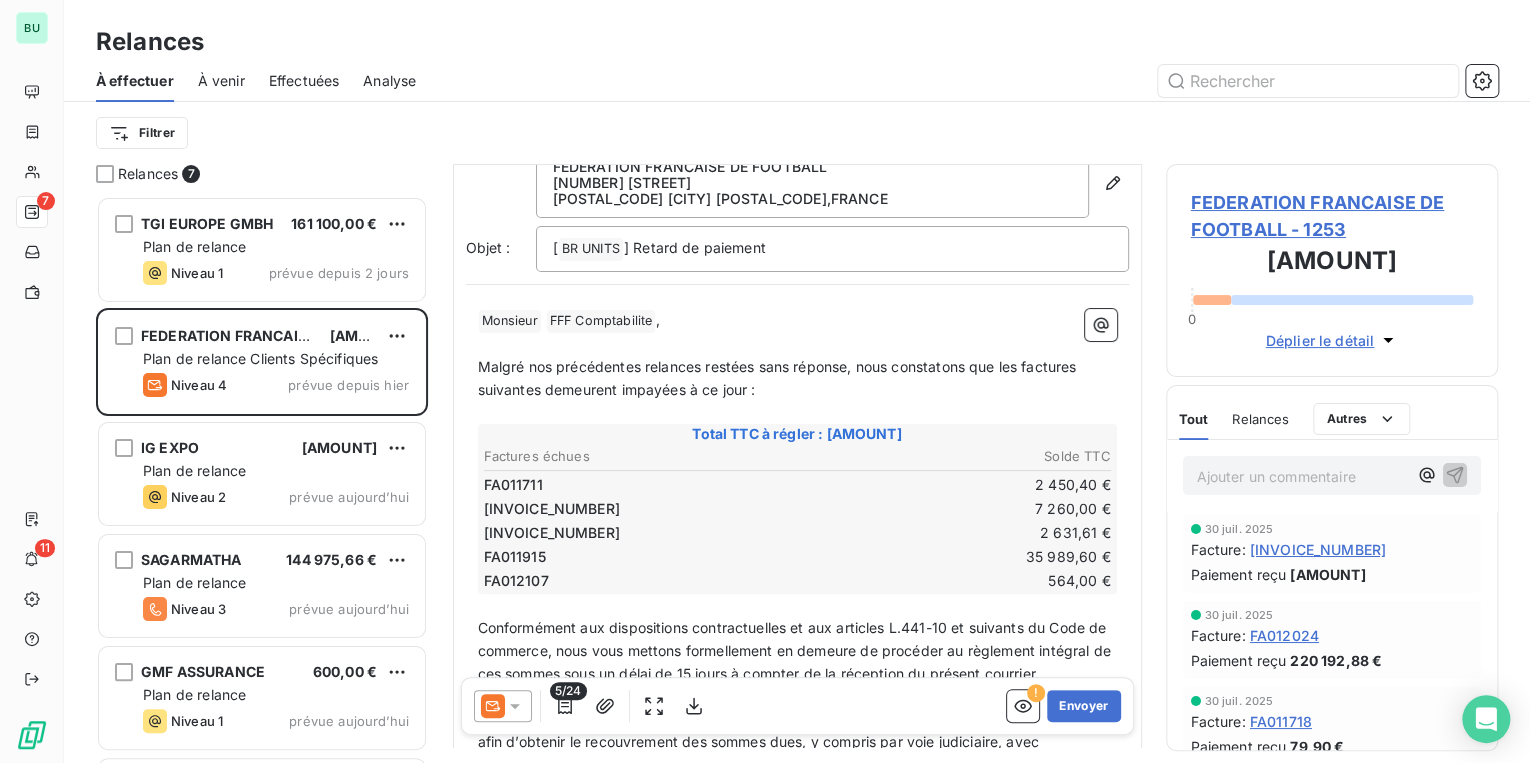 click 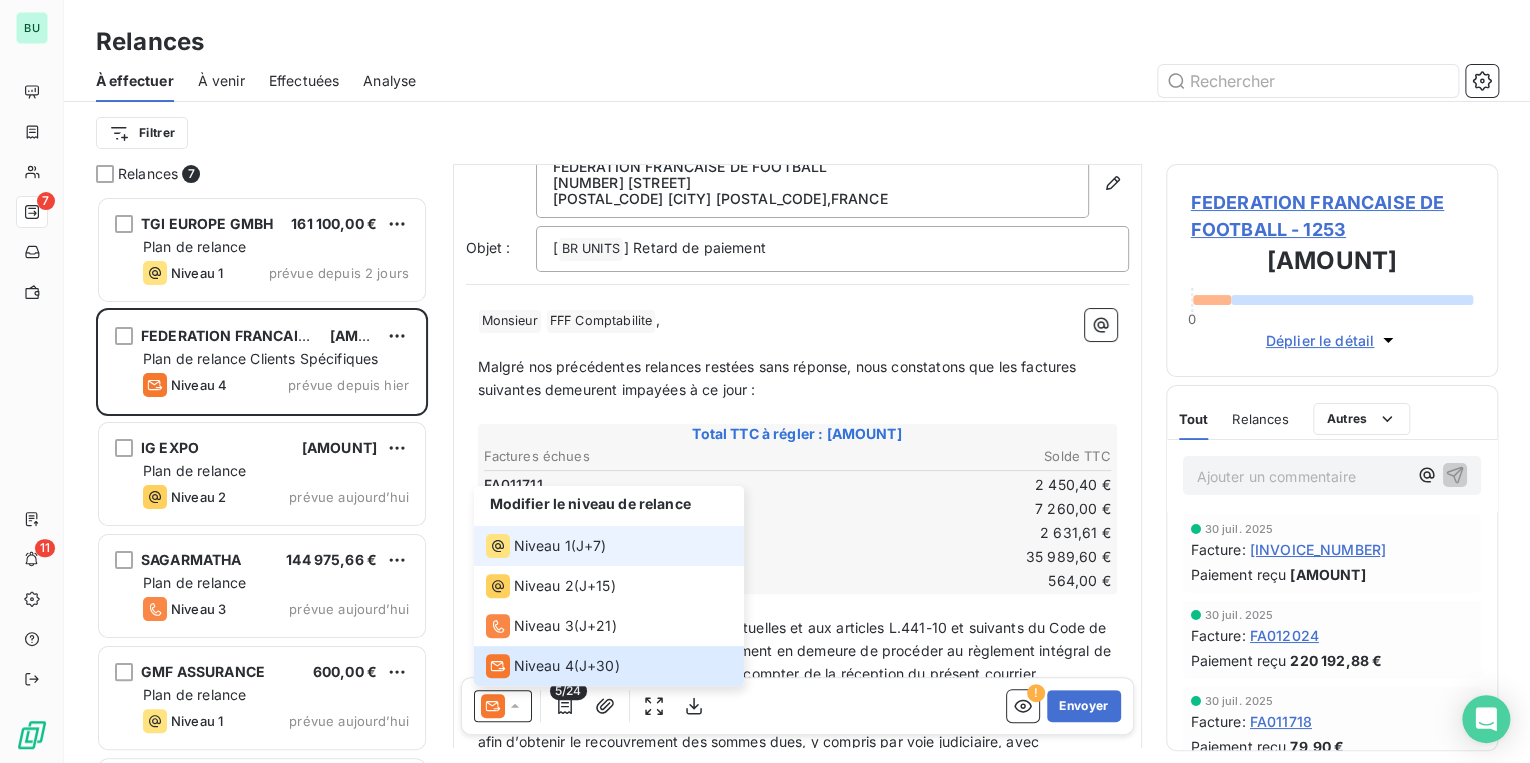 click on "Niveau 1" at bounding box center (542, 546) 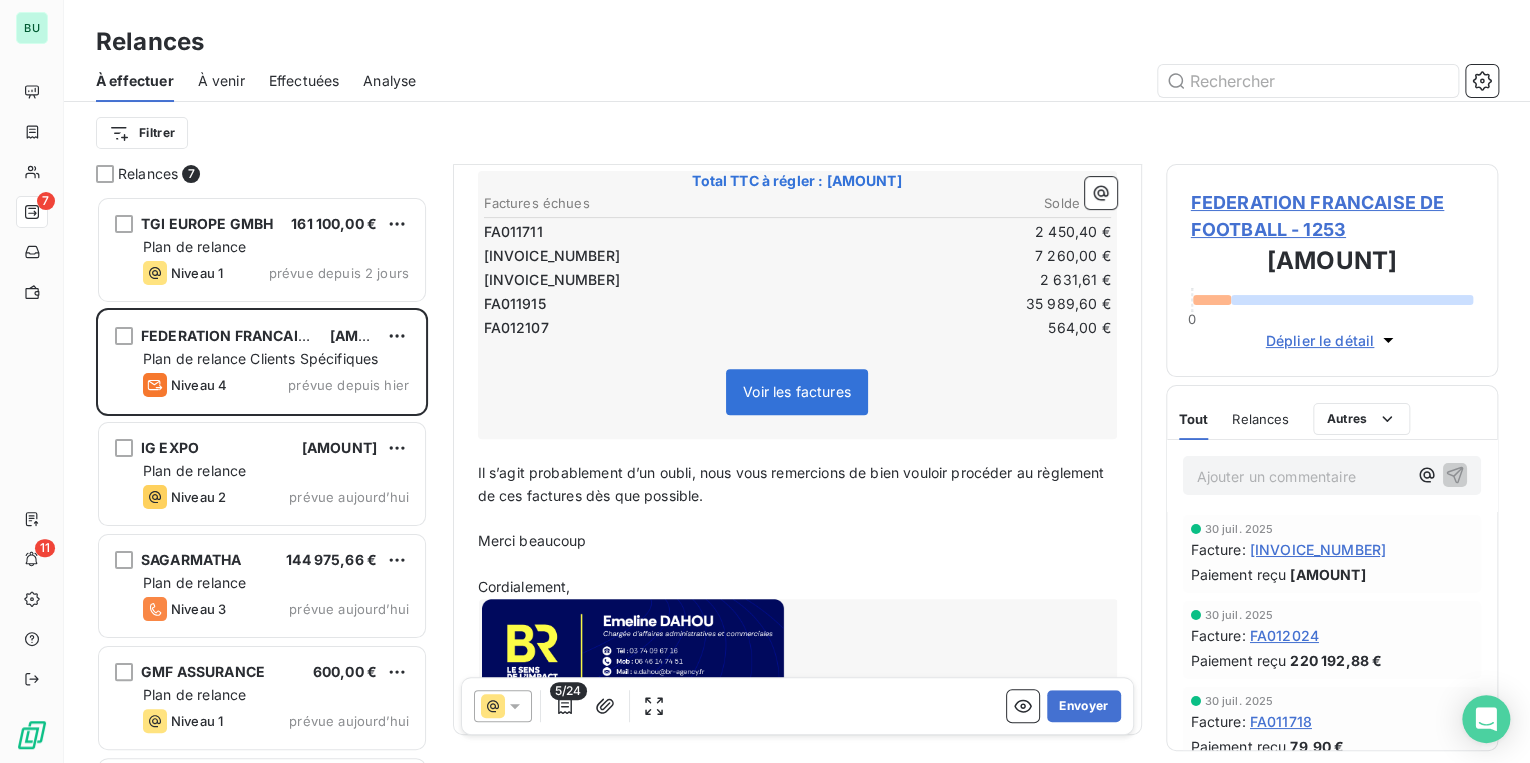 scroll, scrollTop: 399, scrollLeft: 0, axis: vertical 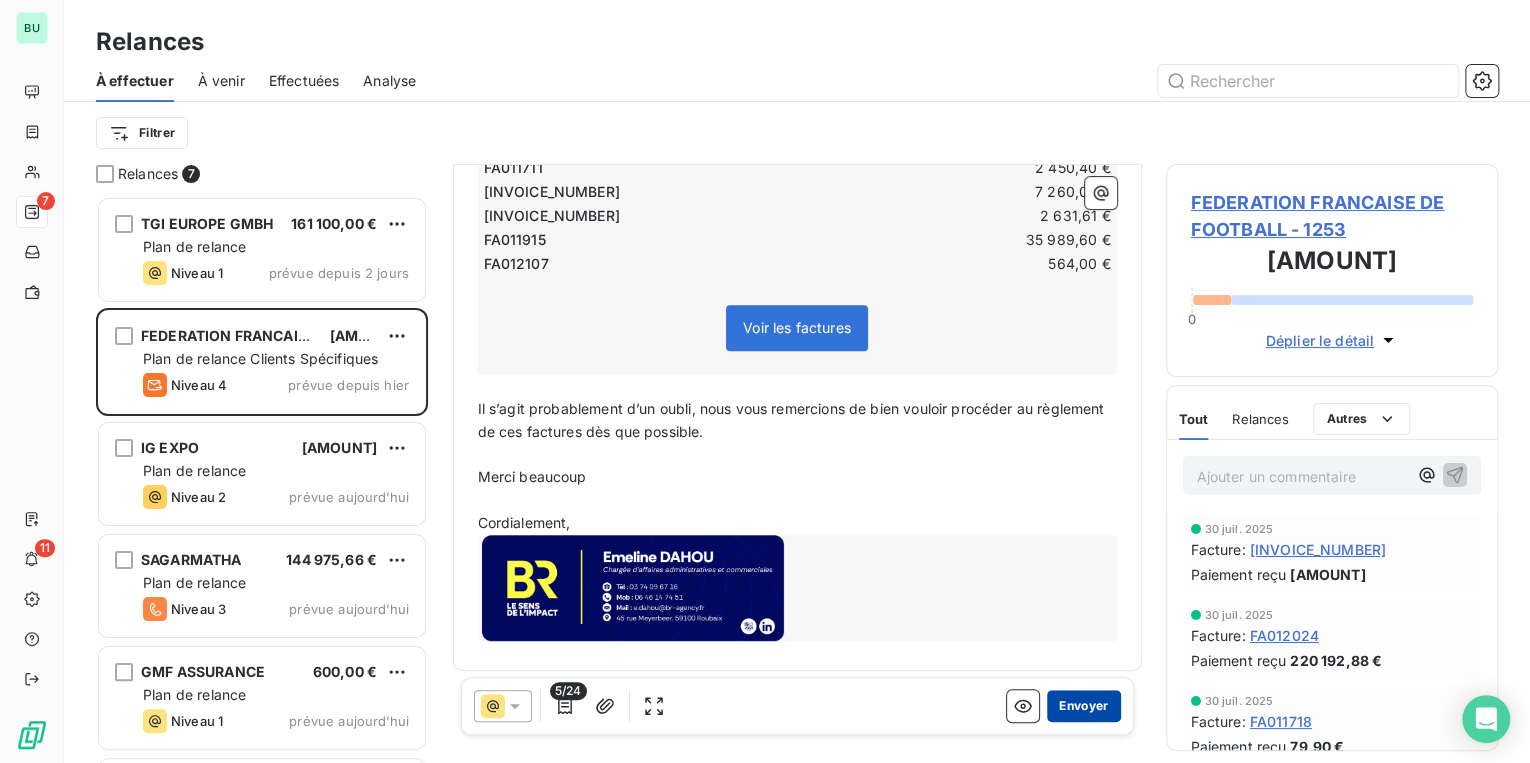 click on "Envoyer" at bounding box center (1083, 706) 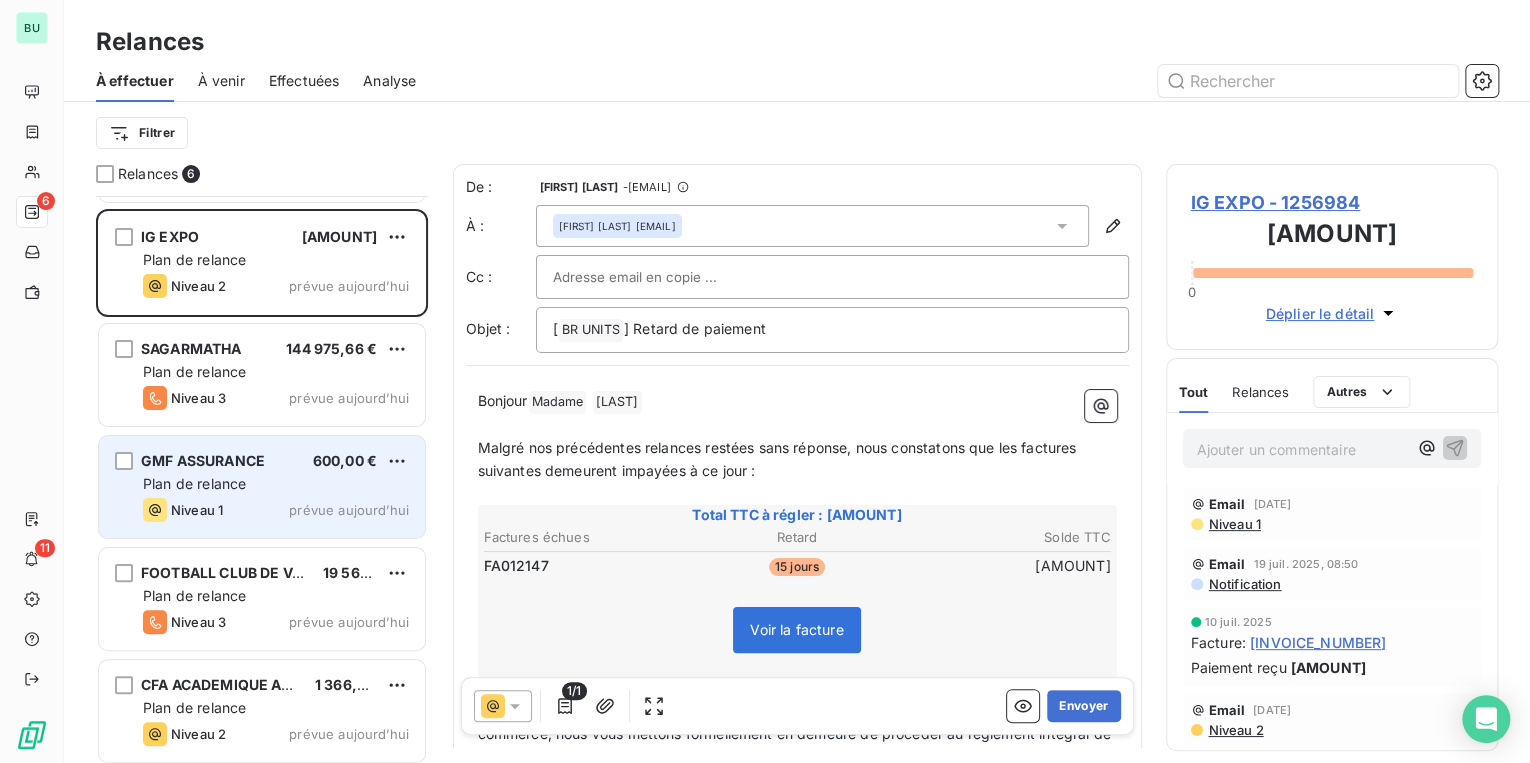 scroll, scrollTop: 105, scrollLeft: 0, axis: vertical 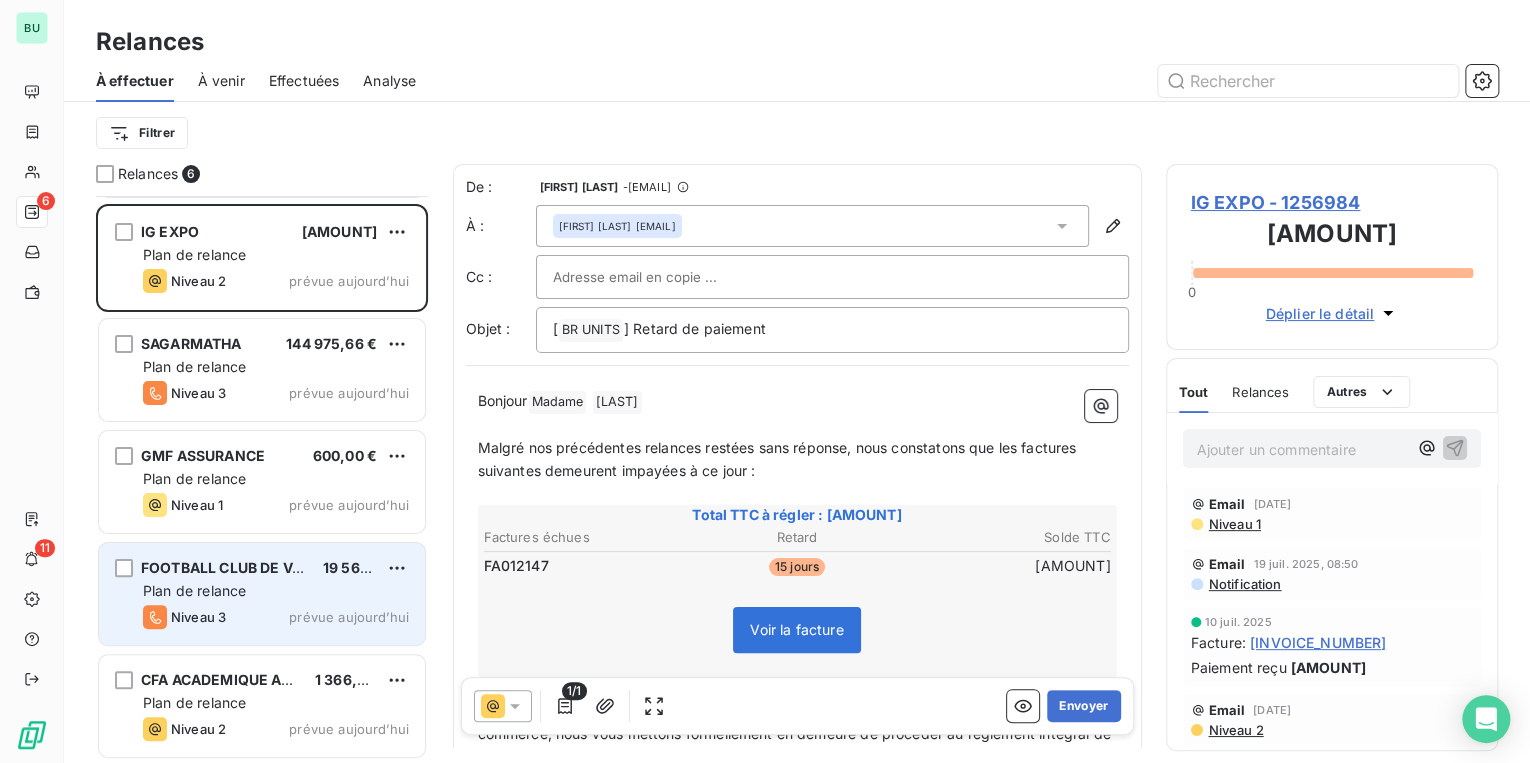 click on "Plan de relance" at bounding box center [276, 591] 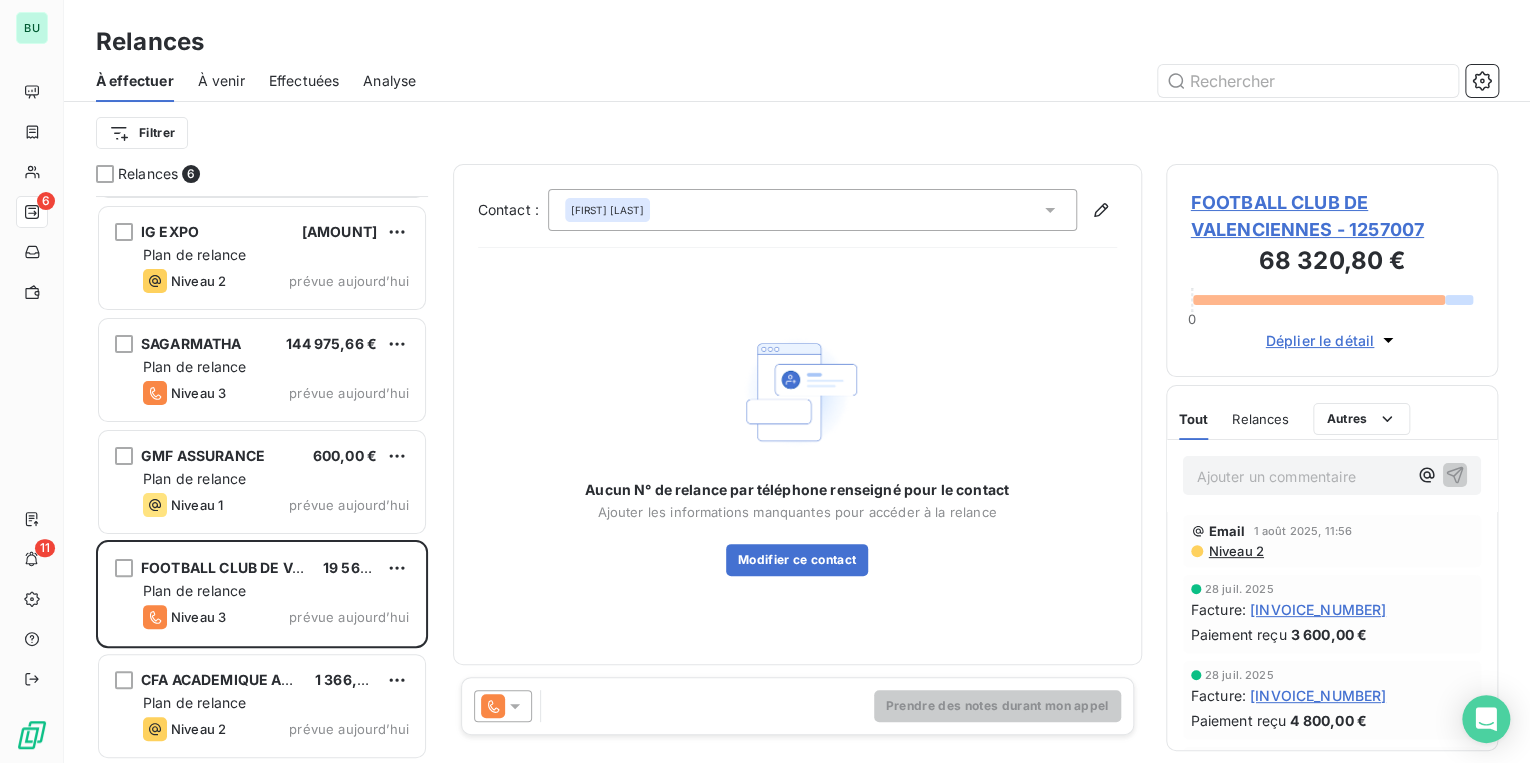click 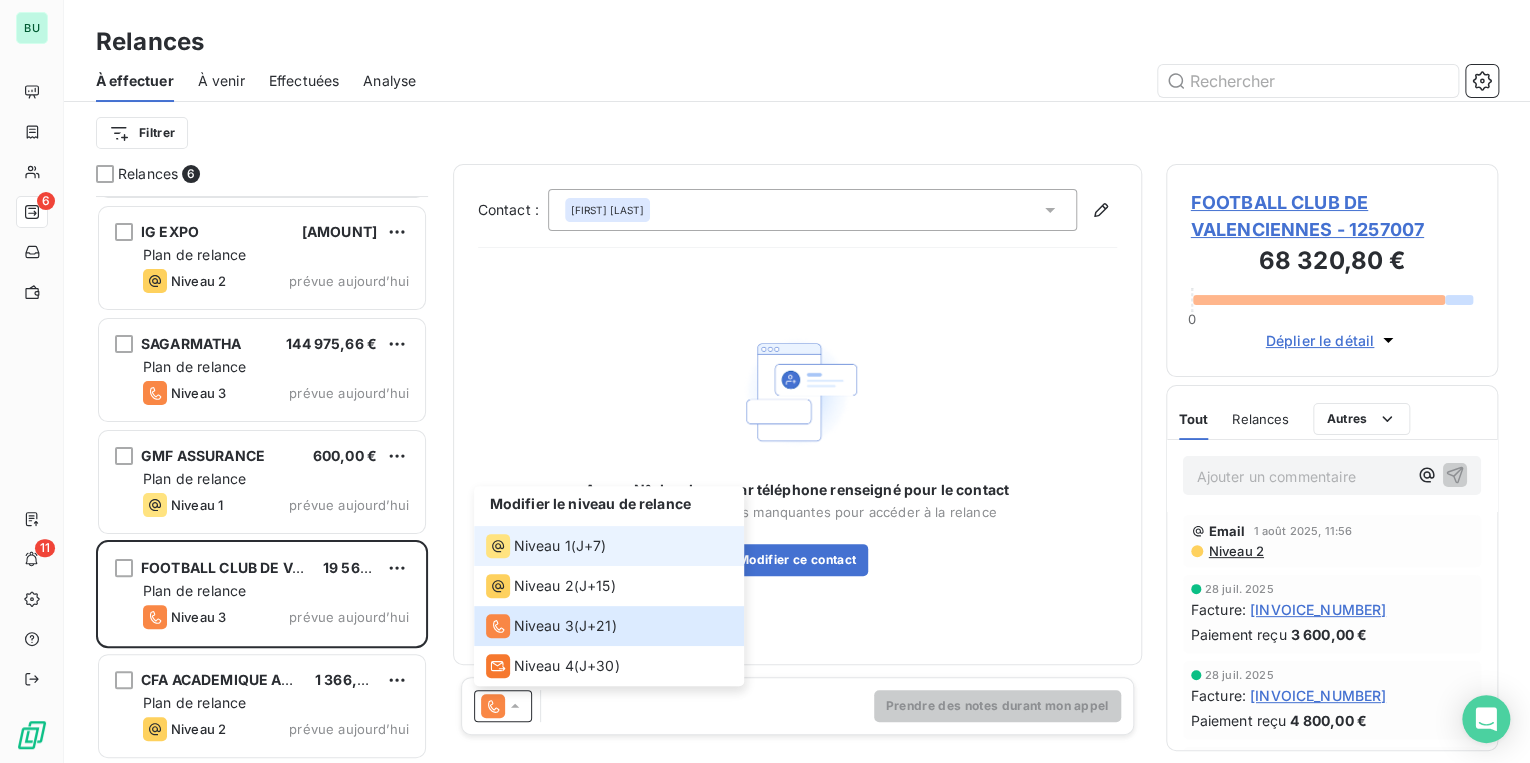 click on "J+7 )" at bounding box center (591, 546) 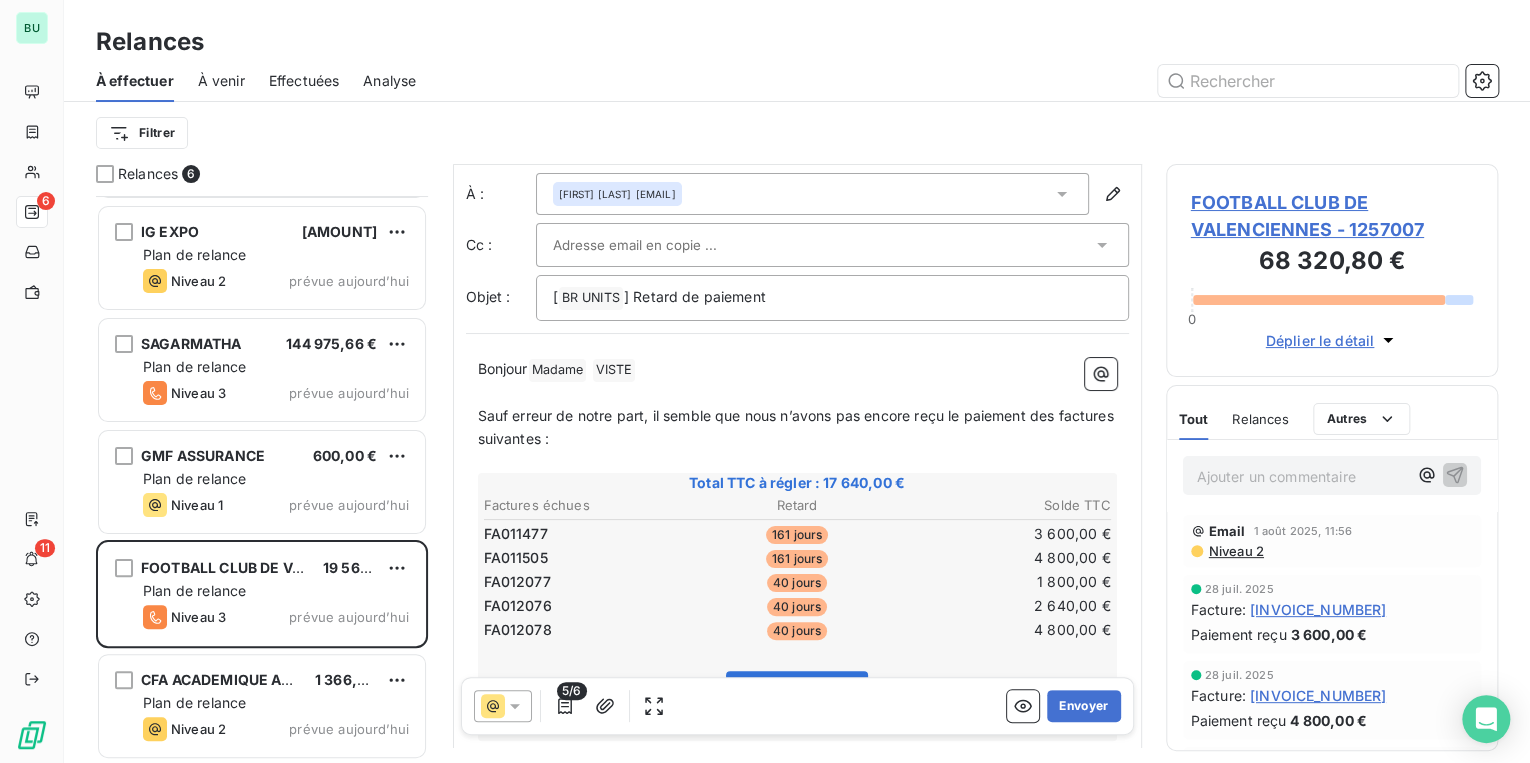 scroll, scrollTop: 0, scrollLeft: 0, axis: both 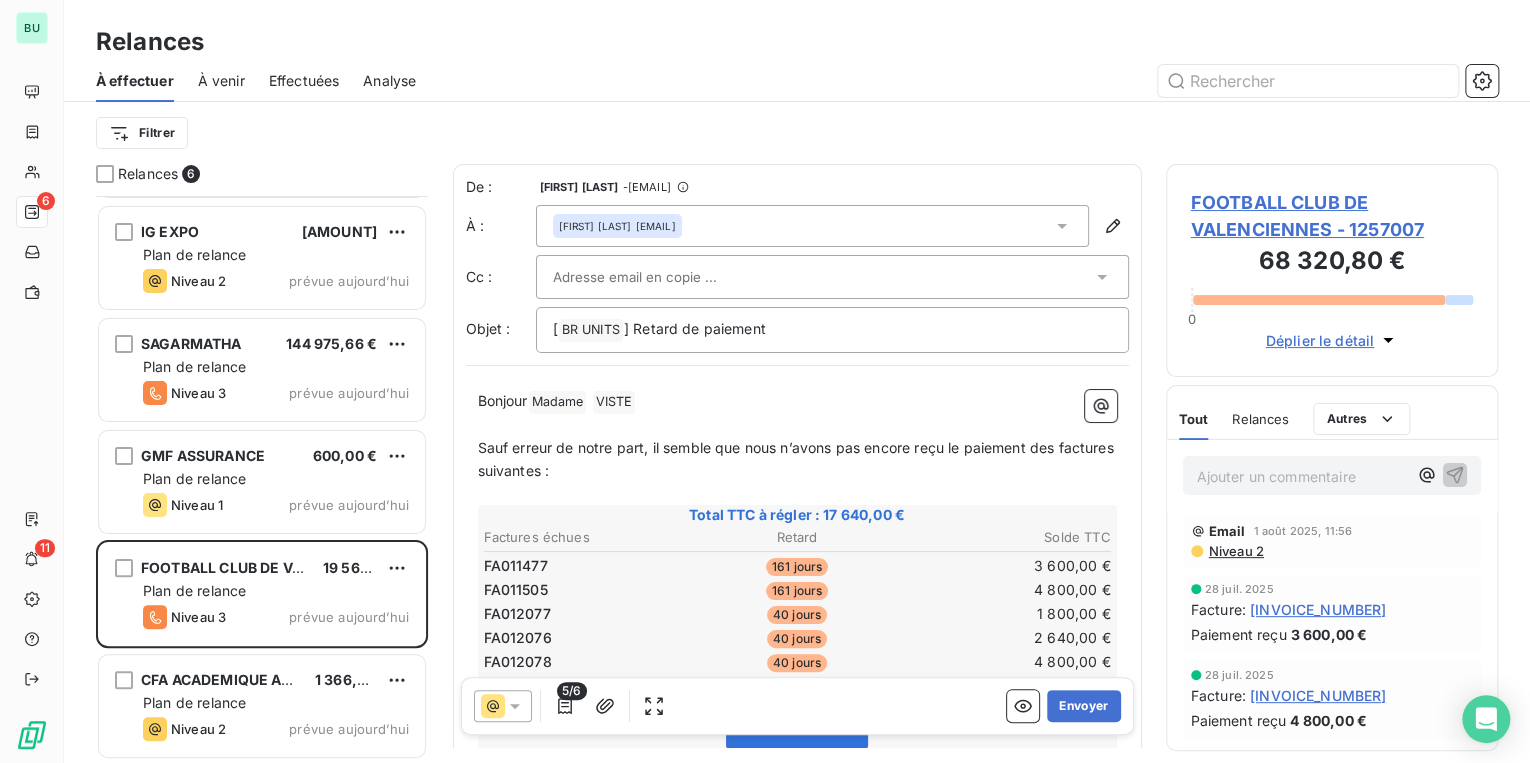 click on "FOOTBALL CLUB DE VALENCIENNES - 1257007" at bounding box center (1332, 216) 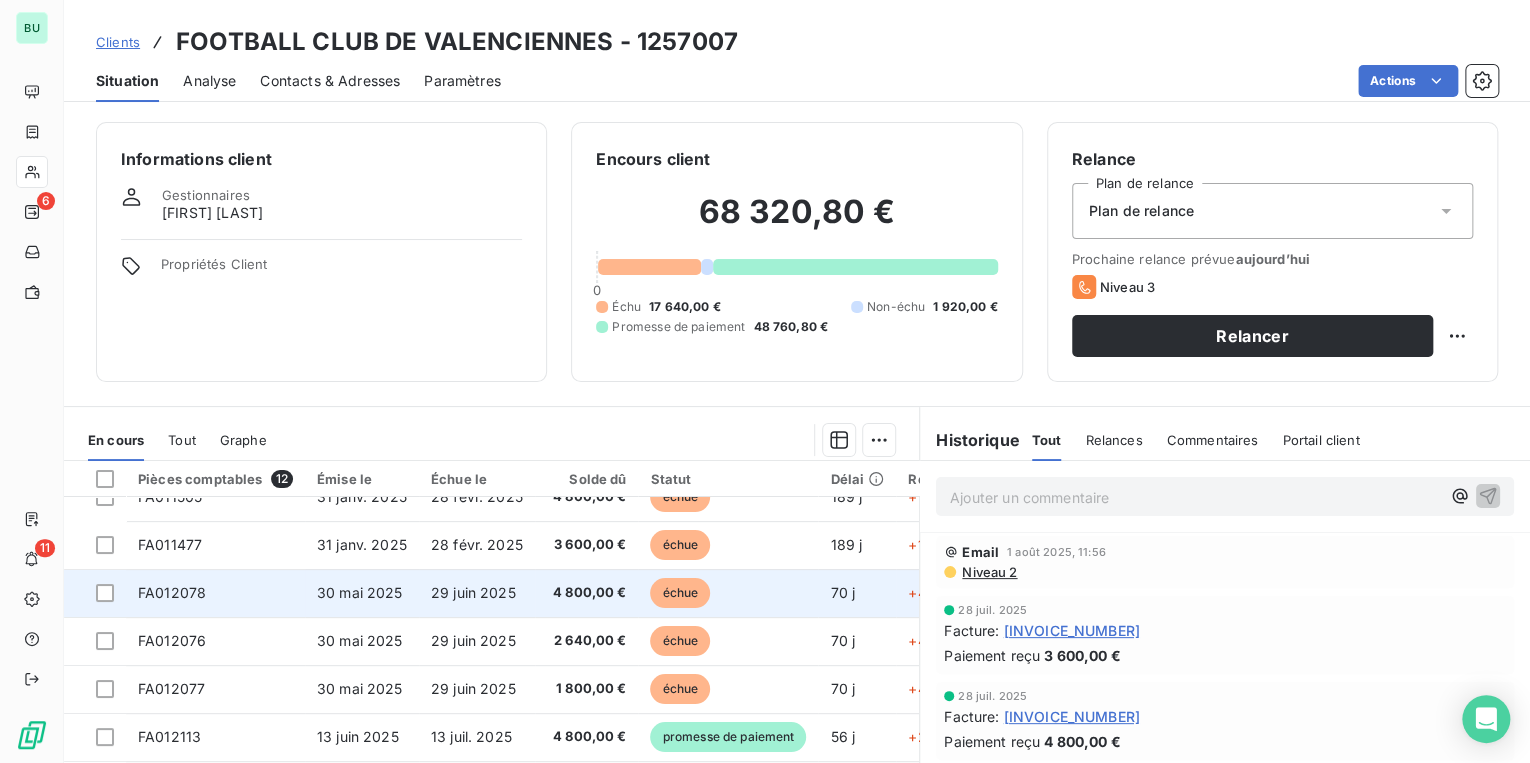 scroll, scrollTop: 0, scrollLeft: 0, axis: both 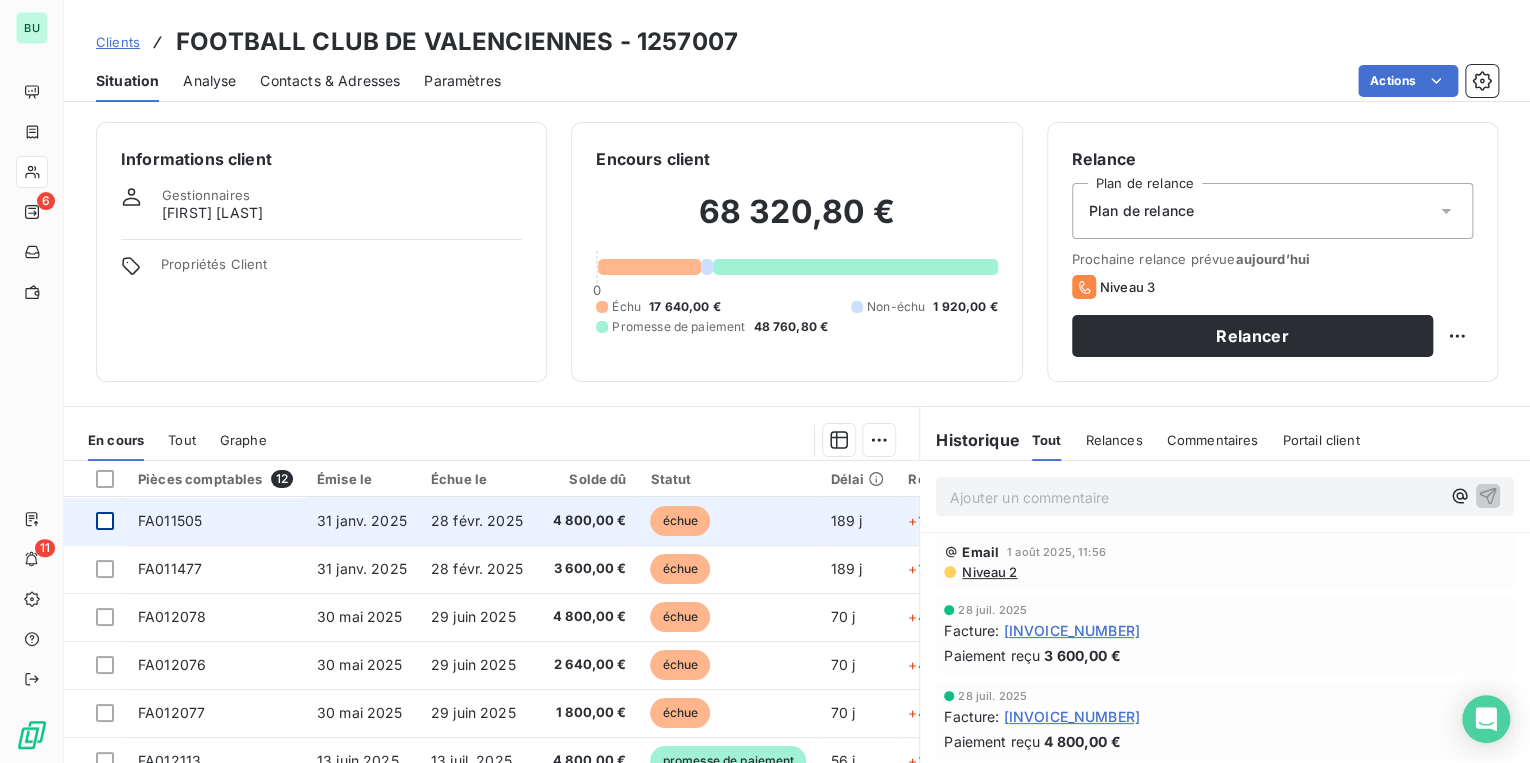 click at bounding box center (105, 521) 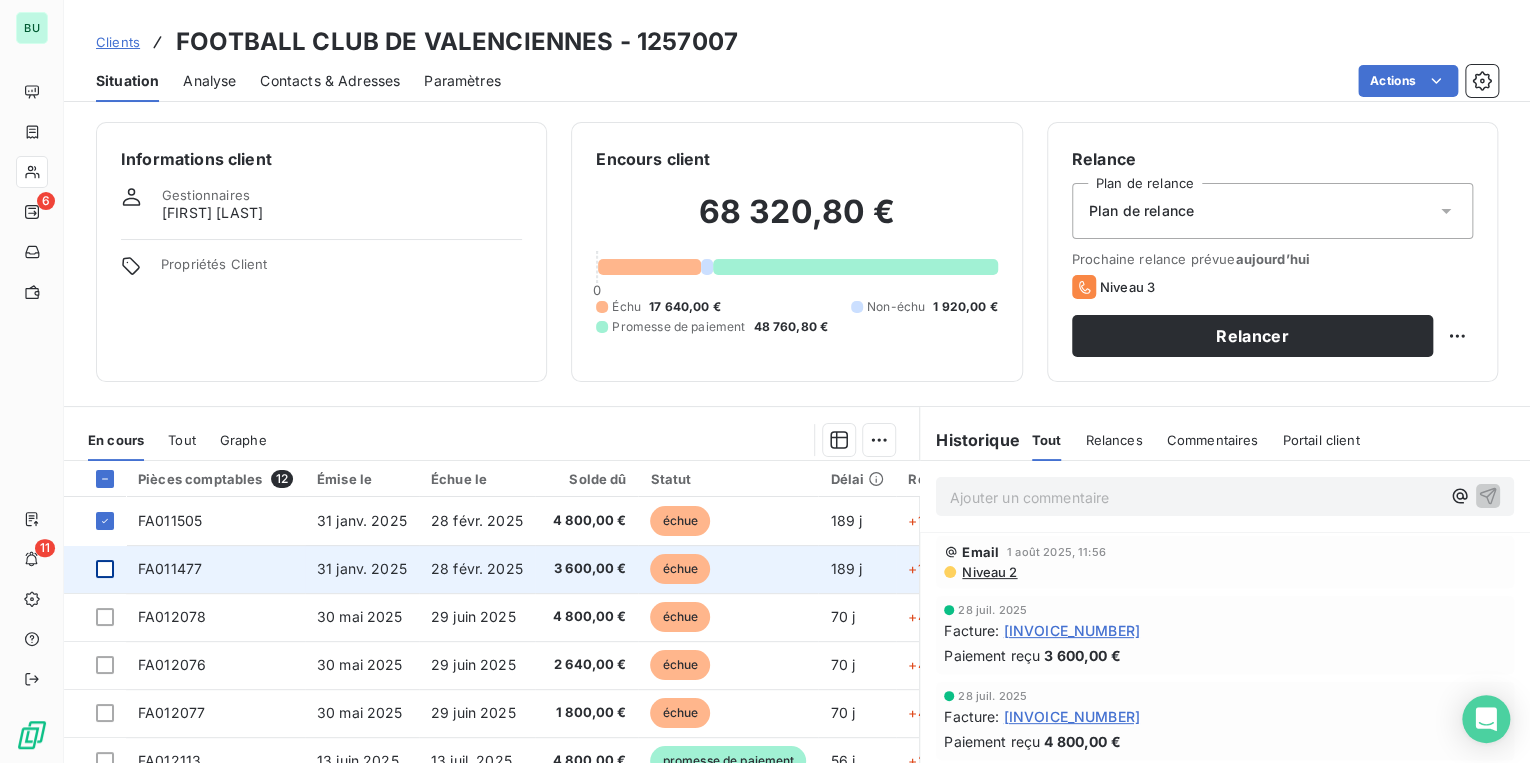 click at bounding box center [105, 569] 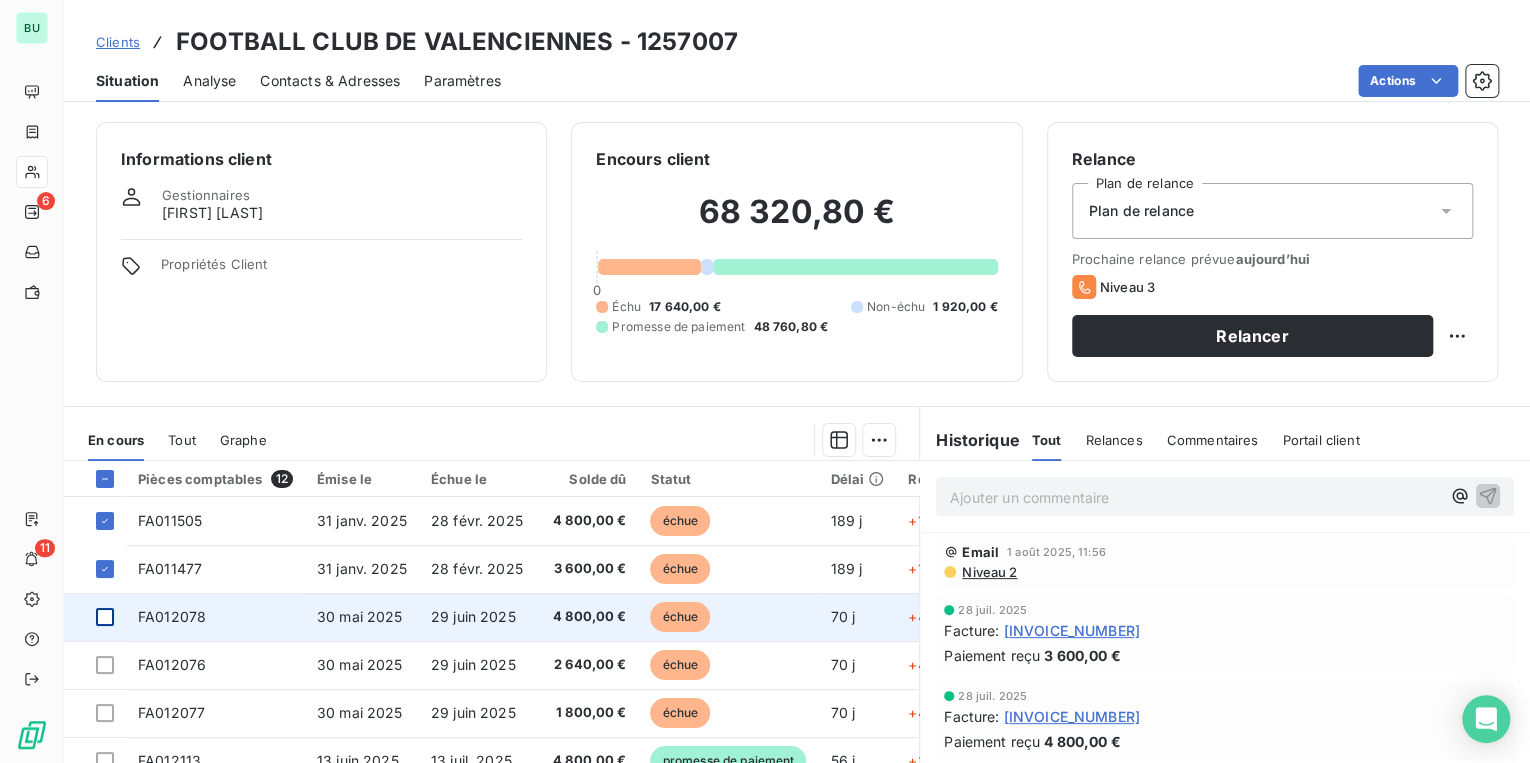 click at bounding box center (105, 617) 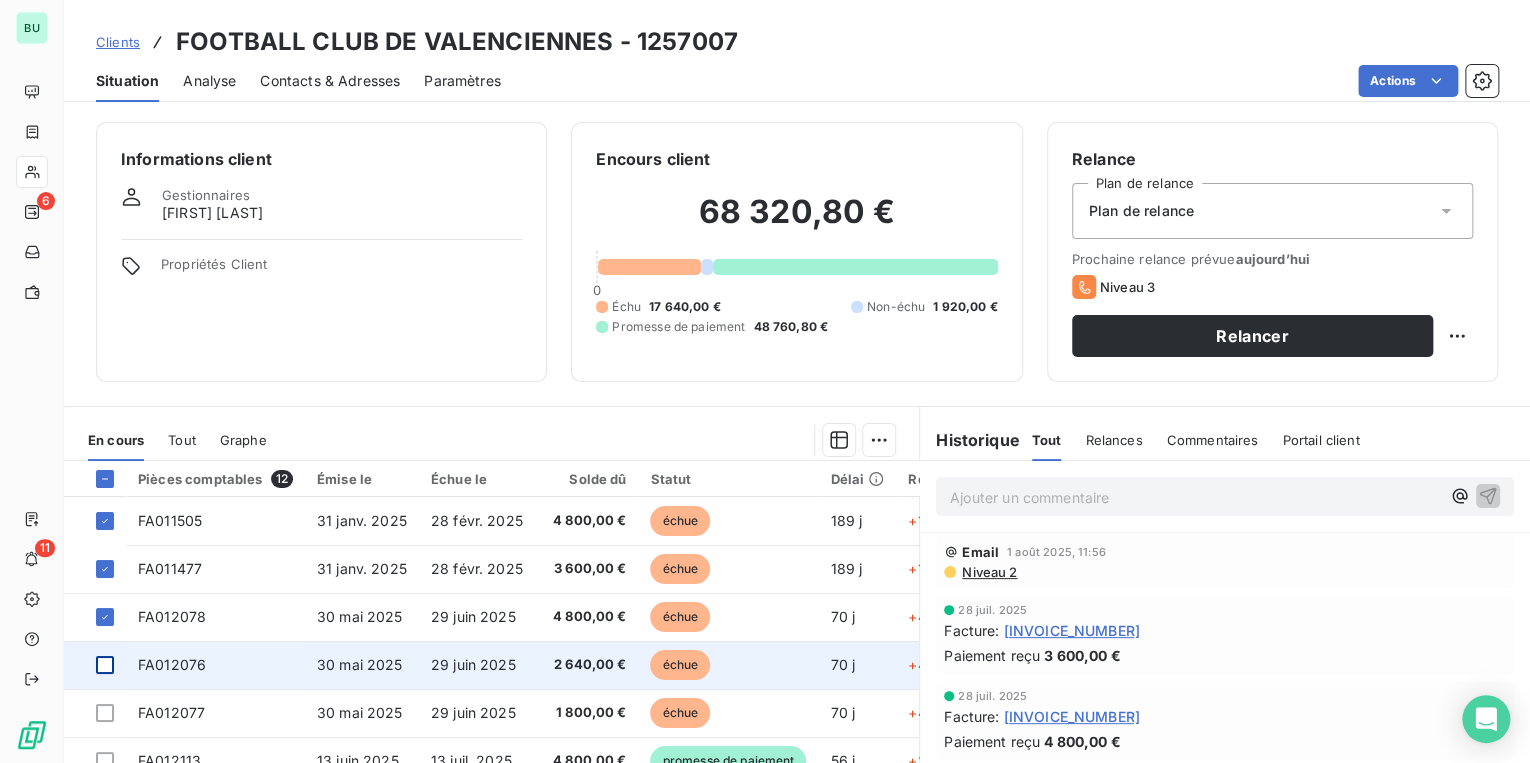 click at bounding box center (105, 665) 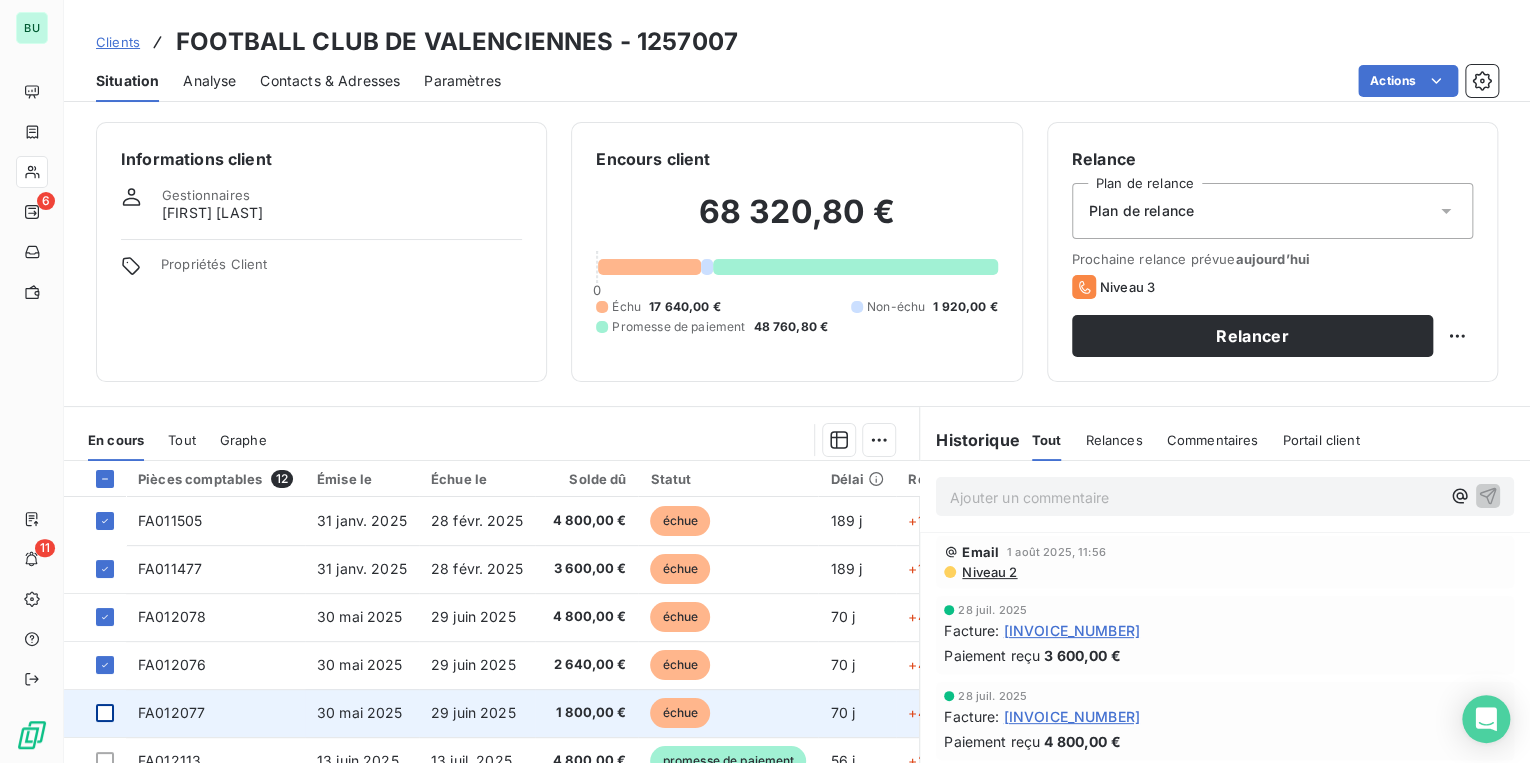 click at bounding box center (105, 713) 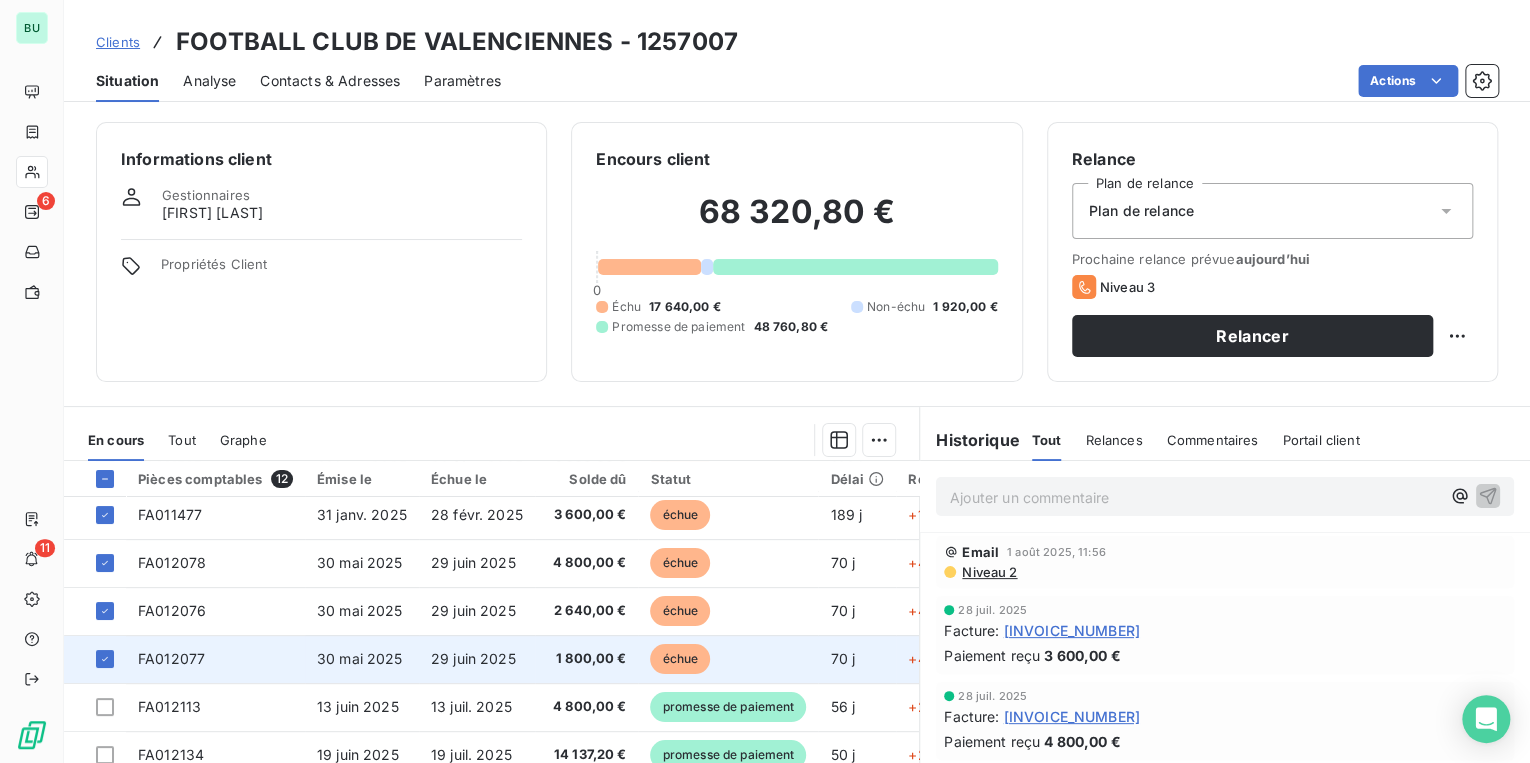 scroll, scrollTop: 80, scrollLeft: 0, axis: vertical 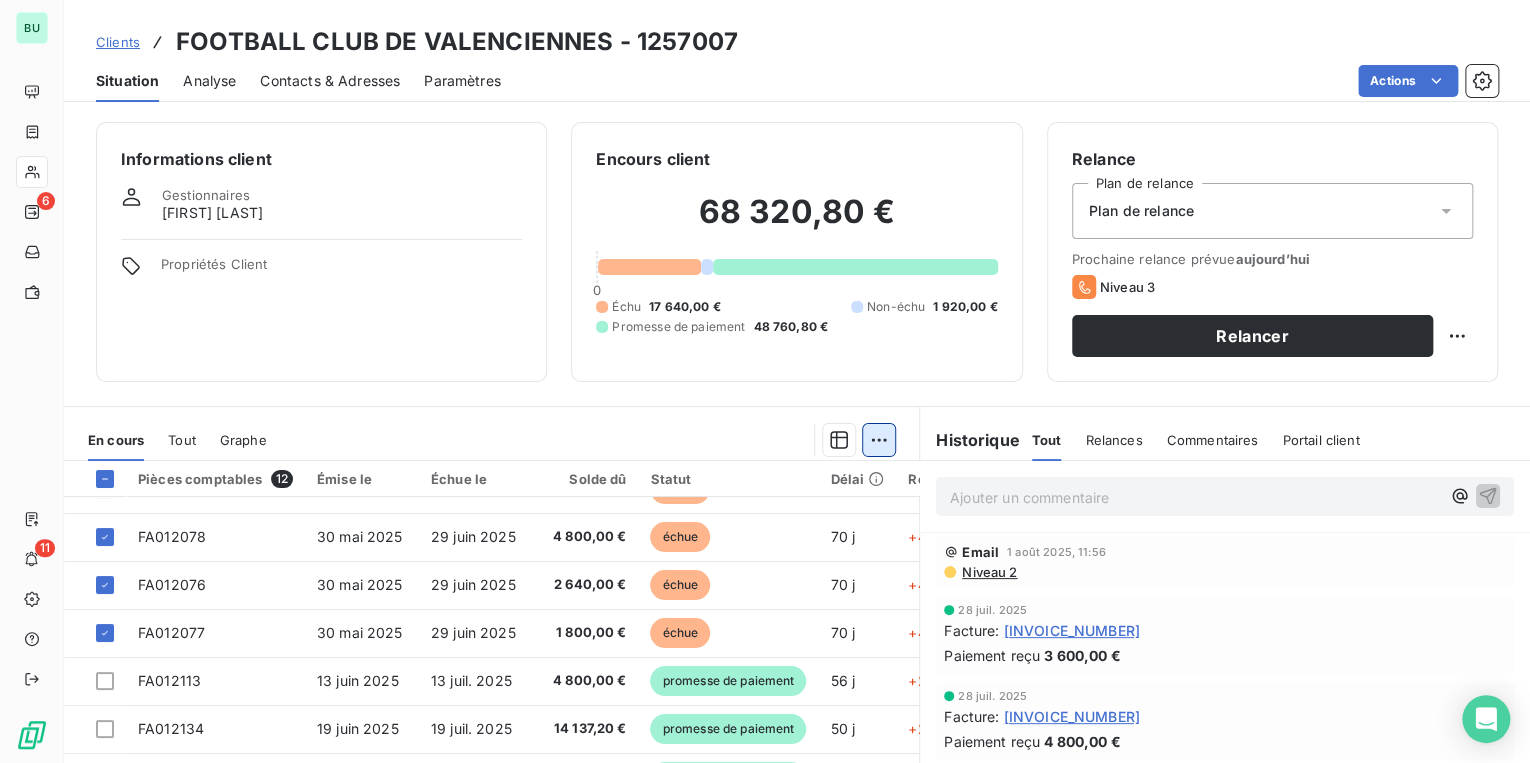 click on "BU 6 11 Clients FOOTBALL CLUB DE VALENCIENNES - 1257007 Situation Analyse Contacts & Adresses Paramètres Actions Informations client Gestionnaires Juliette CHATELAIN Propriétés Client Encours client   68 320,80 € 0 Échu 17 640,00 € Non-échu 1 920,00 €   Promesse de paiement 48 760,80 € Relance Plan de relance Plan de relance Prochaine relance prévue  aujourd’hui Niveau 3 Relancer En cours Tout Graphe Pièces comptables 12 Émise le Échue le Solde dû Statut Délai   Retard   FA011505 31 janv. 2025 28 févr. 2025 4 800,00 € échue 189 j +161 j FA011477 31 janv. 2025 28 févr. 2025 3 600,00 € échue 189 j +161 j FA012078 30 mai 2025 29 juin 2025 4 800,00 € échue 70 j +40 j FA012076 30 mai 2025 29 juin 2025 2 640,00 € échue 70 j +40 j FA012077 30 mai 2025 29 juin 2025 1 800,00 € échue 70 j +40 j FA012113 13 juin 2025 13 juil. 2025 4 800,00 € promesse de paiement 56 j +26 j FA012134 19 juin 2025 19 juil. 2025 14 137,20 € promesse de paiement" at bounding box center [765, 381] 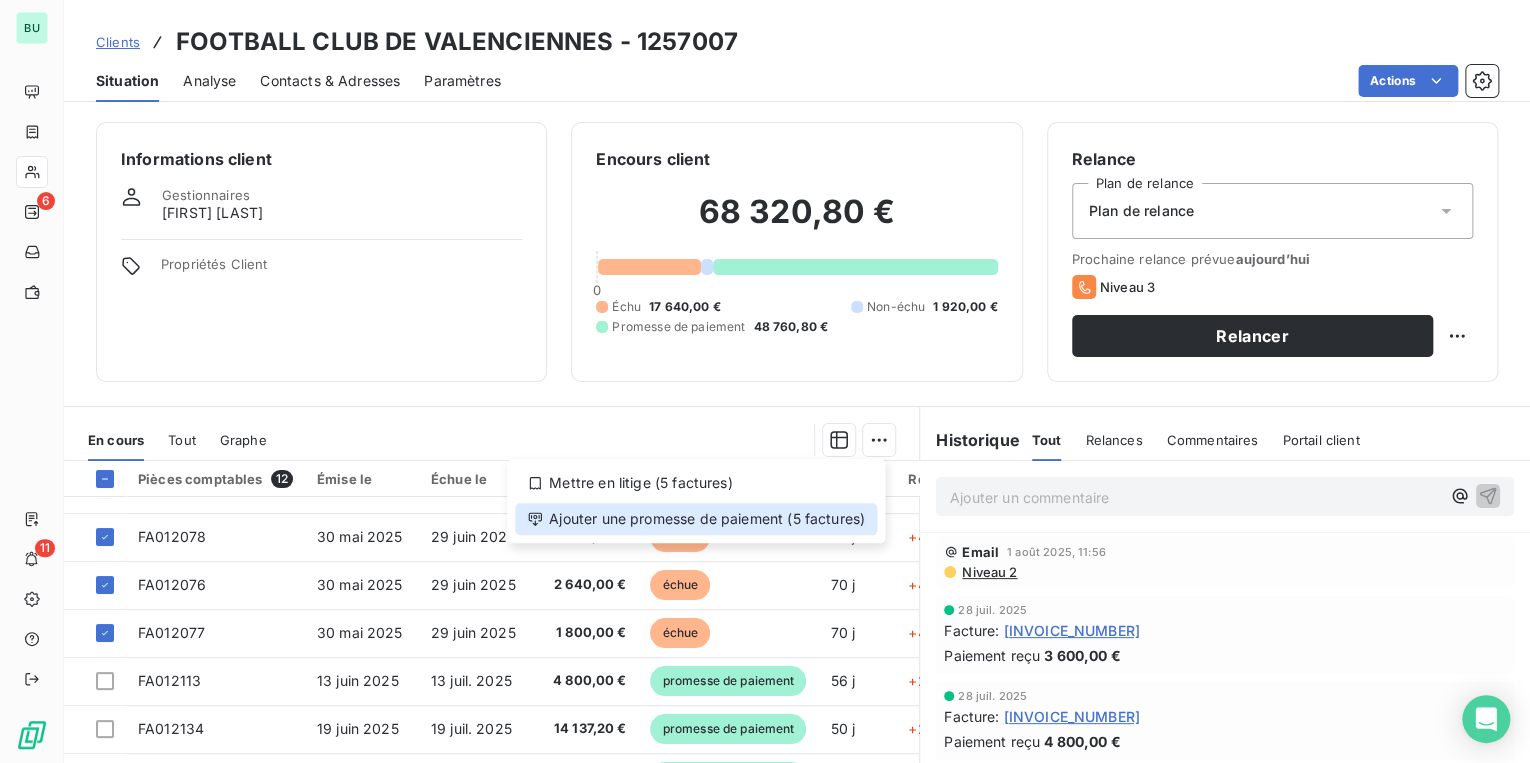 click on "Ajouter une promesse de paiement (5 factures)" at bounding box center (696, 519) 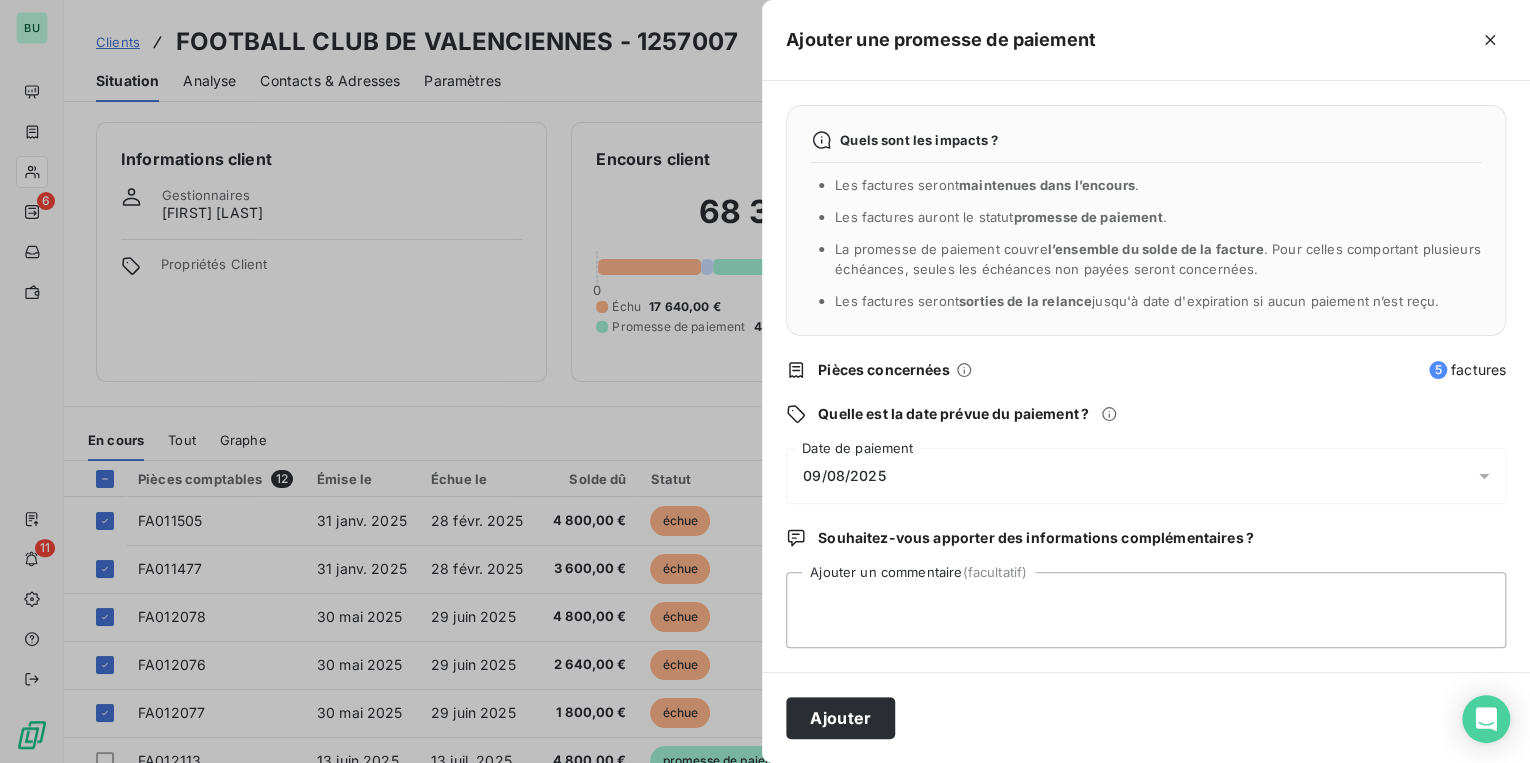 click on "09/08/2025" at bounding box center [1146, 476] 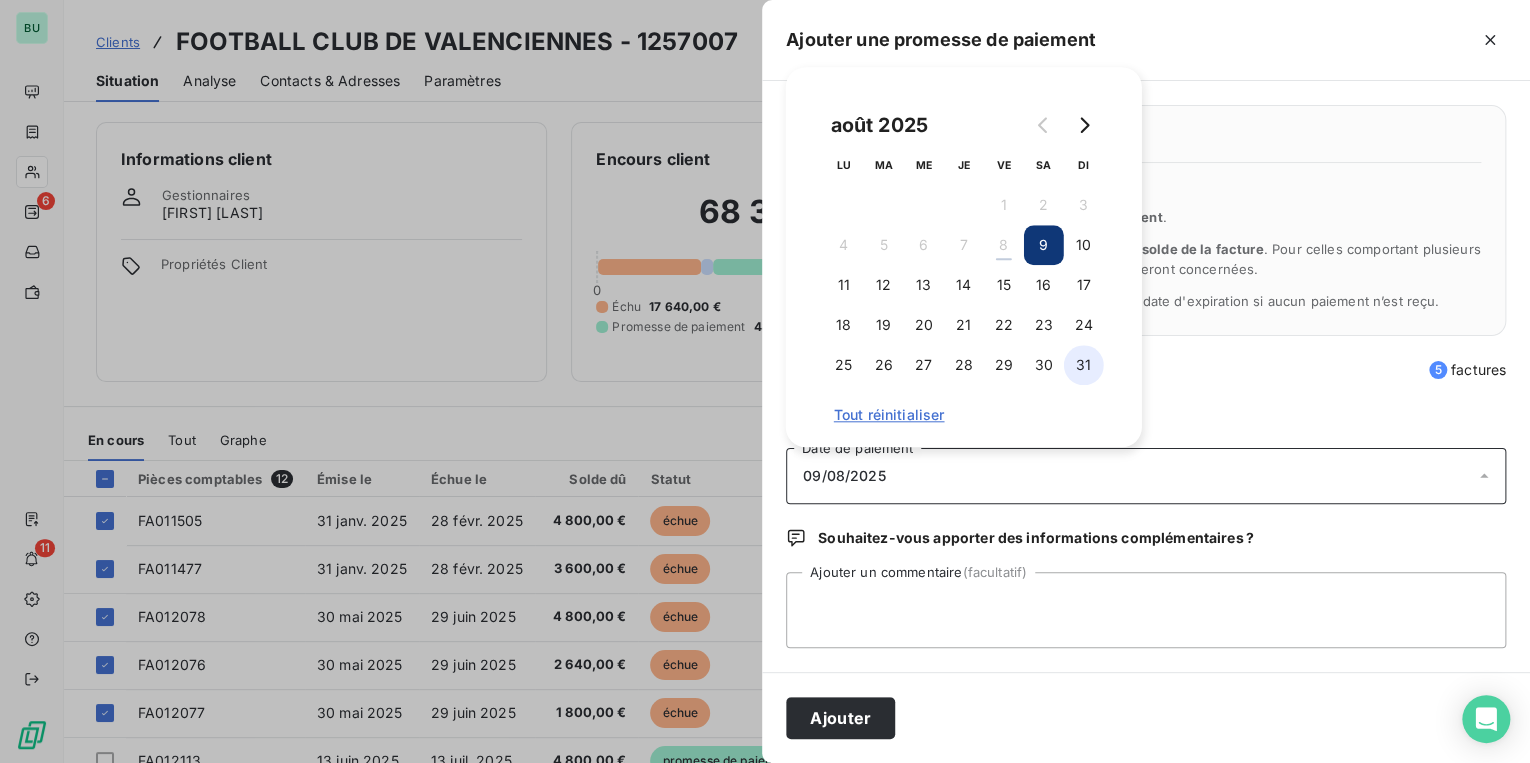 click on "31" at bounding box center (1084, 365) 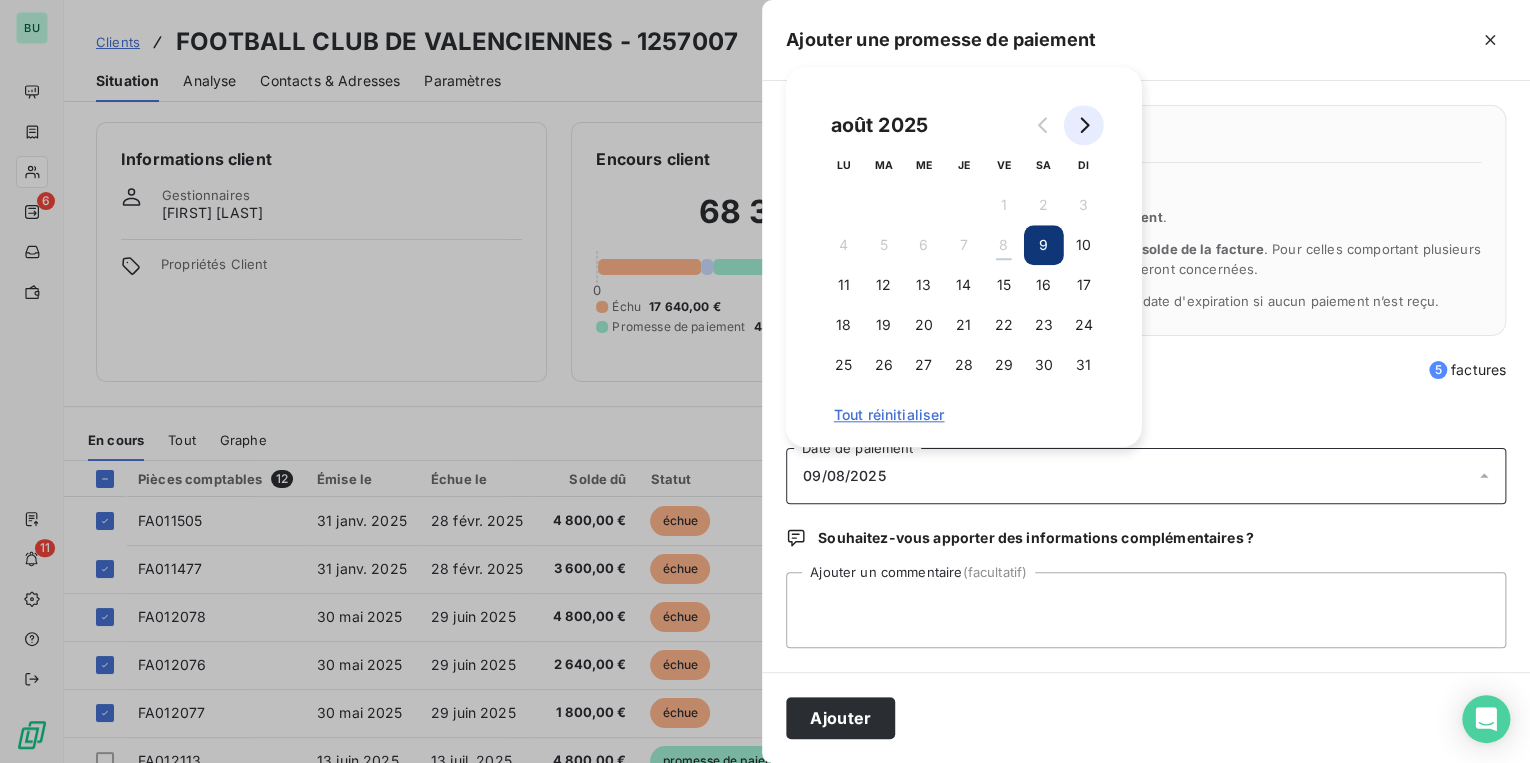 click 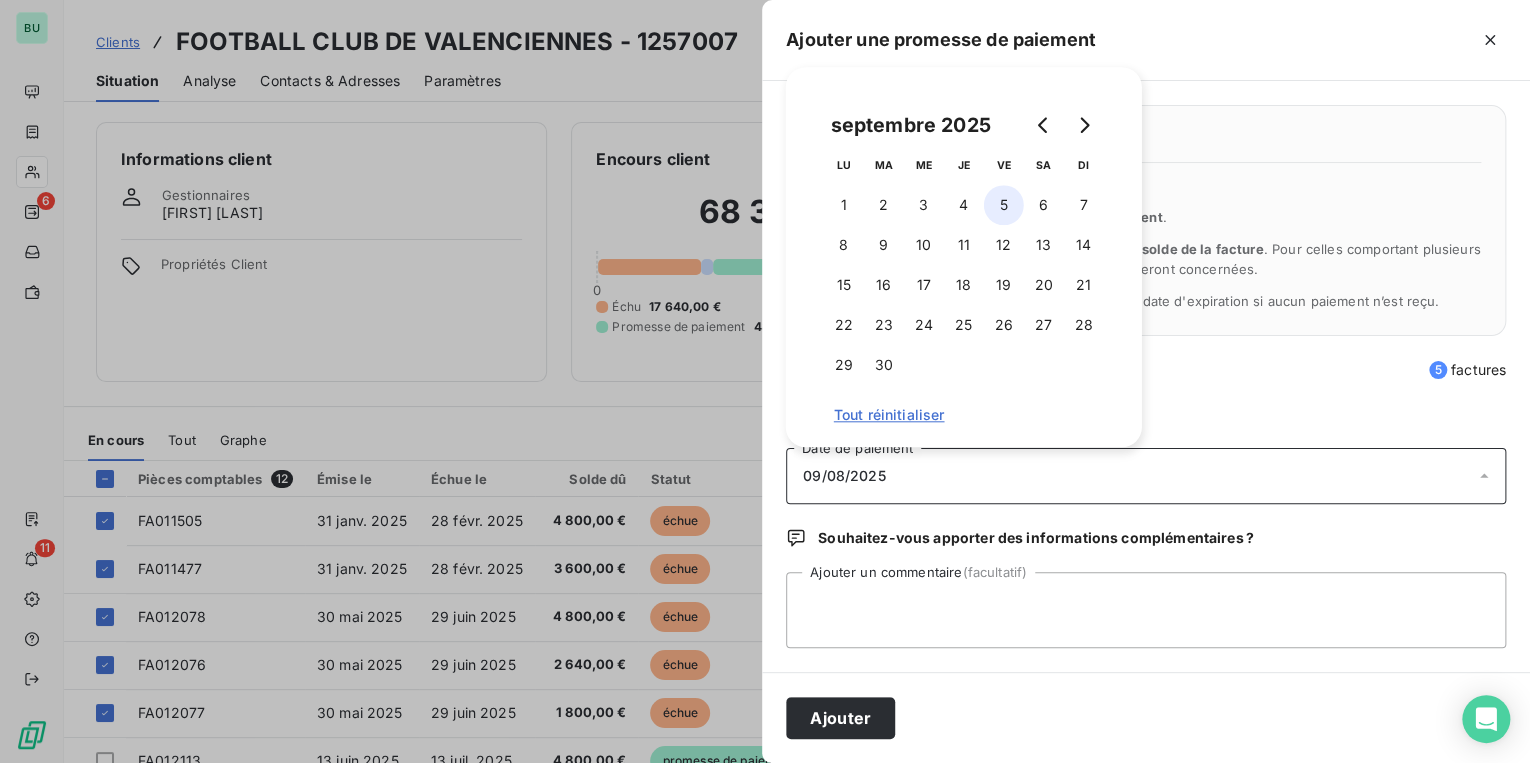 click on "5" at bounding box center (1004, 205) 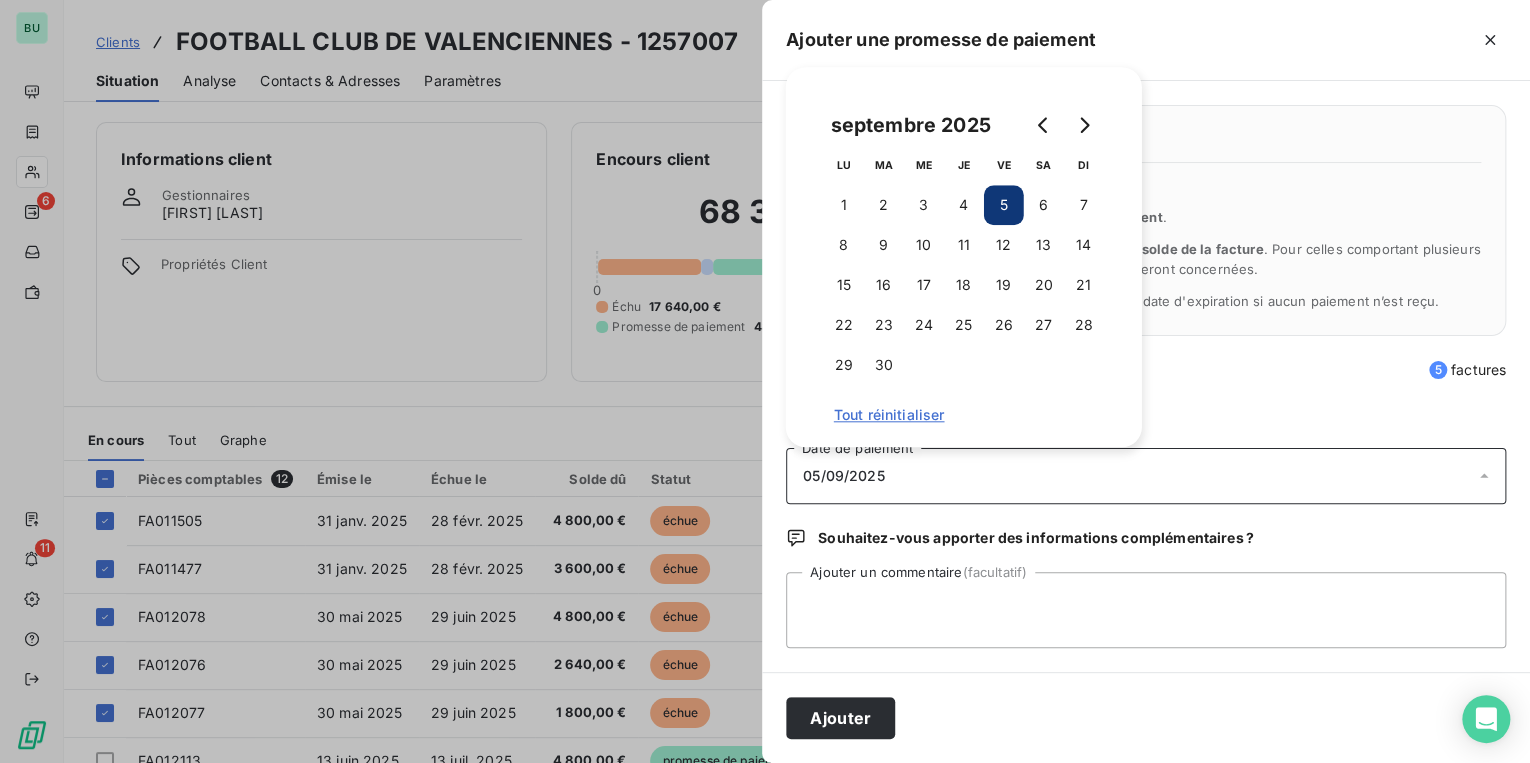 click on "5" at bounding box center (1004, 205) 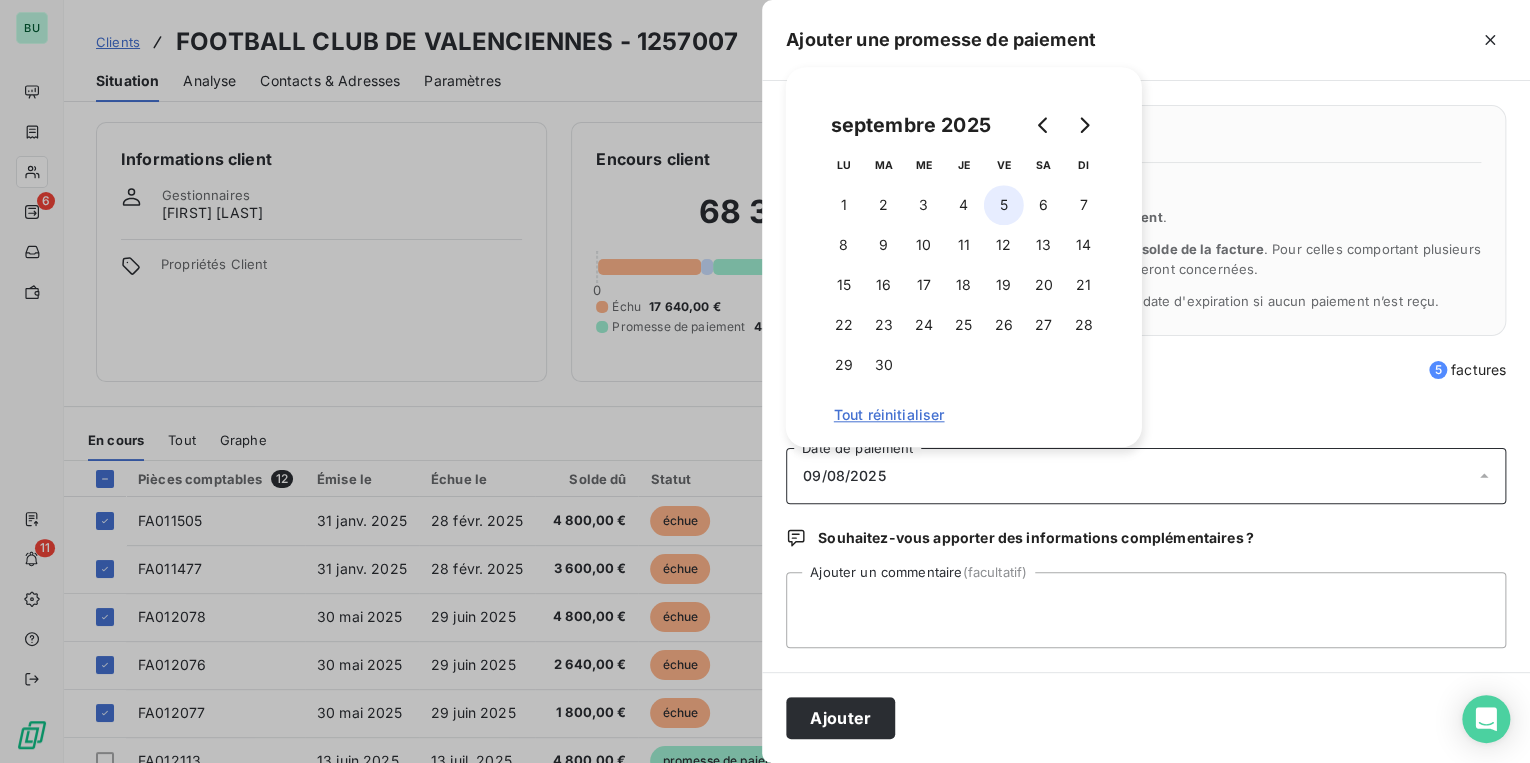 click on "5" at bounding box center (1004, 205) 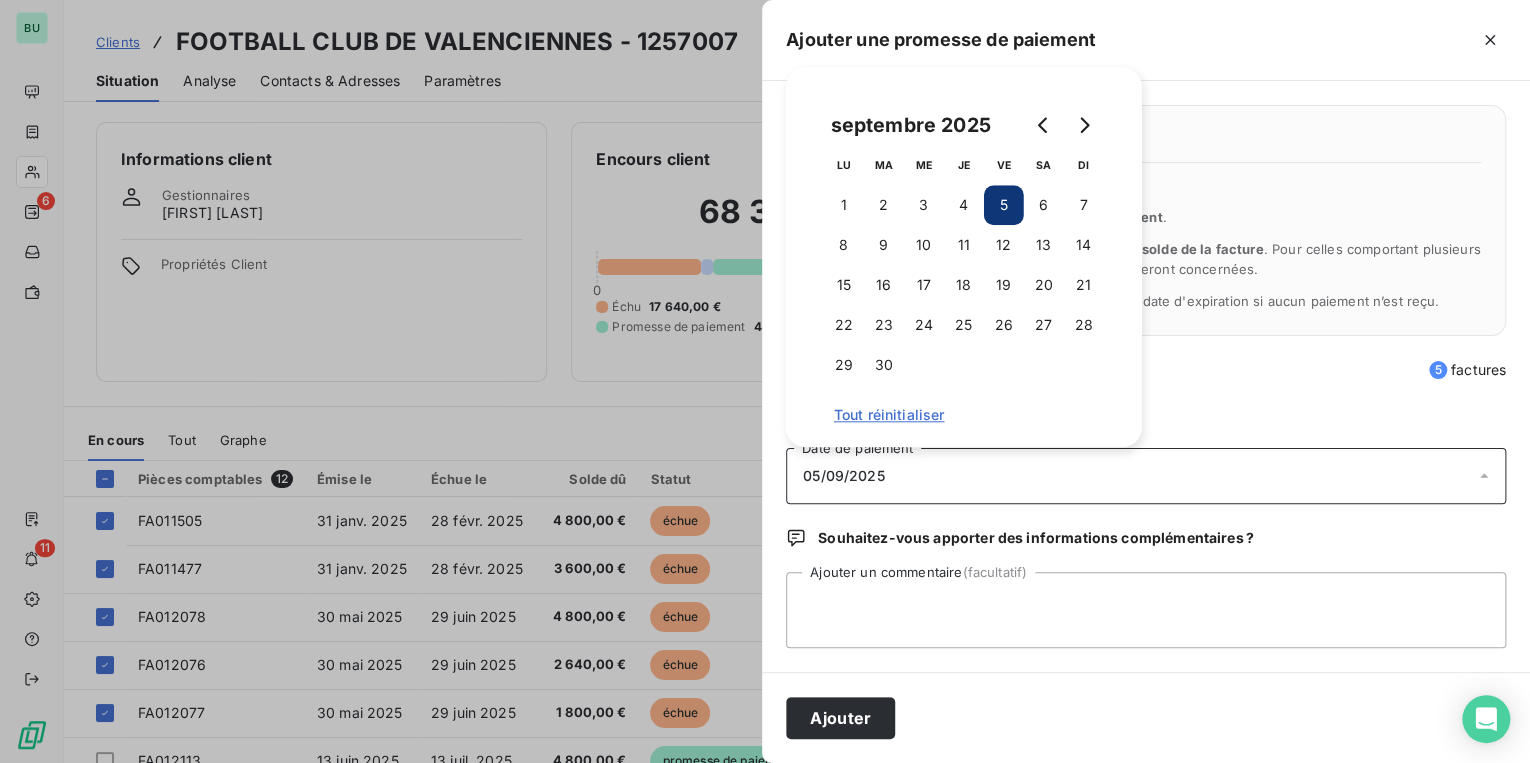 click on "5" at bounding box center (1004, 205) 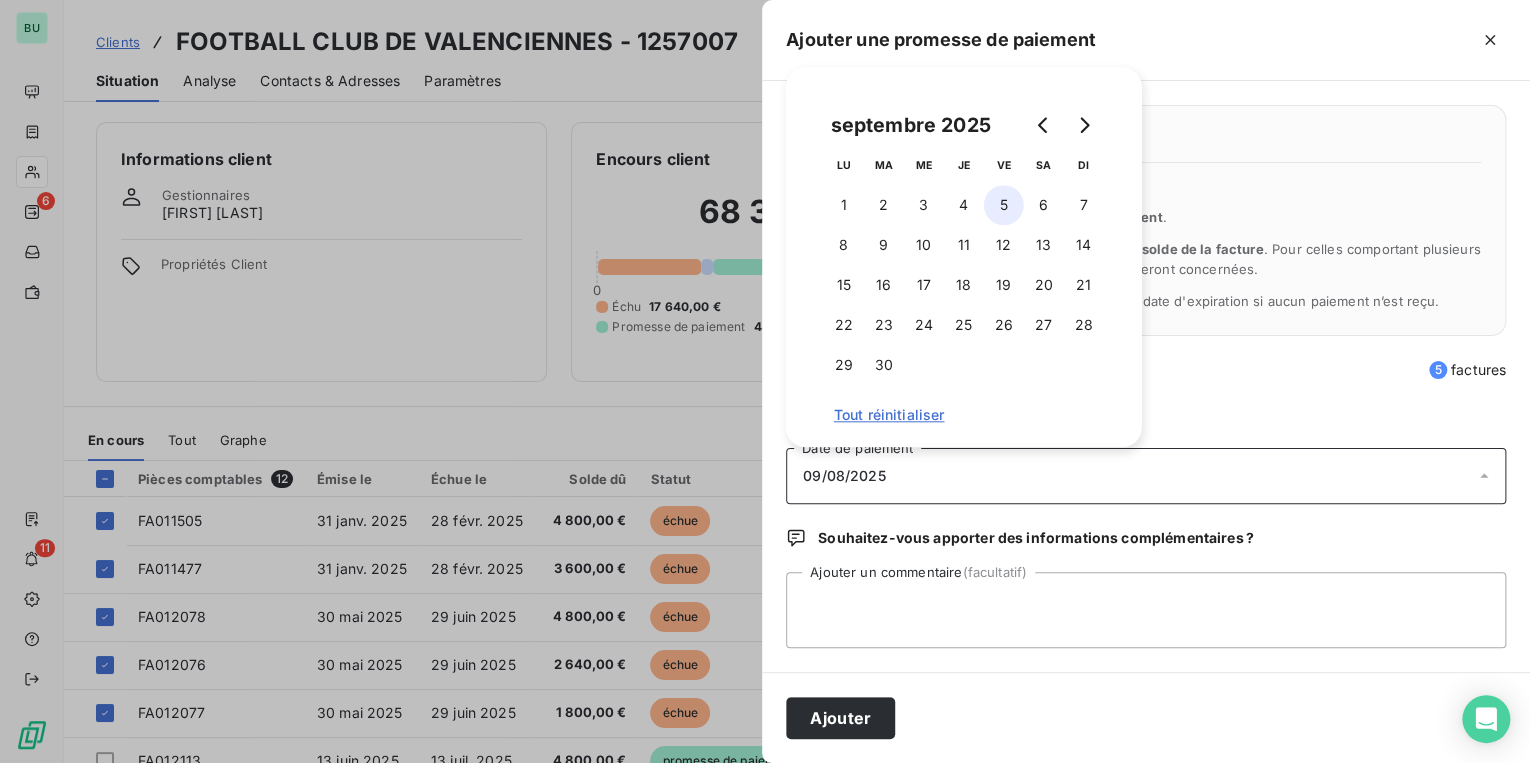 click on "5" at bounding box center [1004, 205] 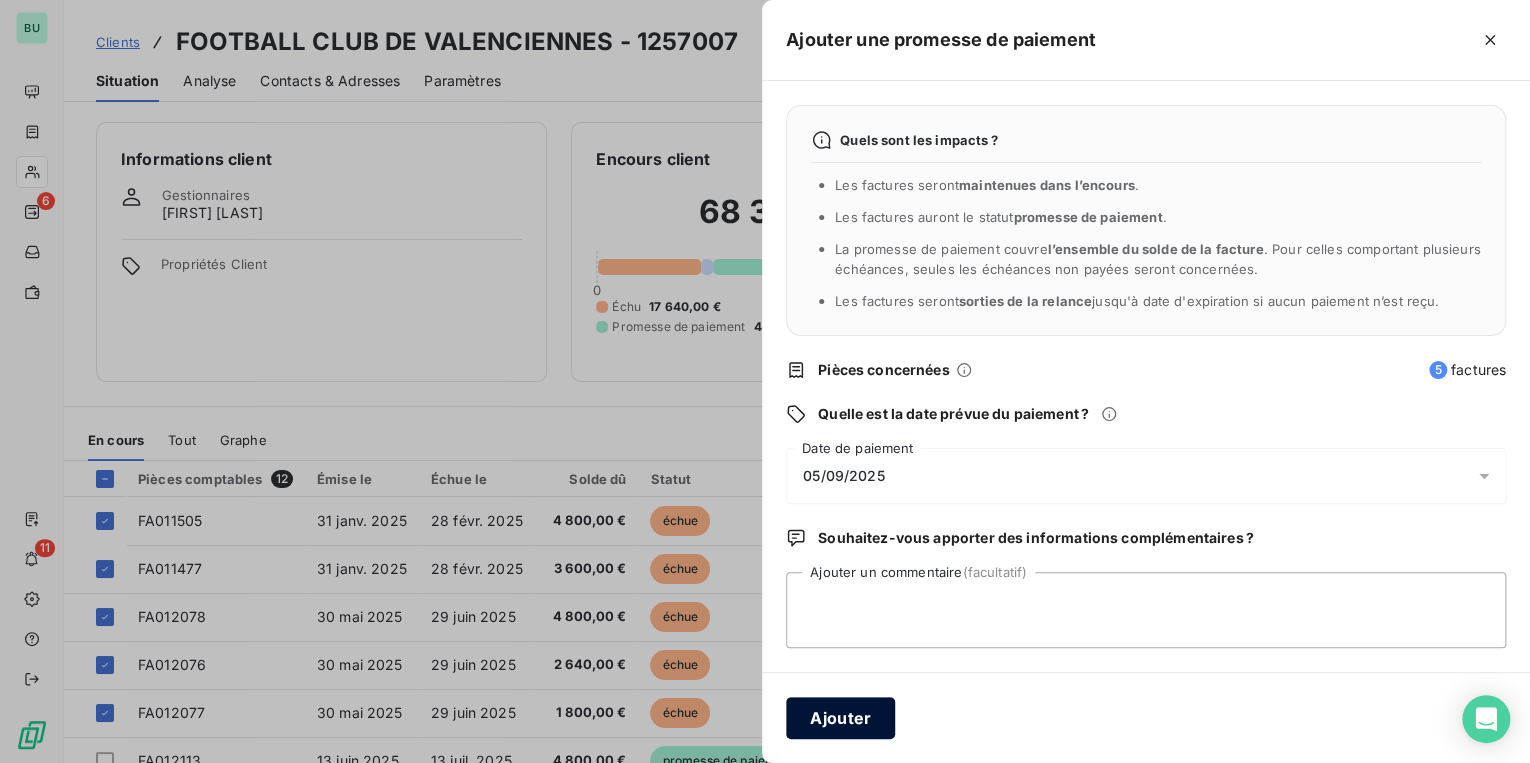 click on "Ajouter" at bounding box center (840, 718) 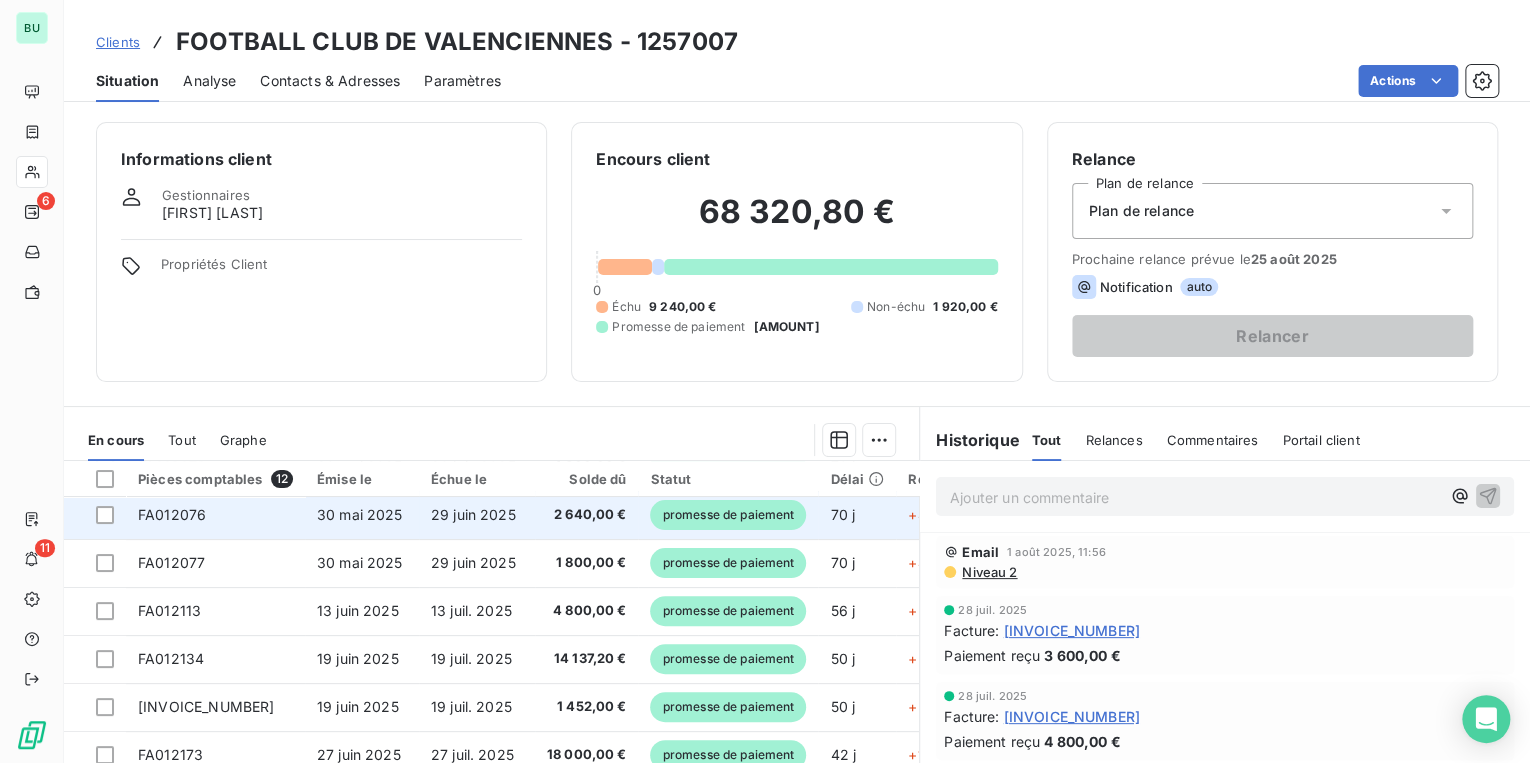 scroll, scrollTop: 0, scrollLeft: 0, axis: both 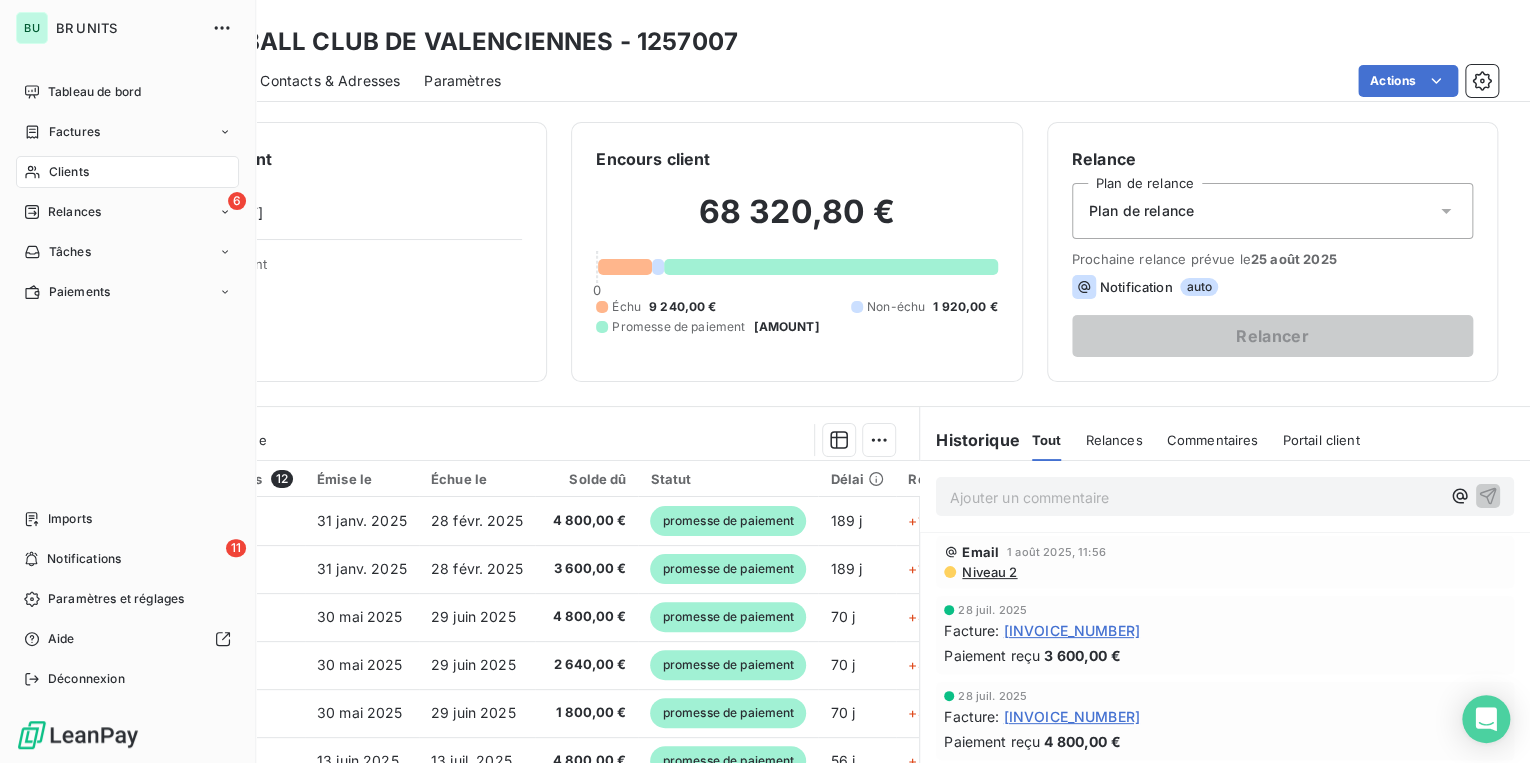click on "Clients" at bounding box center [127, 172] 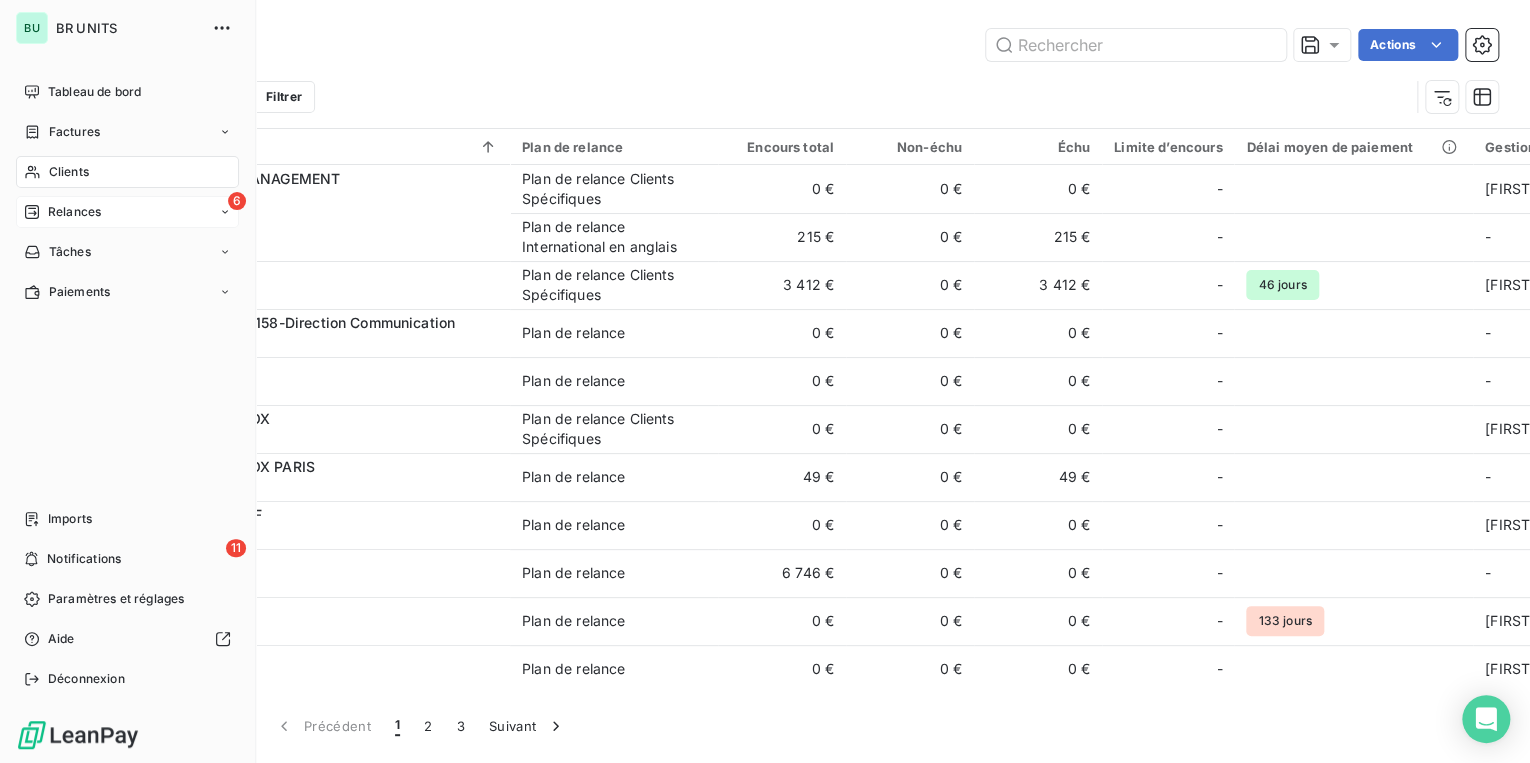 click on "Relances" at bounding box center (74, 212) 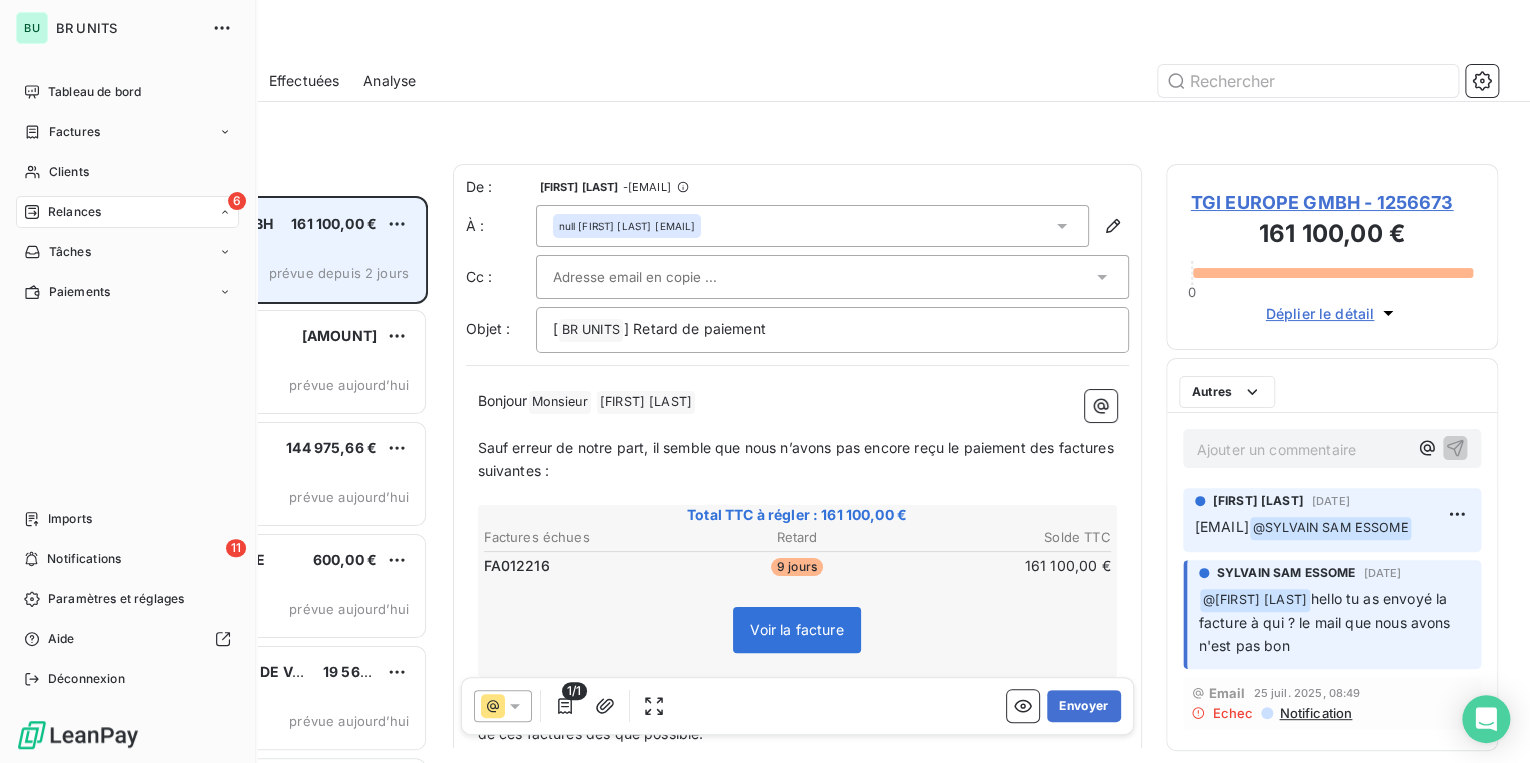 scroll, scrollTop: 12, scrollLeft: 12, axis: both 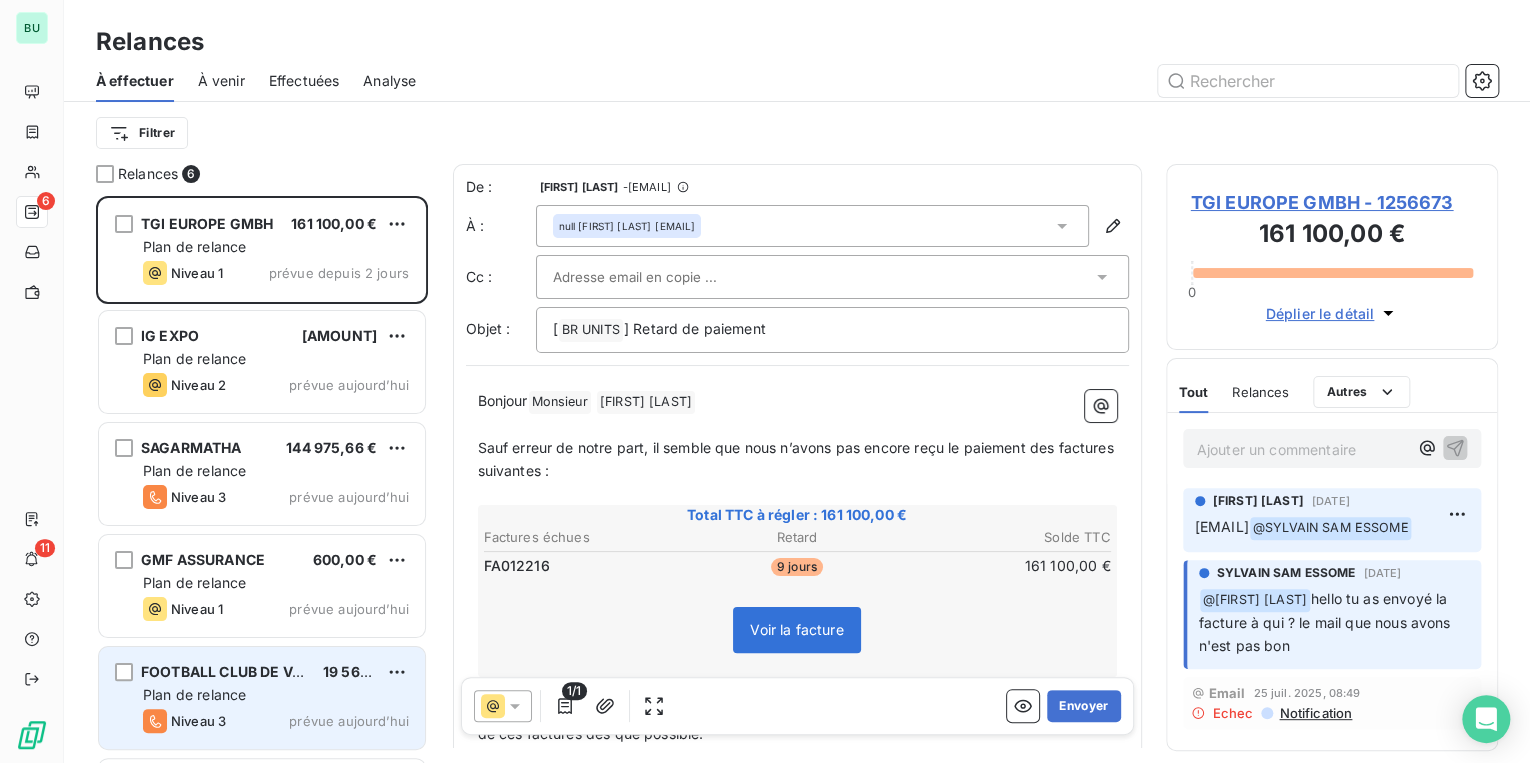 click on "Plan de relance" at bounding box center [194, 694] 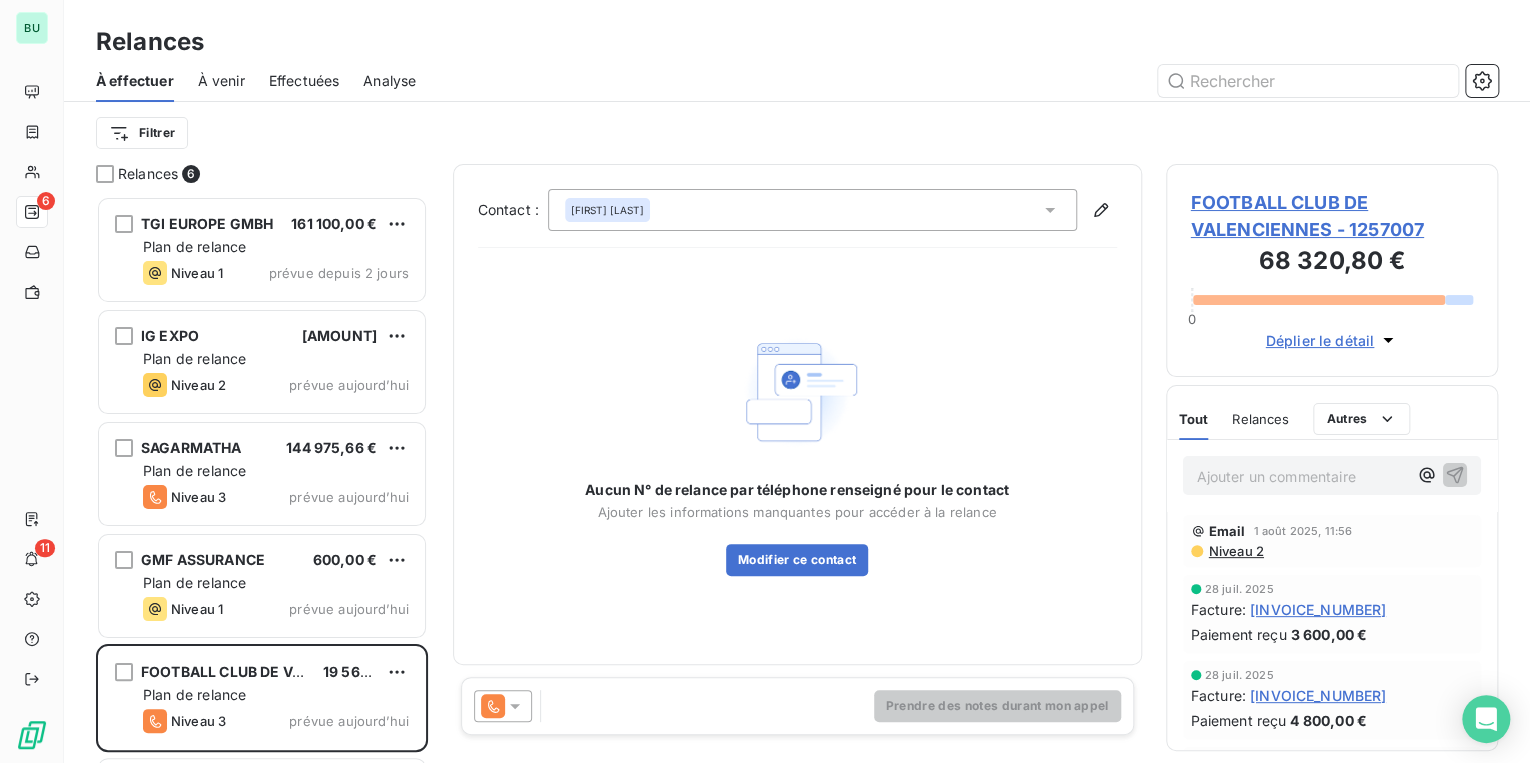 click 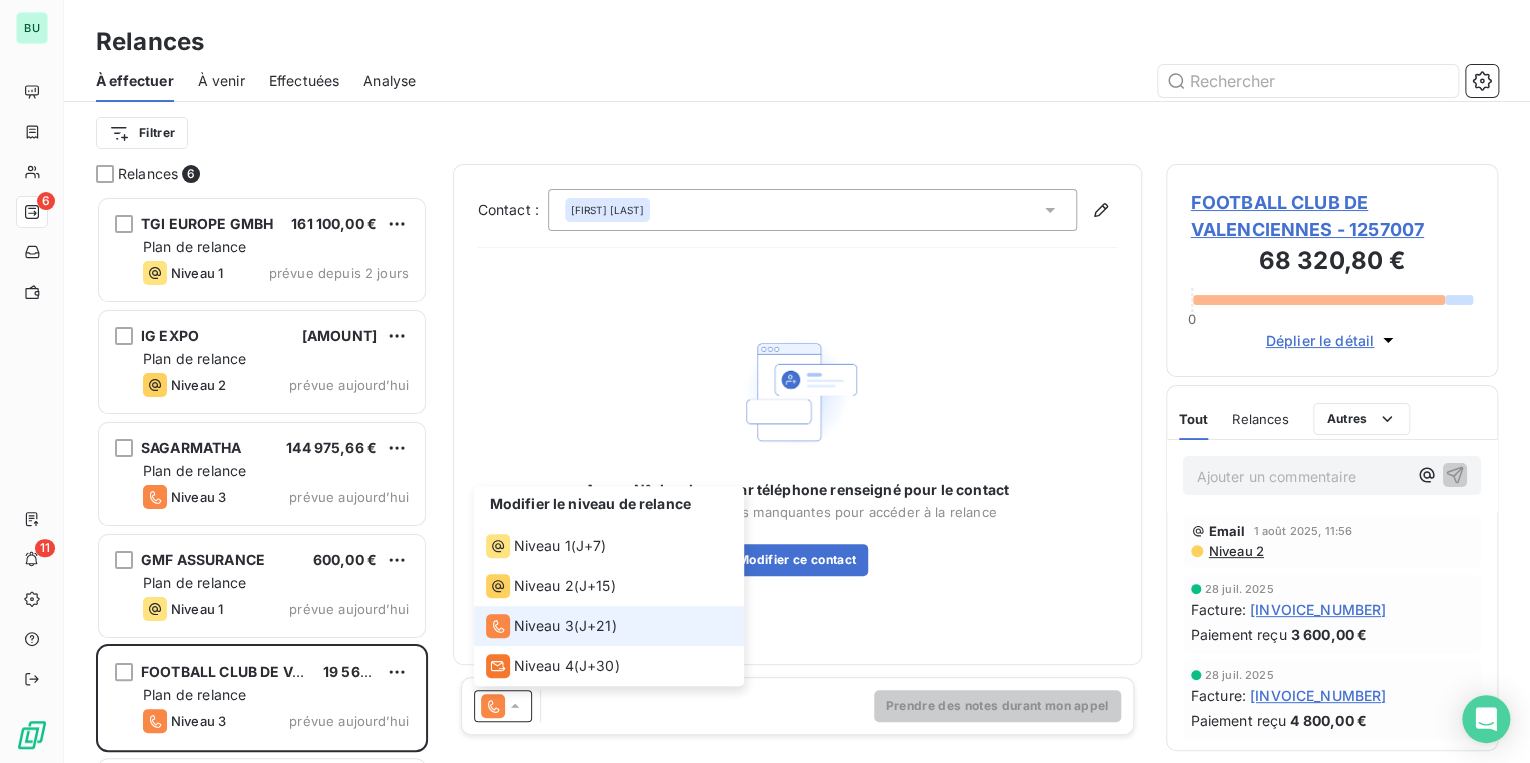 click 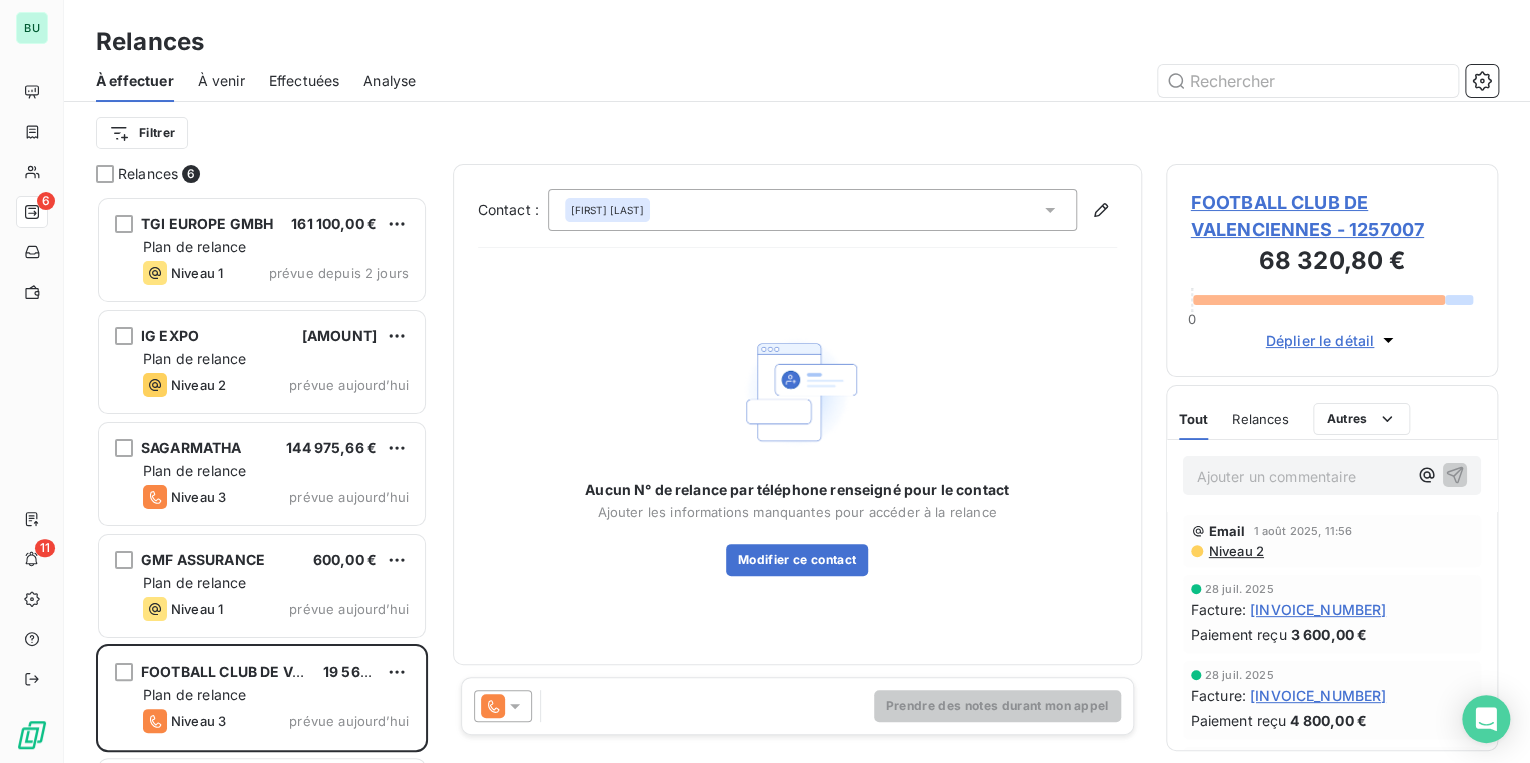 click on "FOOTBALL CLUB DE VALENCIENNES - 1257007" at bounding box center [1332, 216] 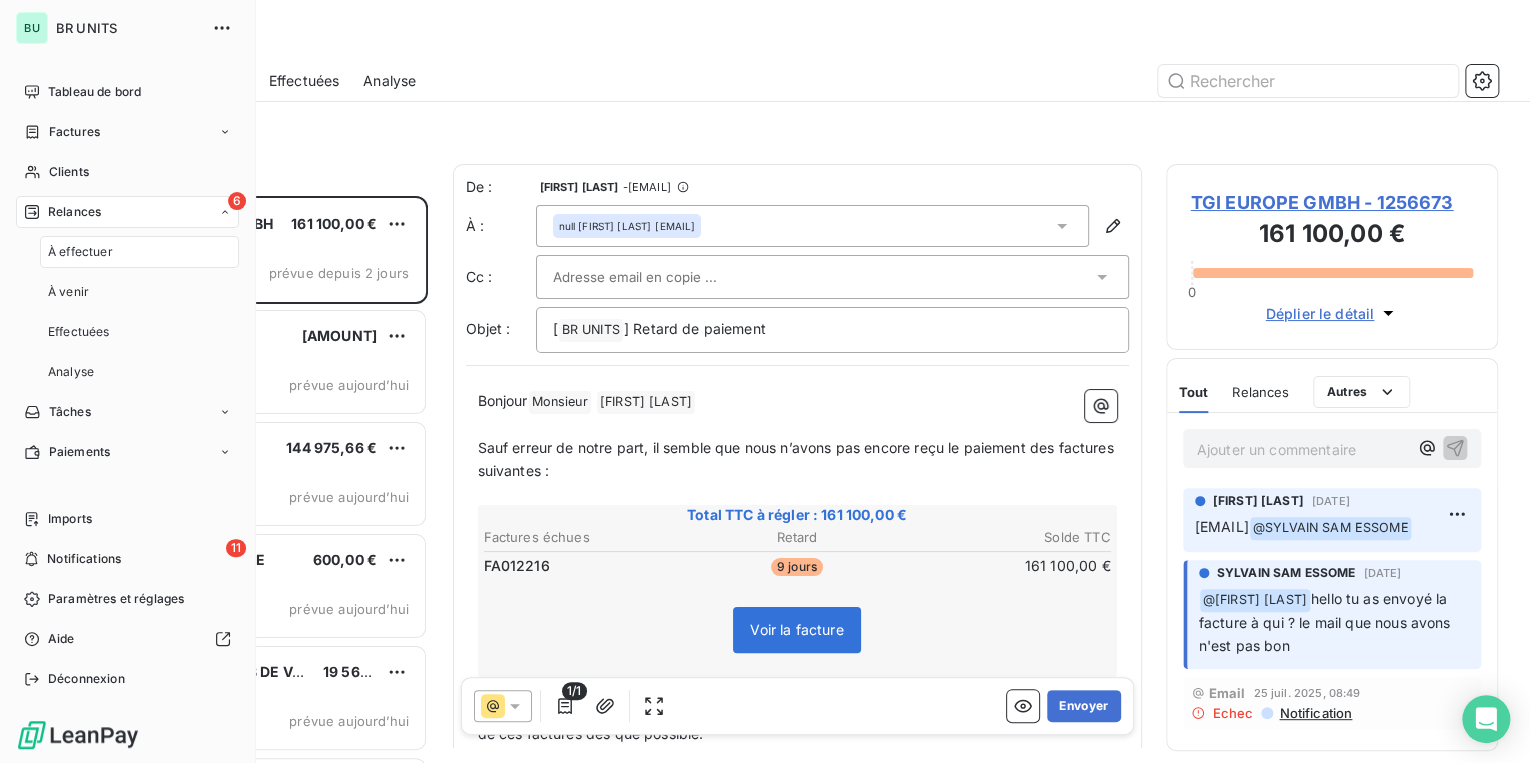 scroll, scrollTop: 12, scrollLeft: 12, axis: both 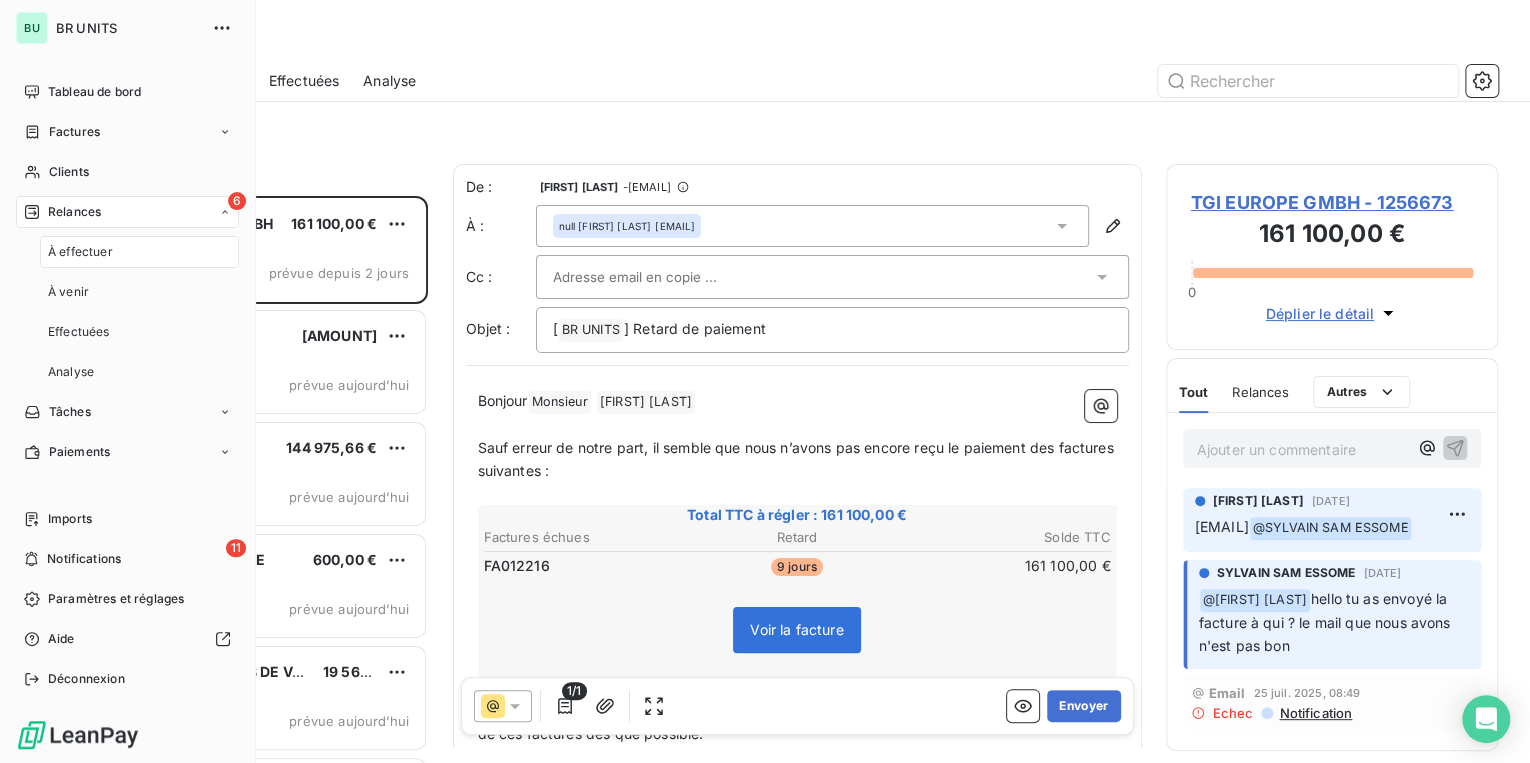 click on "6 Relances" at bounding box center [127, 212] 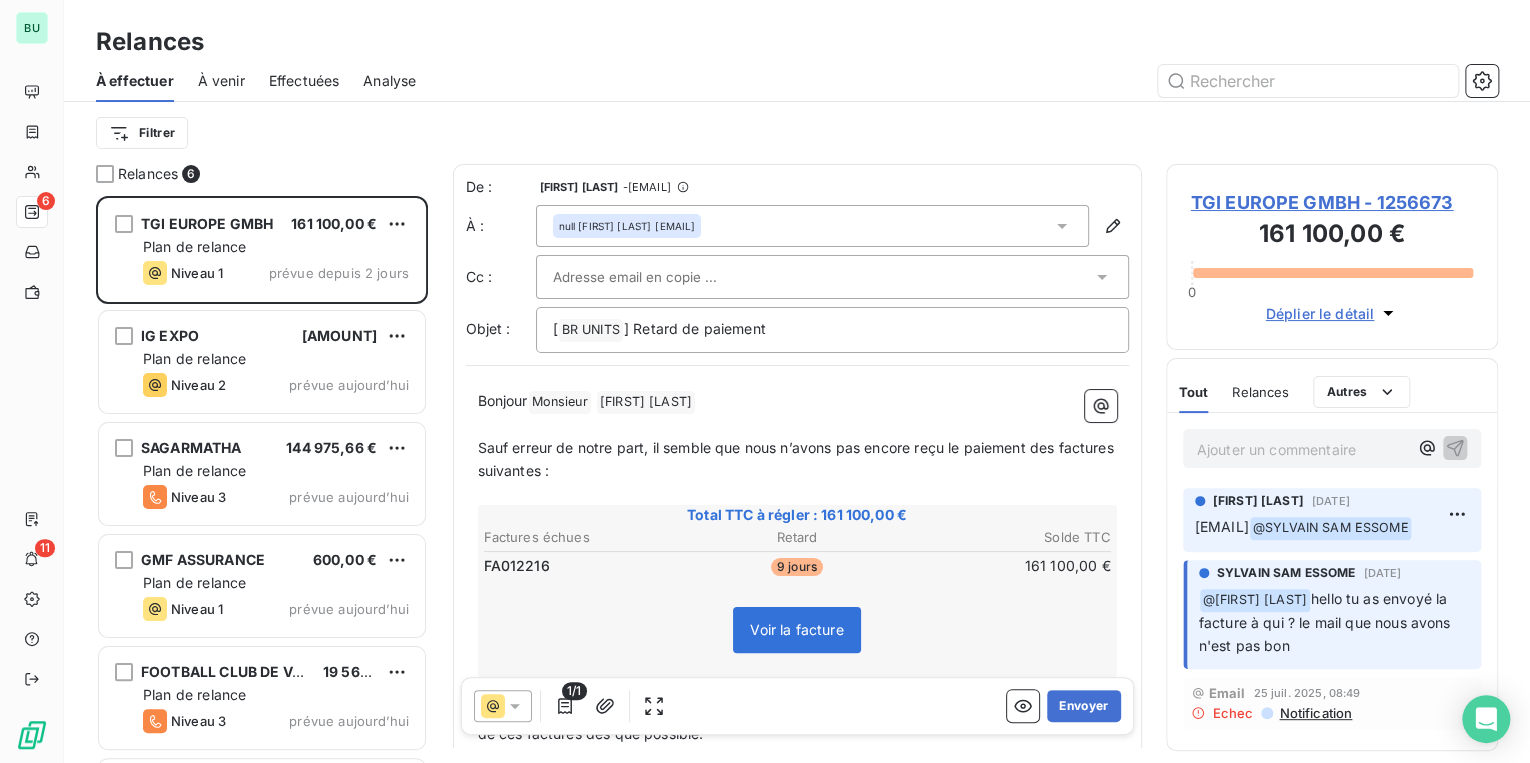 click on "Filtrer" at bounding box center [797, 133] 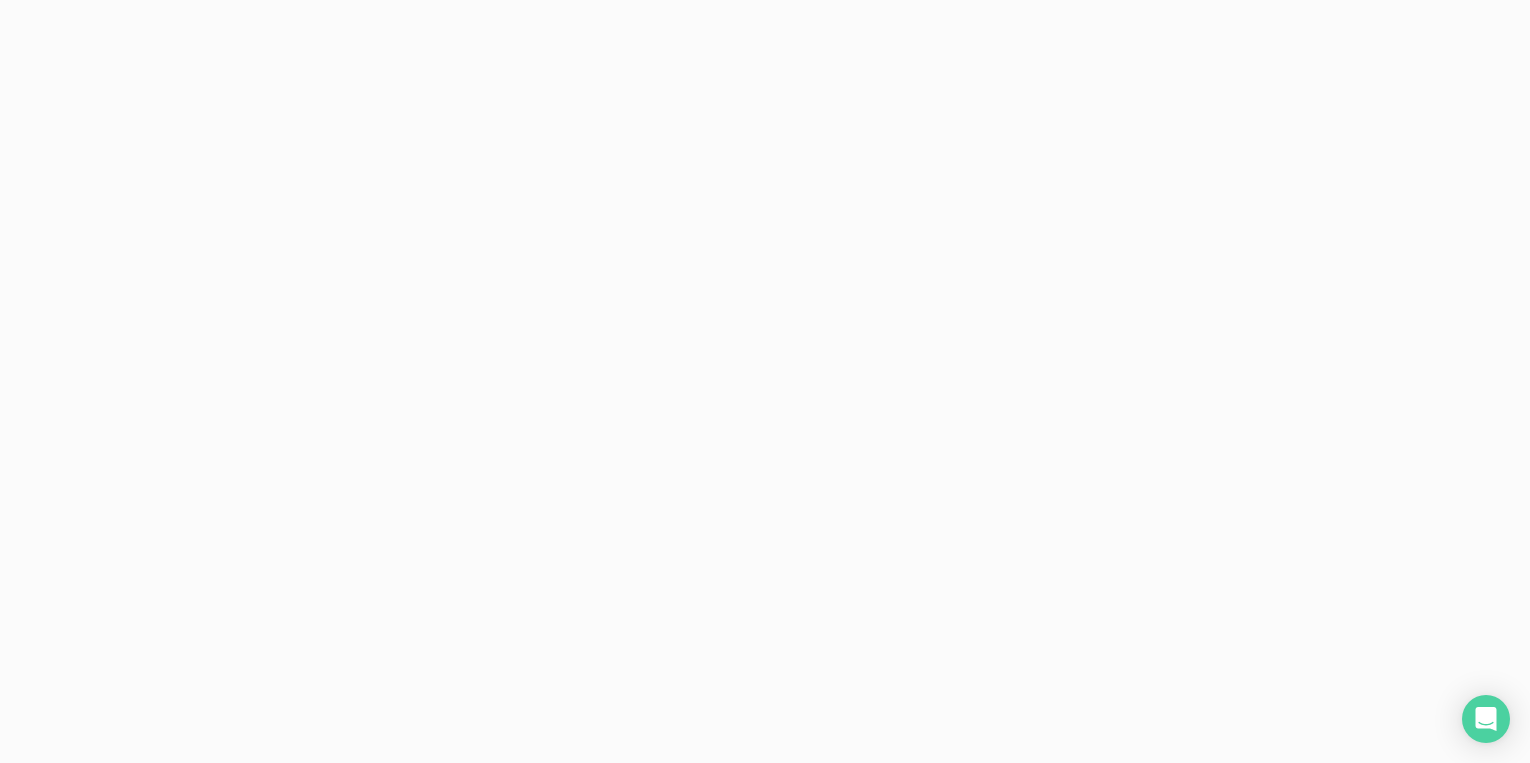 scroll, scrollTop: 0, scrollLeft: 0, axis: both 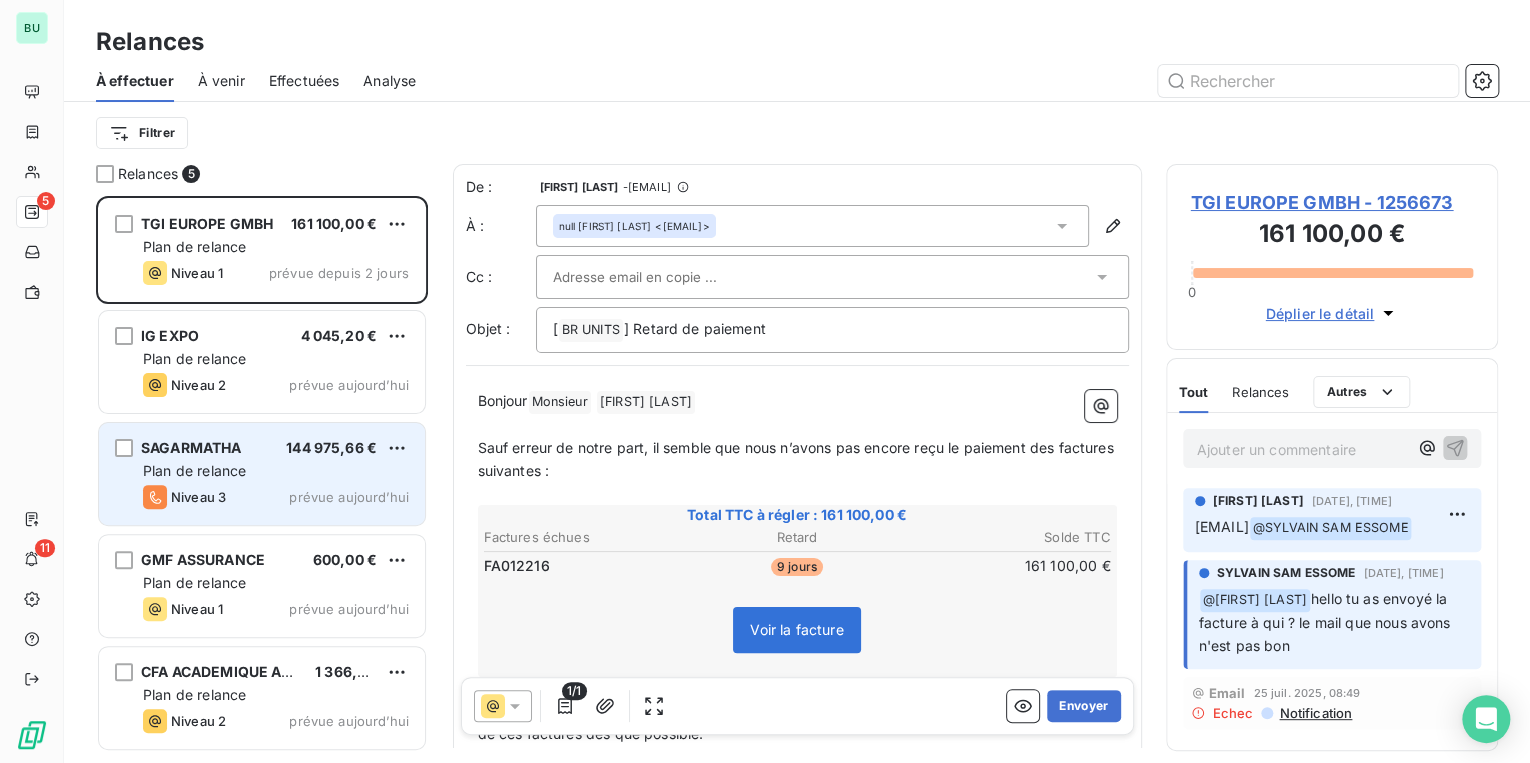 click on "Plan de relance" at bounding box center (194, 470) 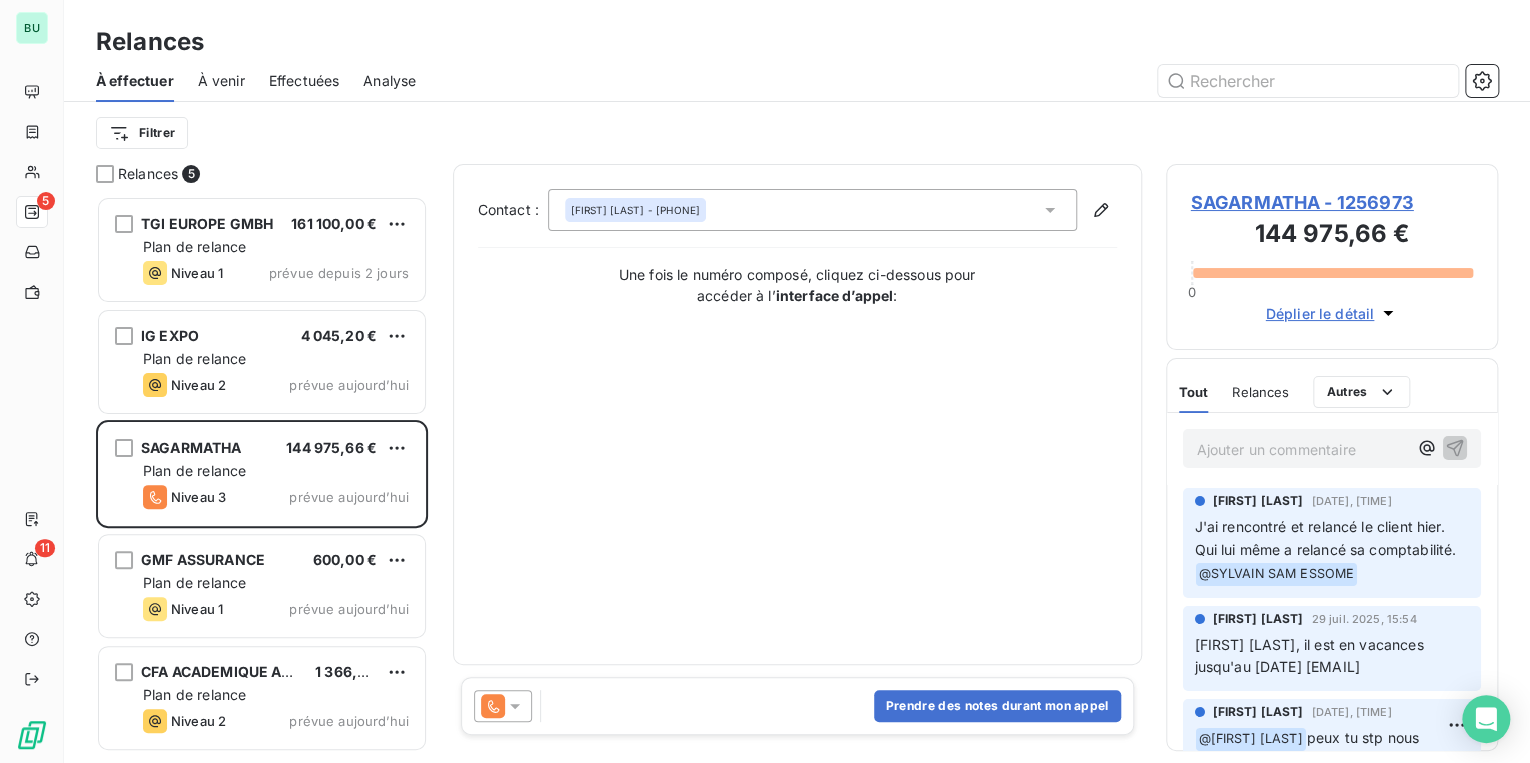 click on "SAGARMATHA - 1256973" at bounding box center [1332, 202] 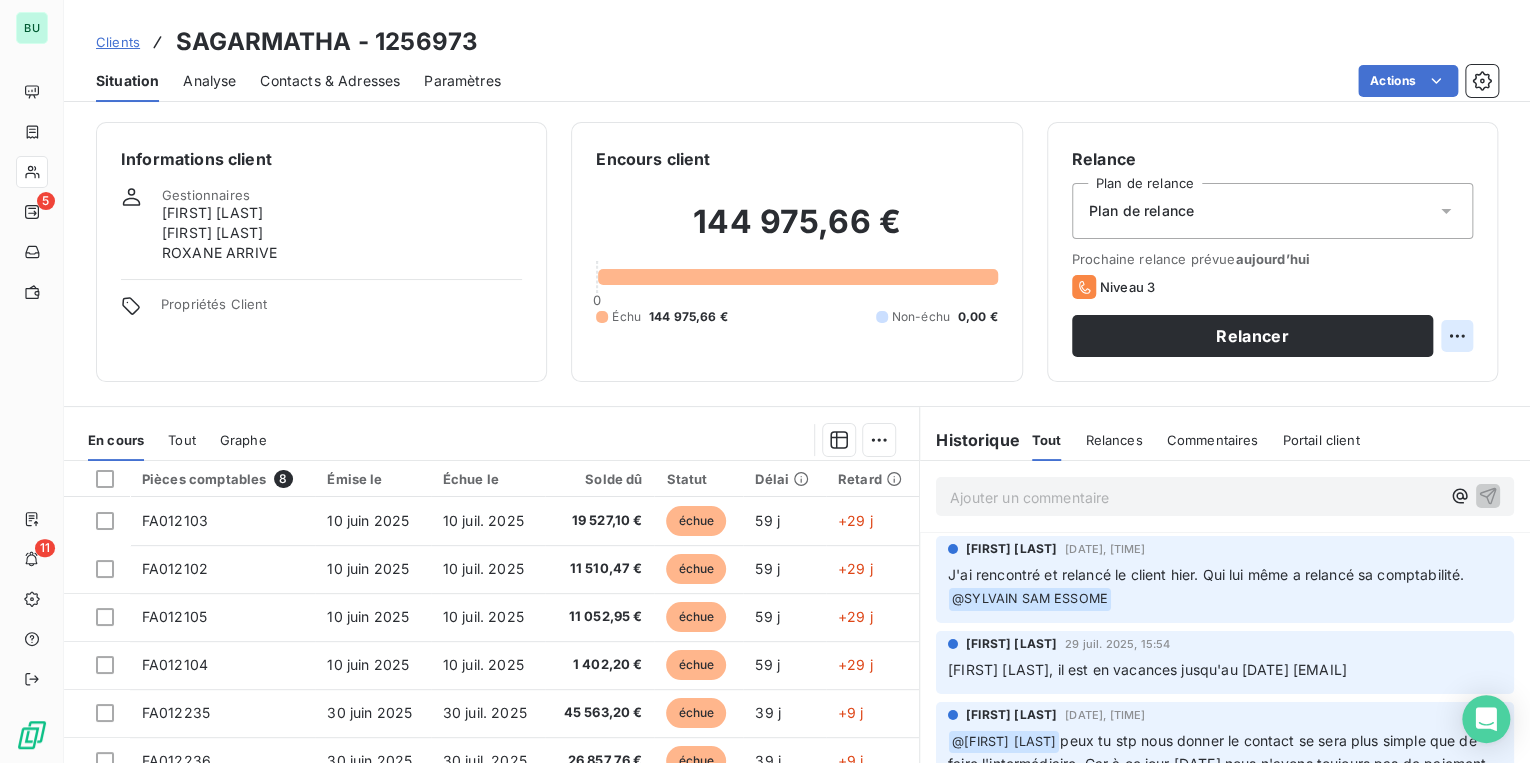 click on "BU 5 11 Clients SAGARMATHA - 1256973 Situation Analyse Contacts & Adresses Paramètres Actions Informations client Gestionnaires [FIRST] [LAST] [FIRST] [LAST] [LAST] Propriétés Client Encours client   144 975,66 € 0 Échu 144 975,66 € Non-échu 0,00 €   Relance Plan de relance Plan de relance Prochaine relance prévue  aujourd’hui Niveau 3 Relancer En cours Tout Graphe Pièces comptables 8 Émise le Échue le Solde dû Statut Délai   Retard   FA012103 10 [DATE] 10 [DATE] 19 527,10 € échue 59 j +29 j FA012102 10 [DATE] 10 [DATE] 11 510,47 € échue 59 j +29 j FA012105 10 [DATE] 10 [DATE] 11 052,95 € échue 59 j +29 j FA012104 10 [DATE] 10 [DATE] 1 402,20 € échue 59 j +29 j FA012235 30 [DATE] 30 [DATE] 45 563,20 € échue 39 j +9 j FA012236 30 [DATE] 30 [DATE] 26 857,76 € échue 39 j +9 j FA012233 30 [DATE] 30 [DATE] 25 790,18 € échue 39 j +9 j FA012234 30 [DATE] 30 [DATE] échue 1" at bounding box center [765, 381] 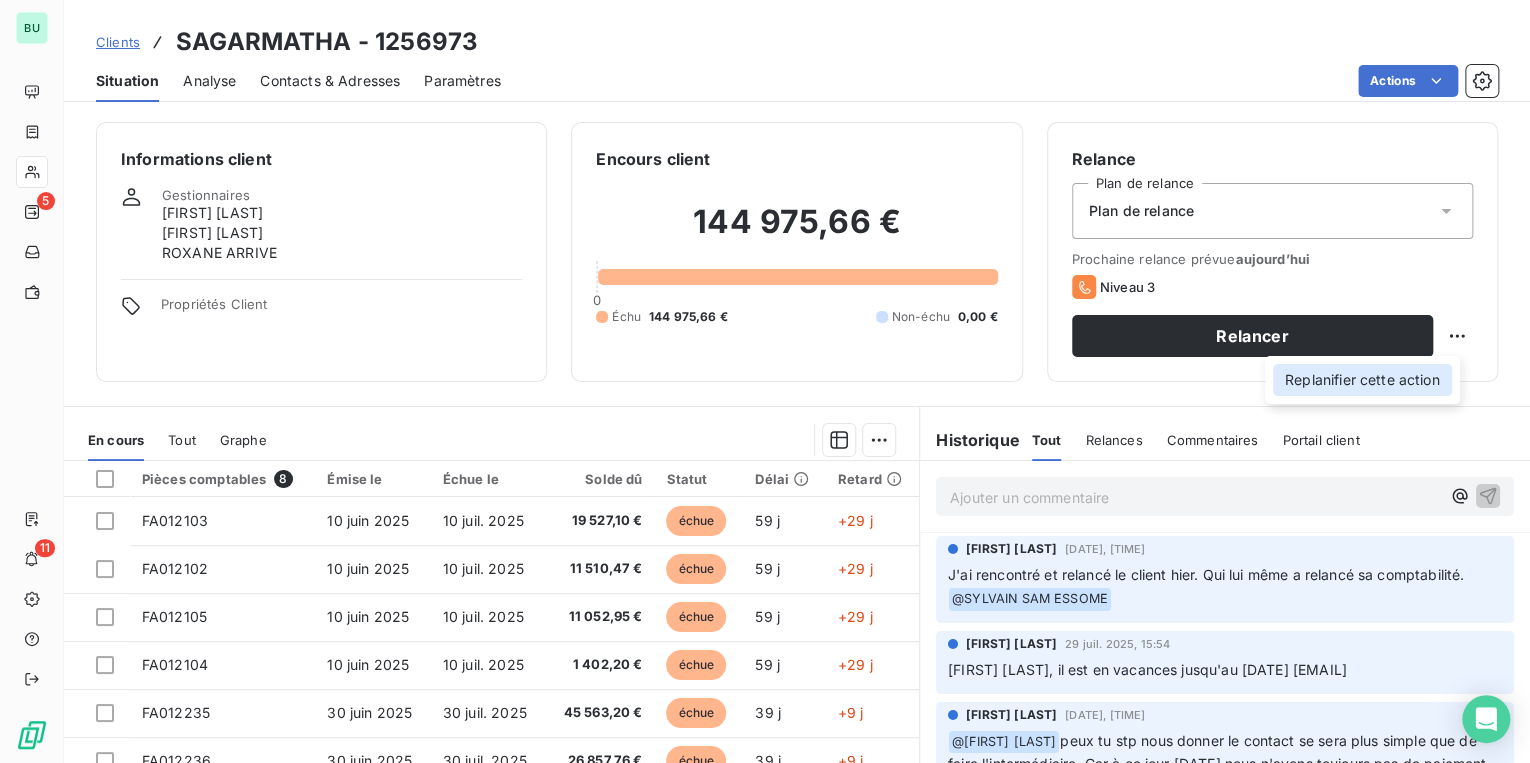 click on "Replanifier cette action" at bounding box center [1362, 380] 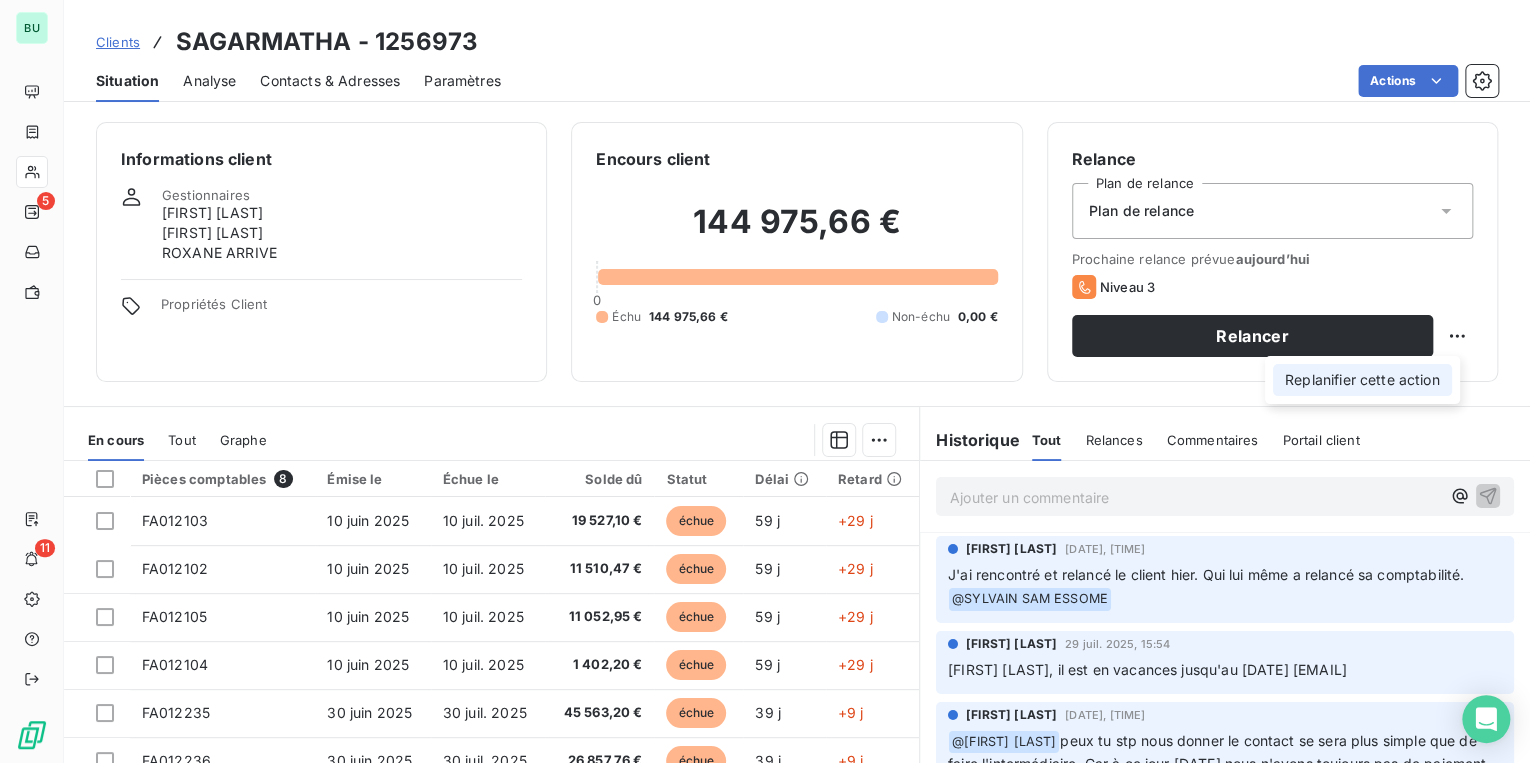 select on "7" 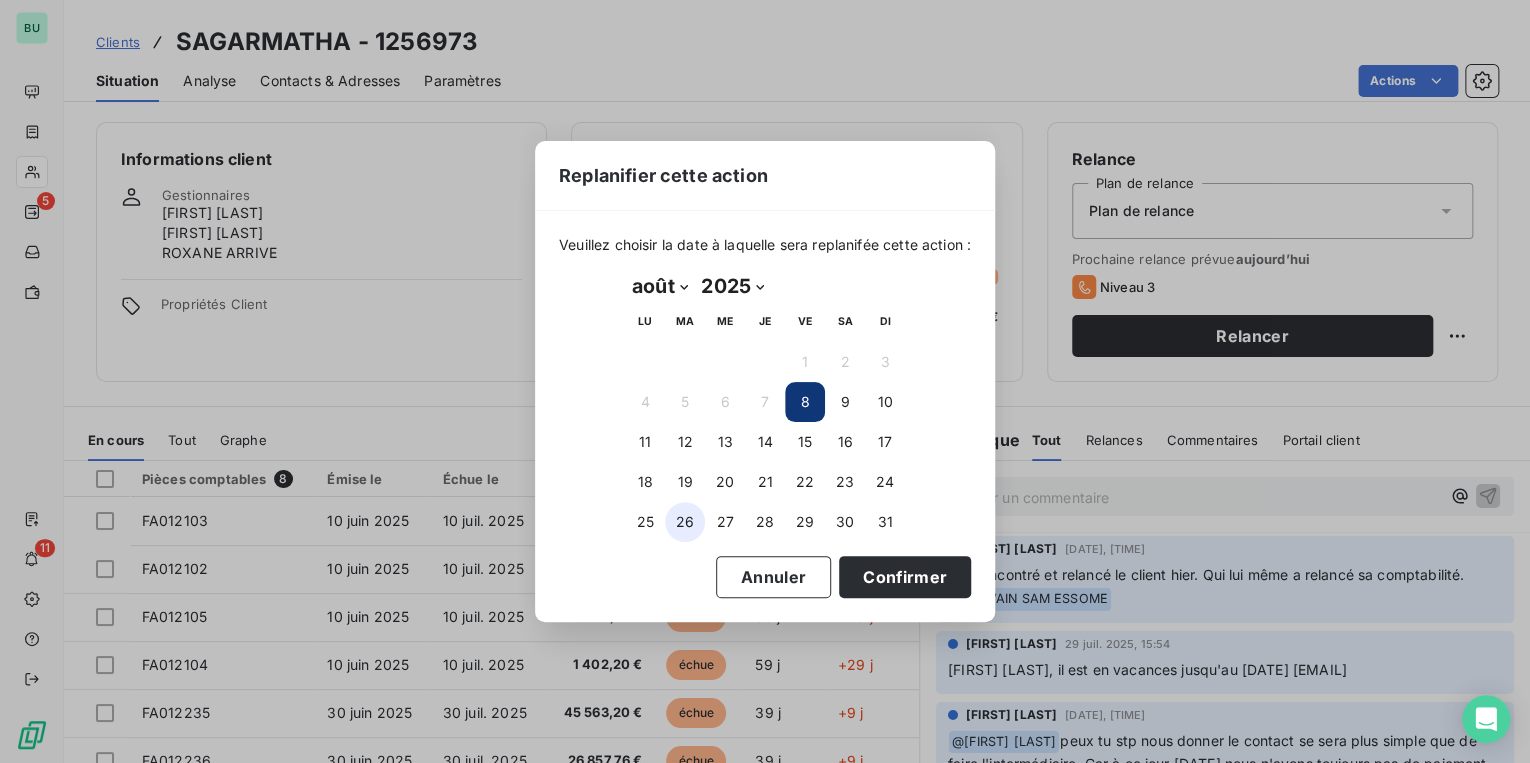 click on "26" at bounding box center [685, 522] 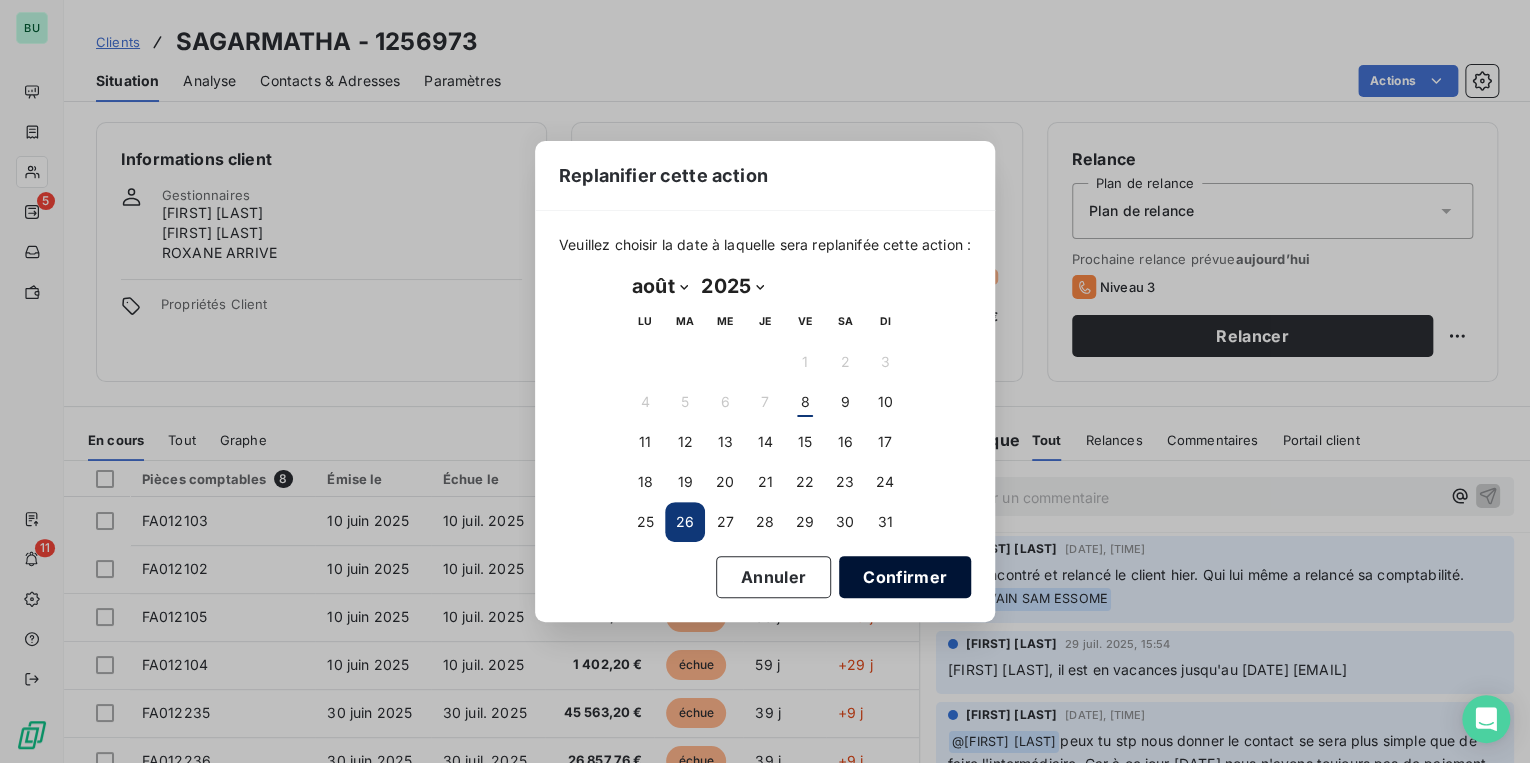 click on "Confirmer" at bounding box center (905, 577) 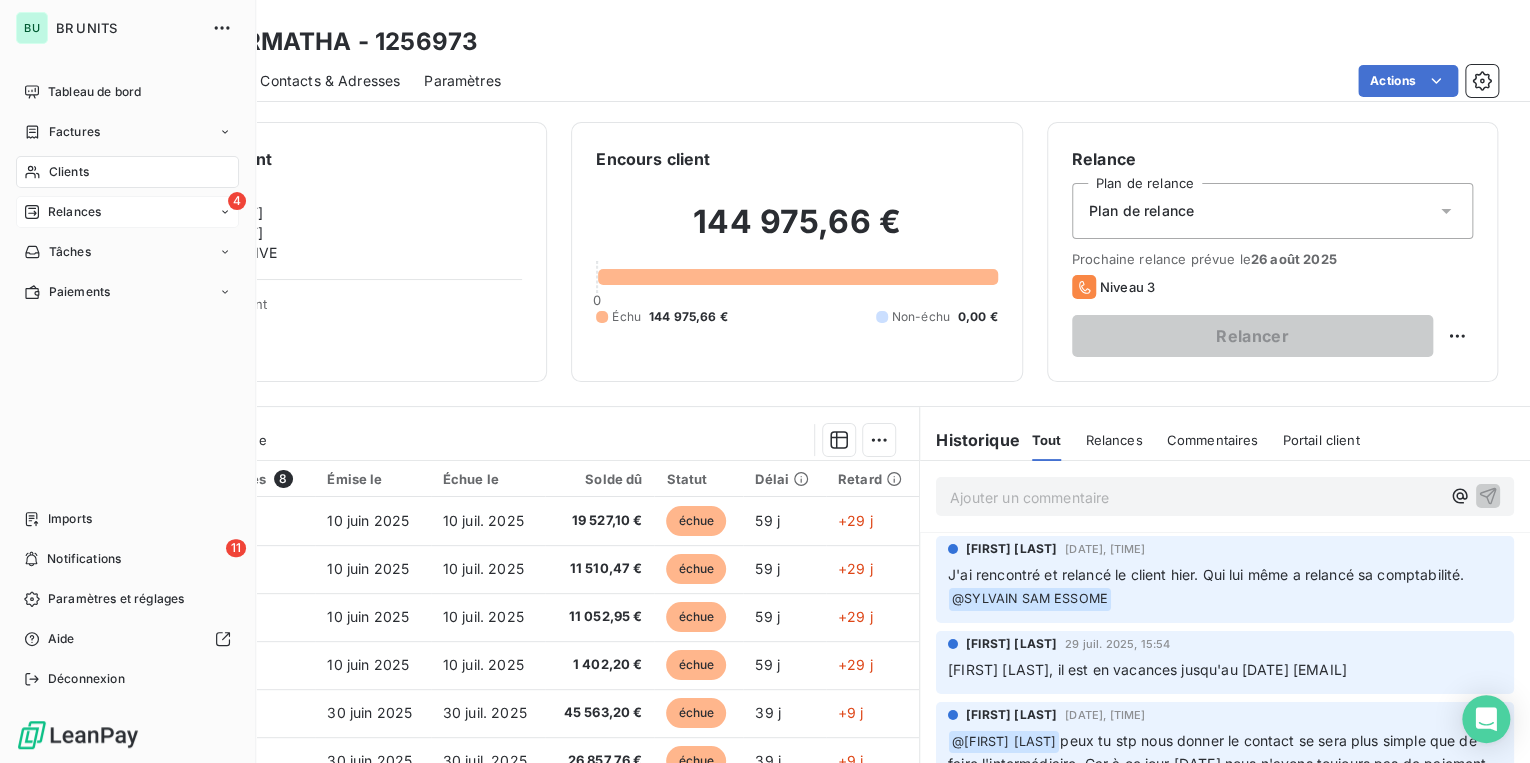 click on "Relances" at bounding box center (74, 212) 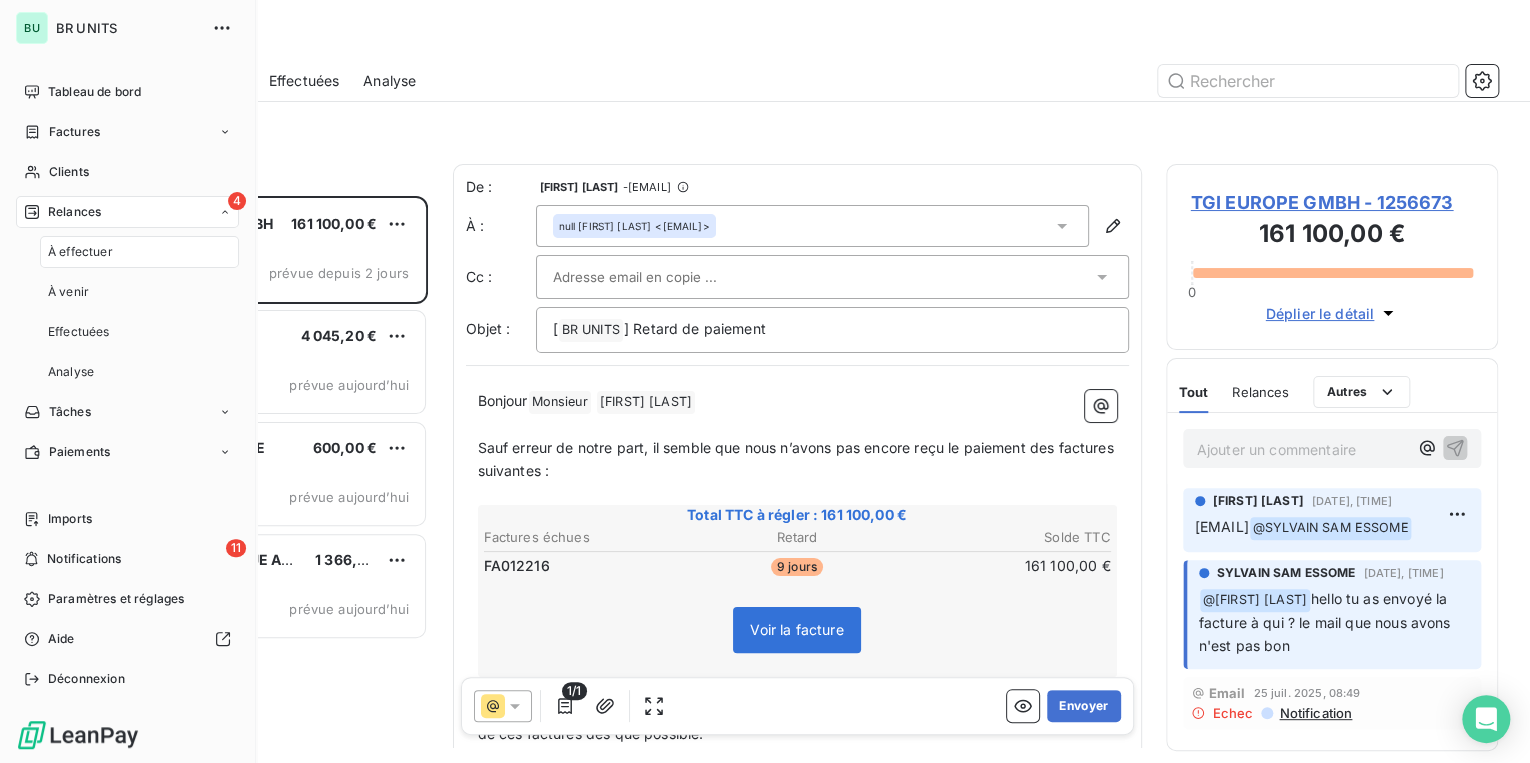 scroll, scrollTop: 12, scrollLeft: 12, axis: both 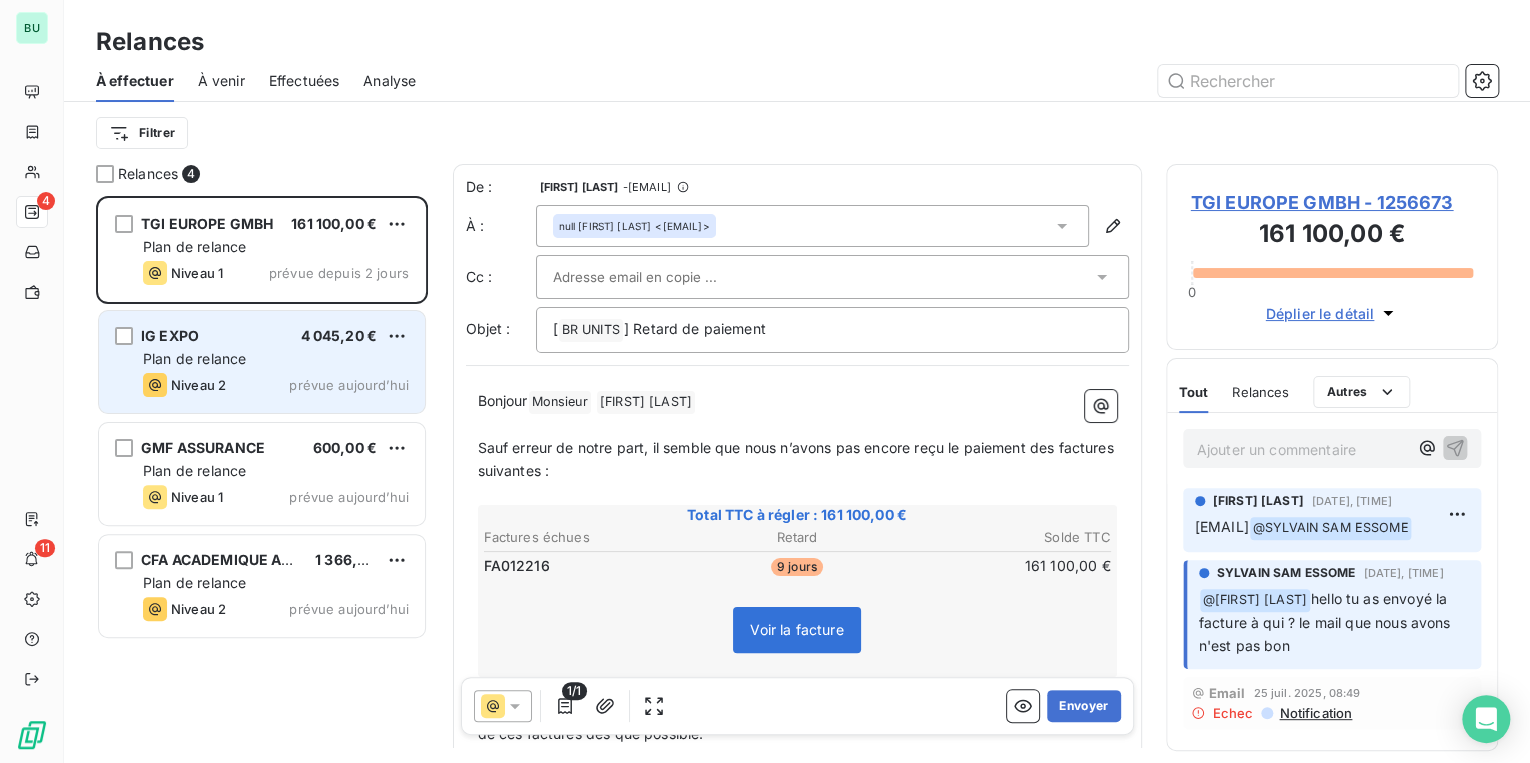 click on "Plan de relance" at bounding box center [276, 359] 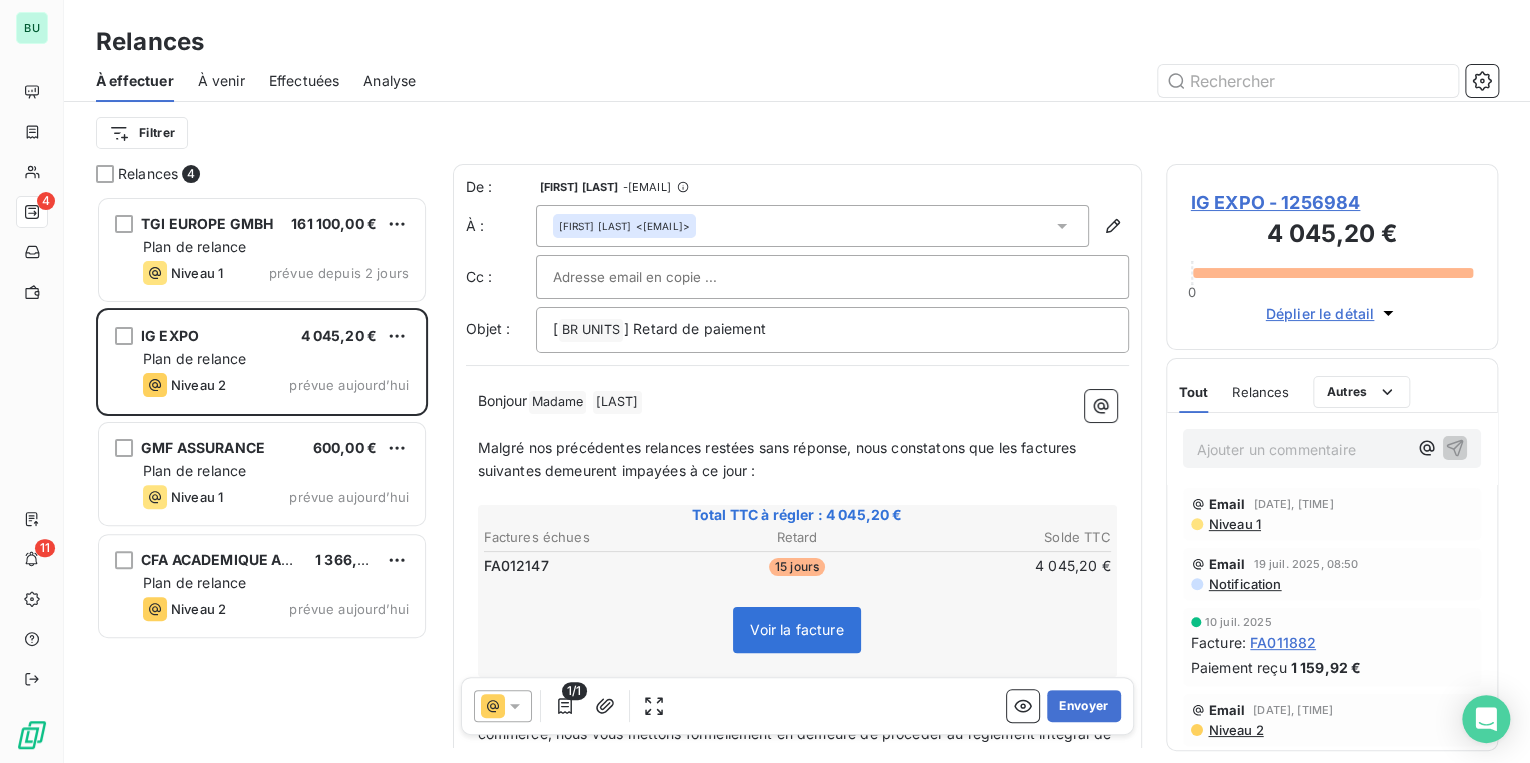 click on "IG EXPO - 1256984" at bounding box center [1332, 202] 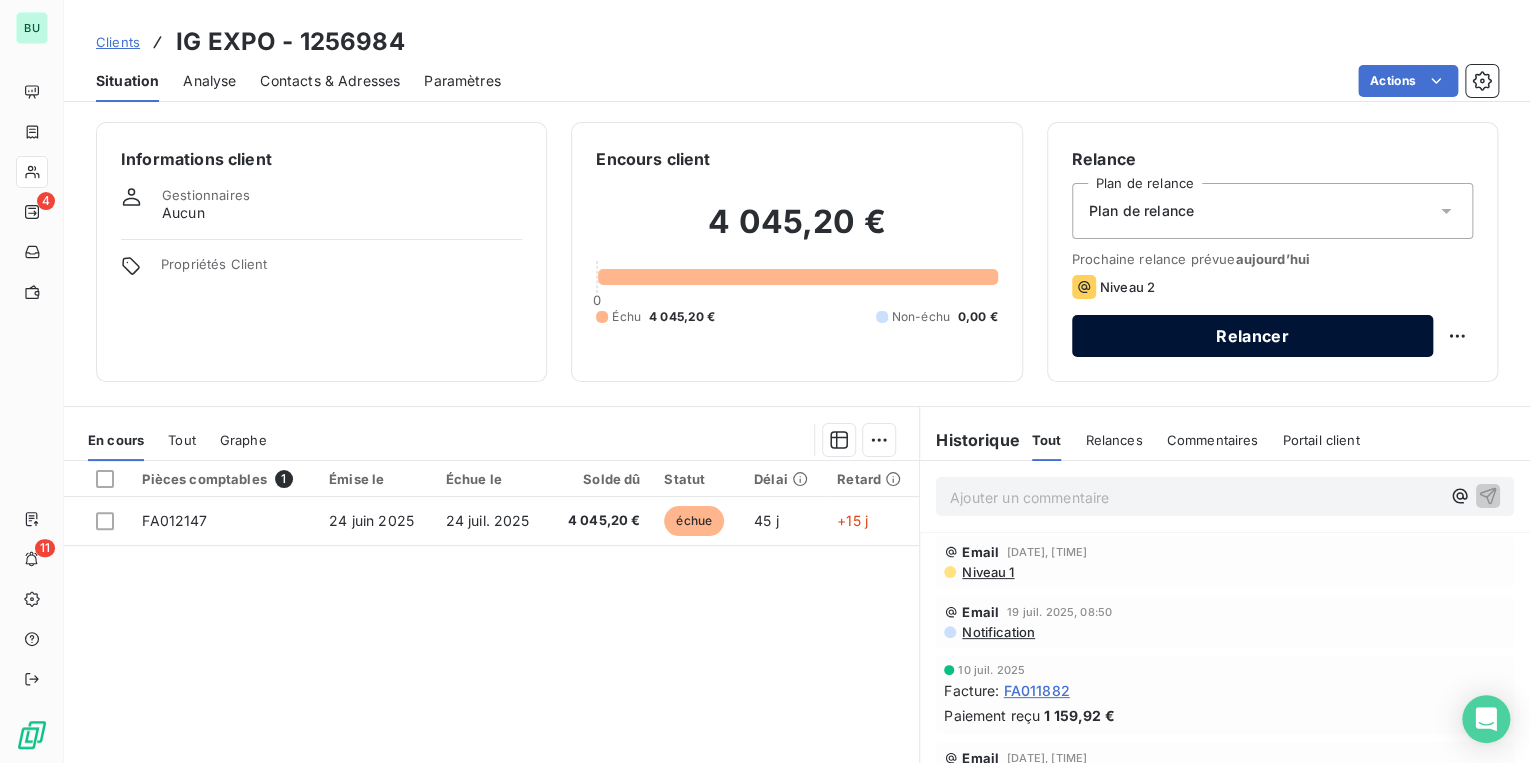 click on "Relancer" at bounding box center (1252, 336) 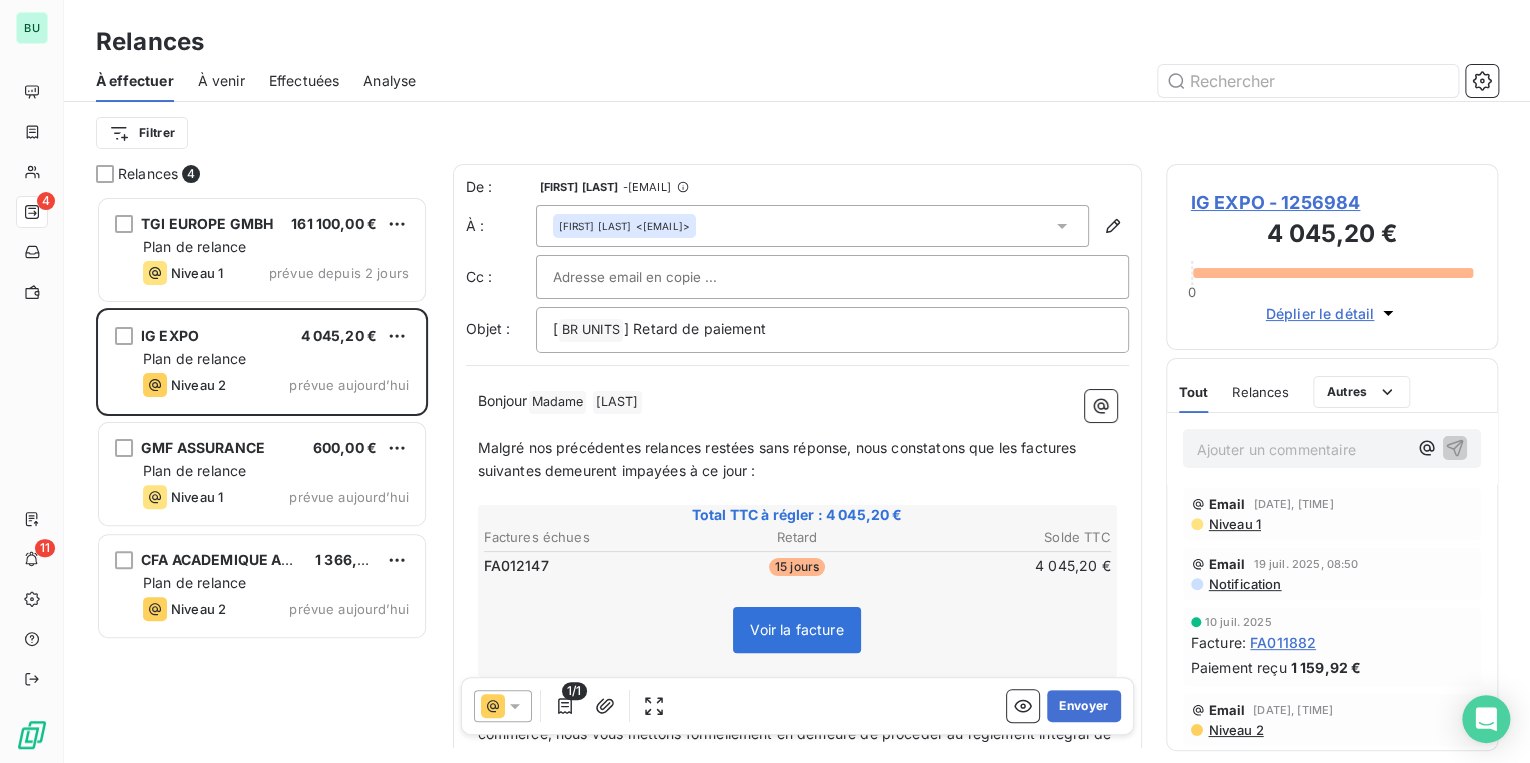 scroll, scrollTop: 12, scrollLeft: 12, axis: both 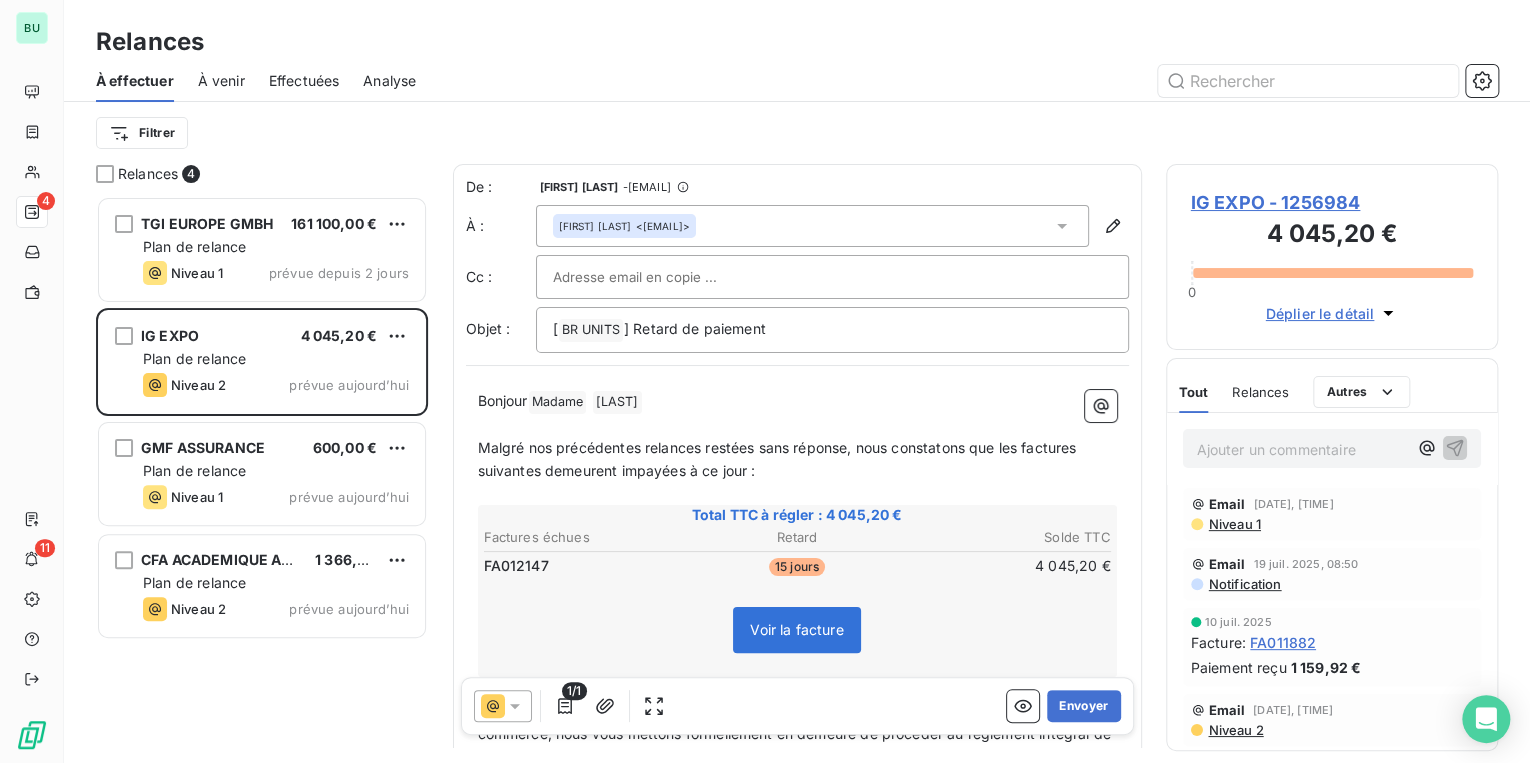 click at bounding box center (503, 706) 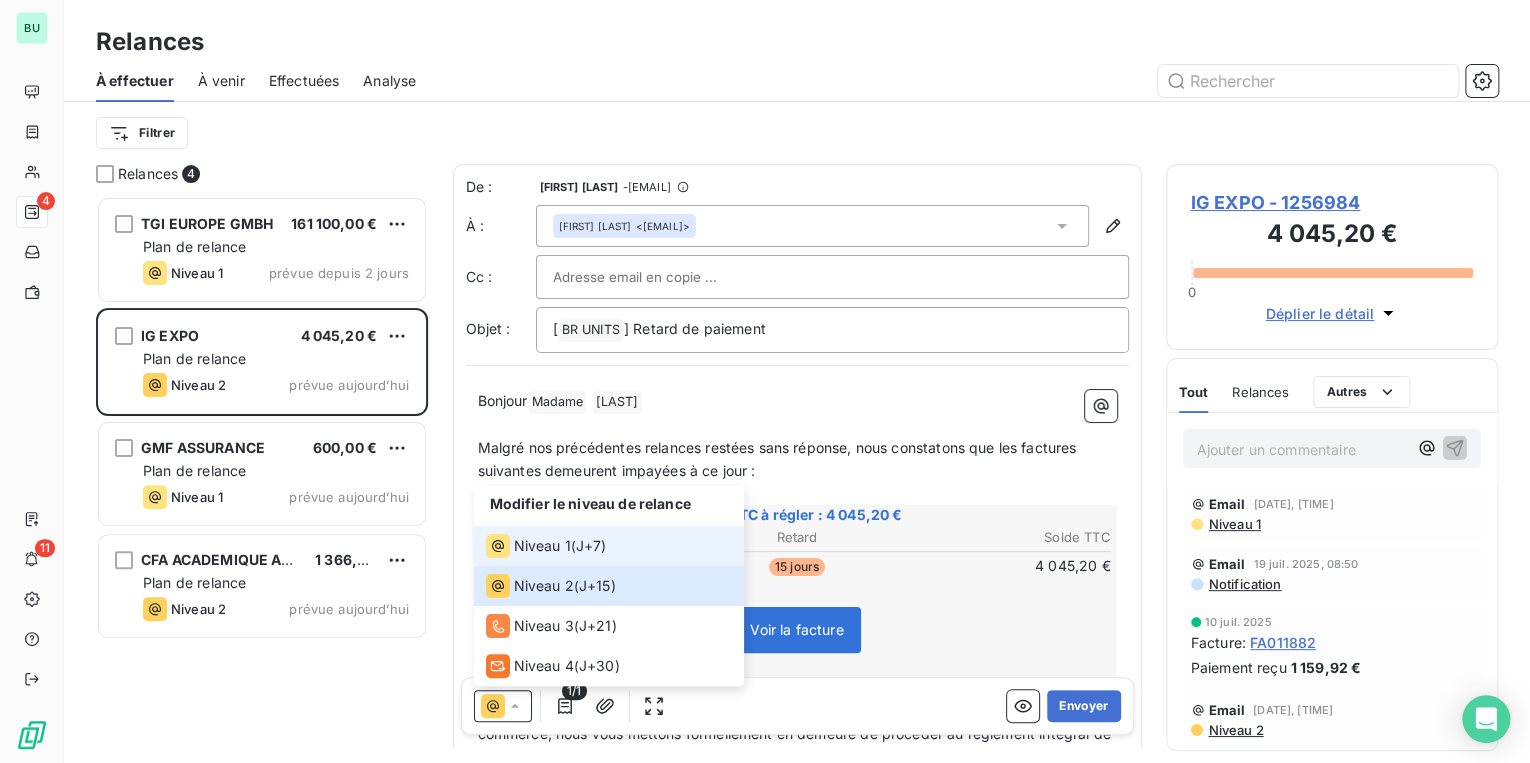 click on "Niveau 1" at bounding box center [542, 546] 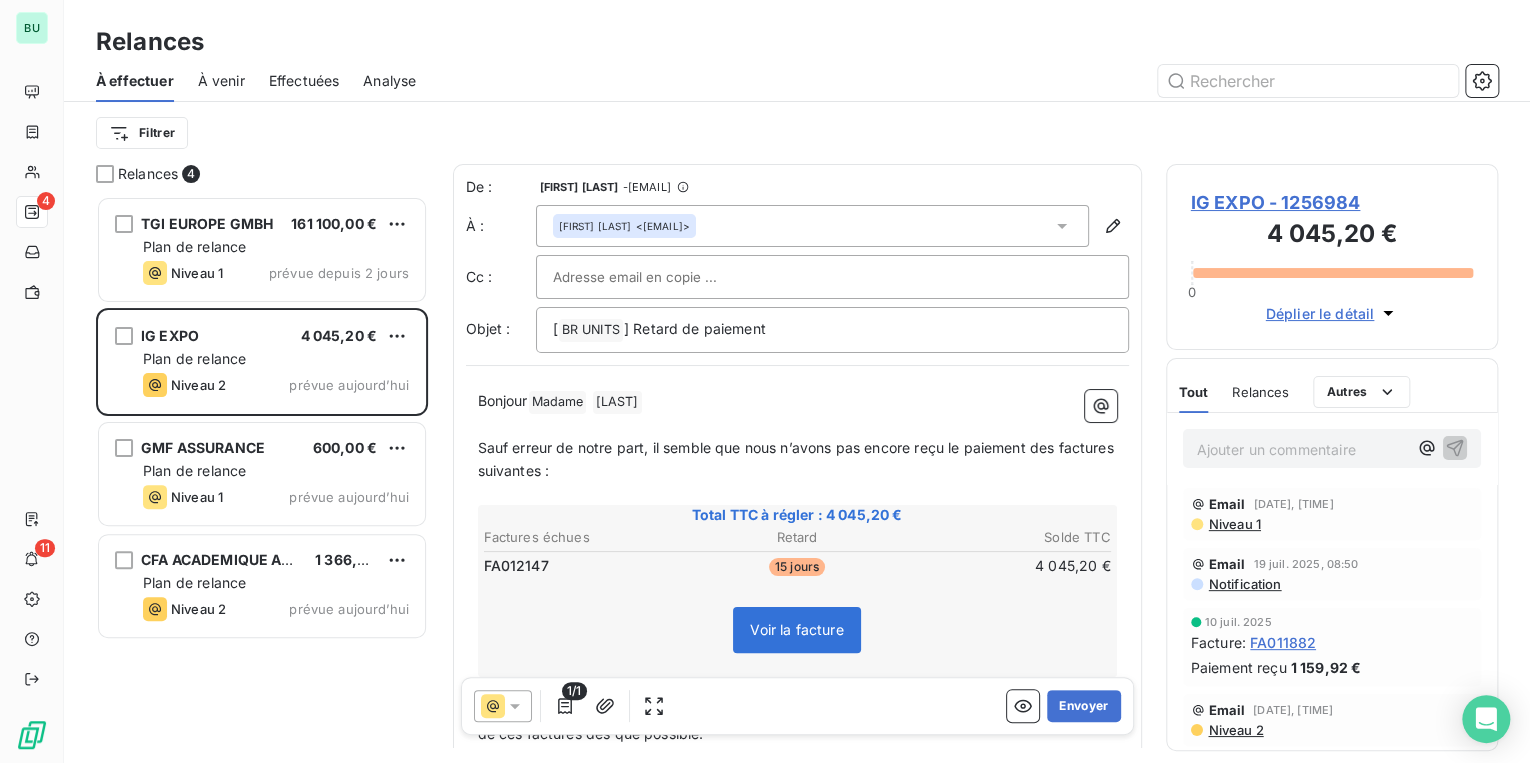 click on "[FIRST] [LAST]   <[EMAIL]>" at bounding box center [812, 226] 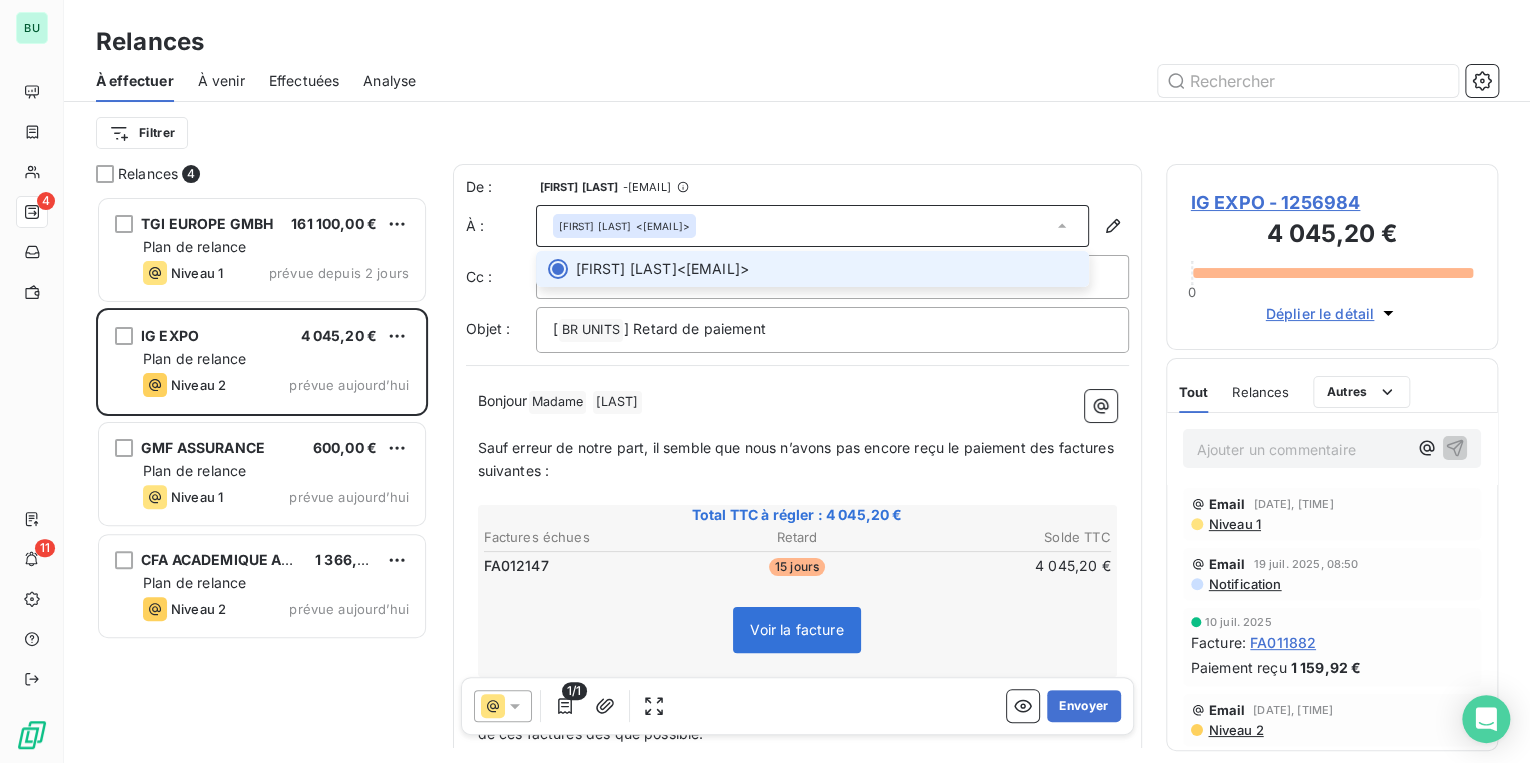 click on "[FIRST] [LAST]   <[EMAIL]>" at bounding box center (812, 226) 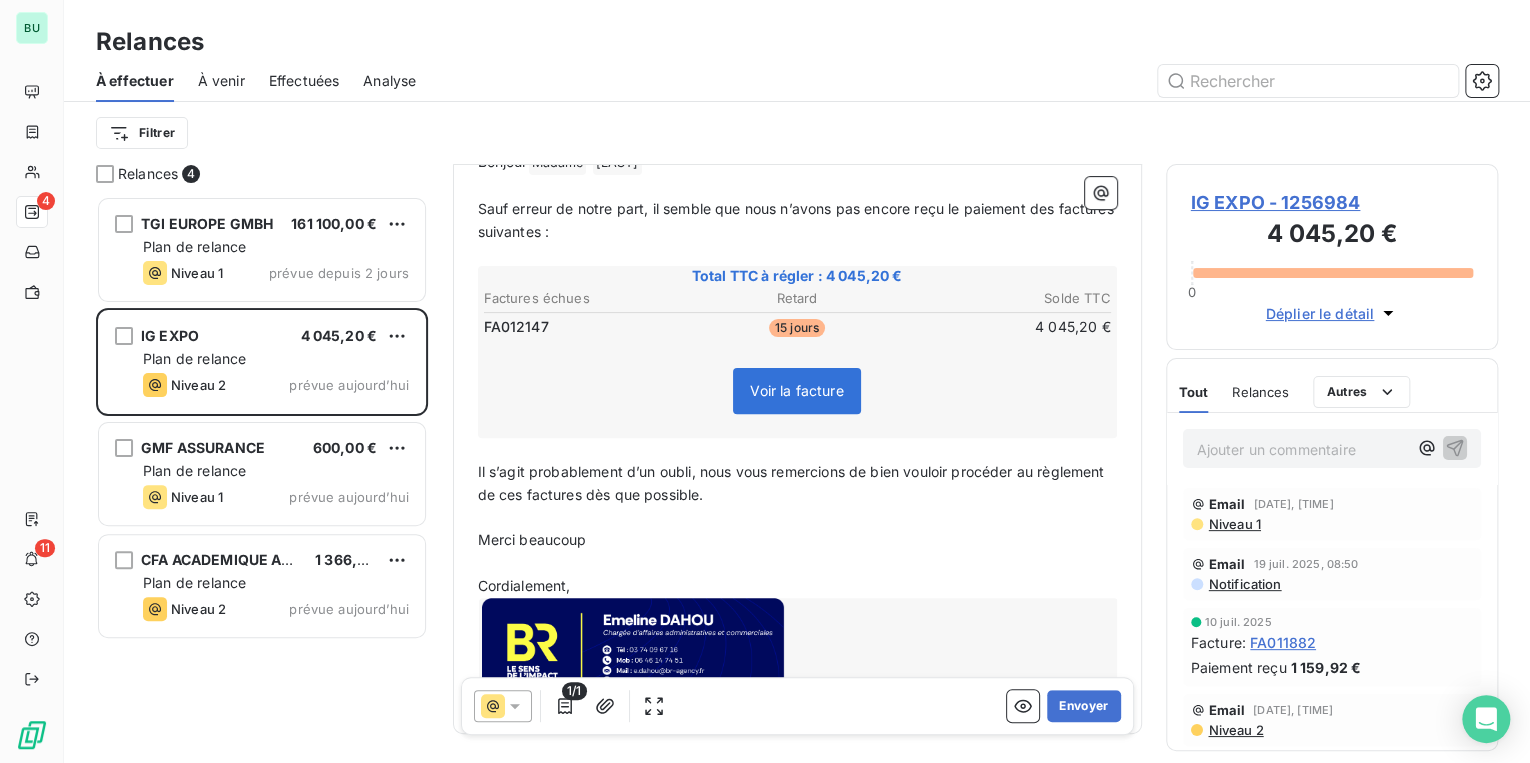 scroll, scrollTop: 304, scrollLeft: 0, axis: vertical 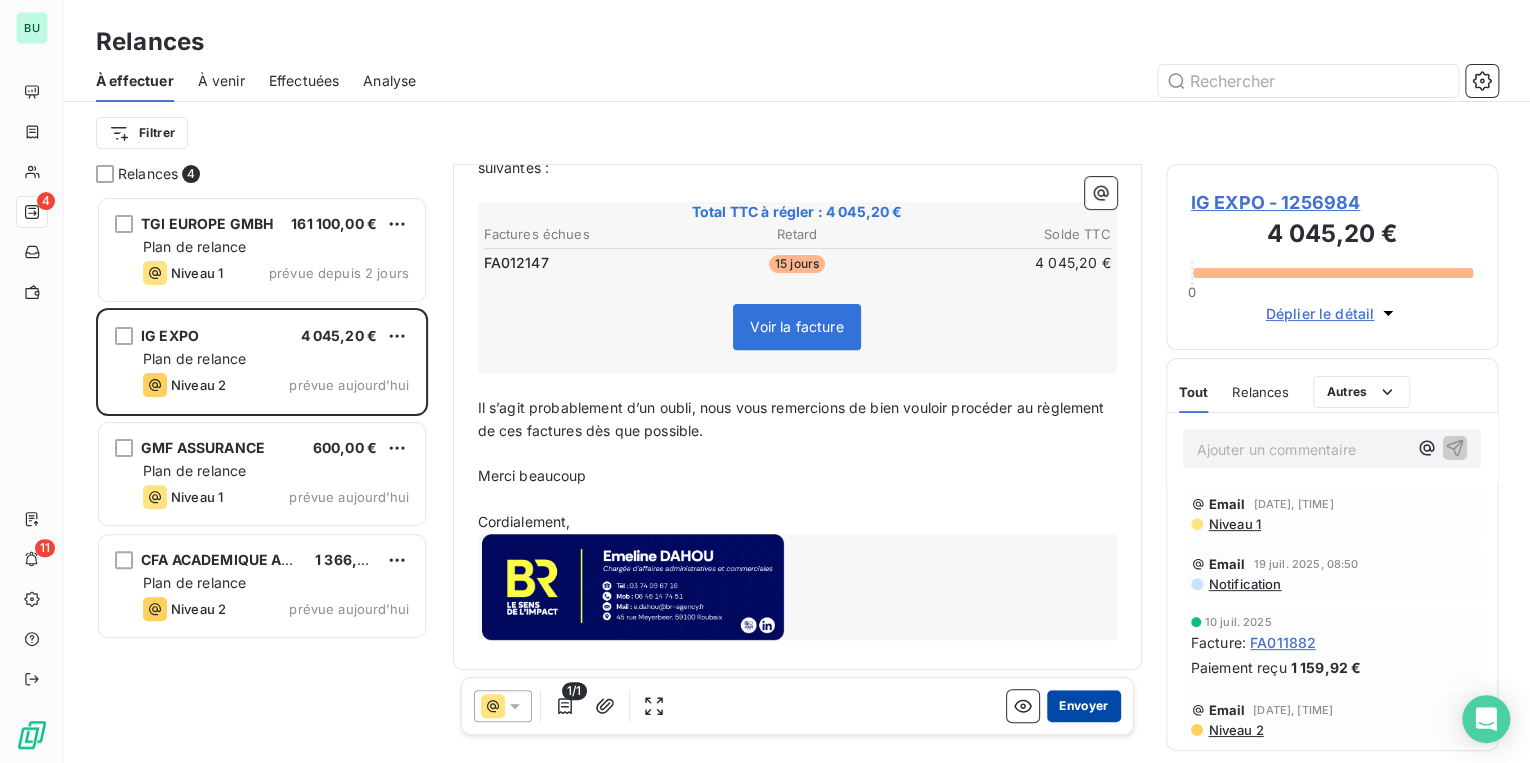 click on "Envoyer" at bounding box center (1083, 706) 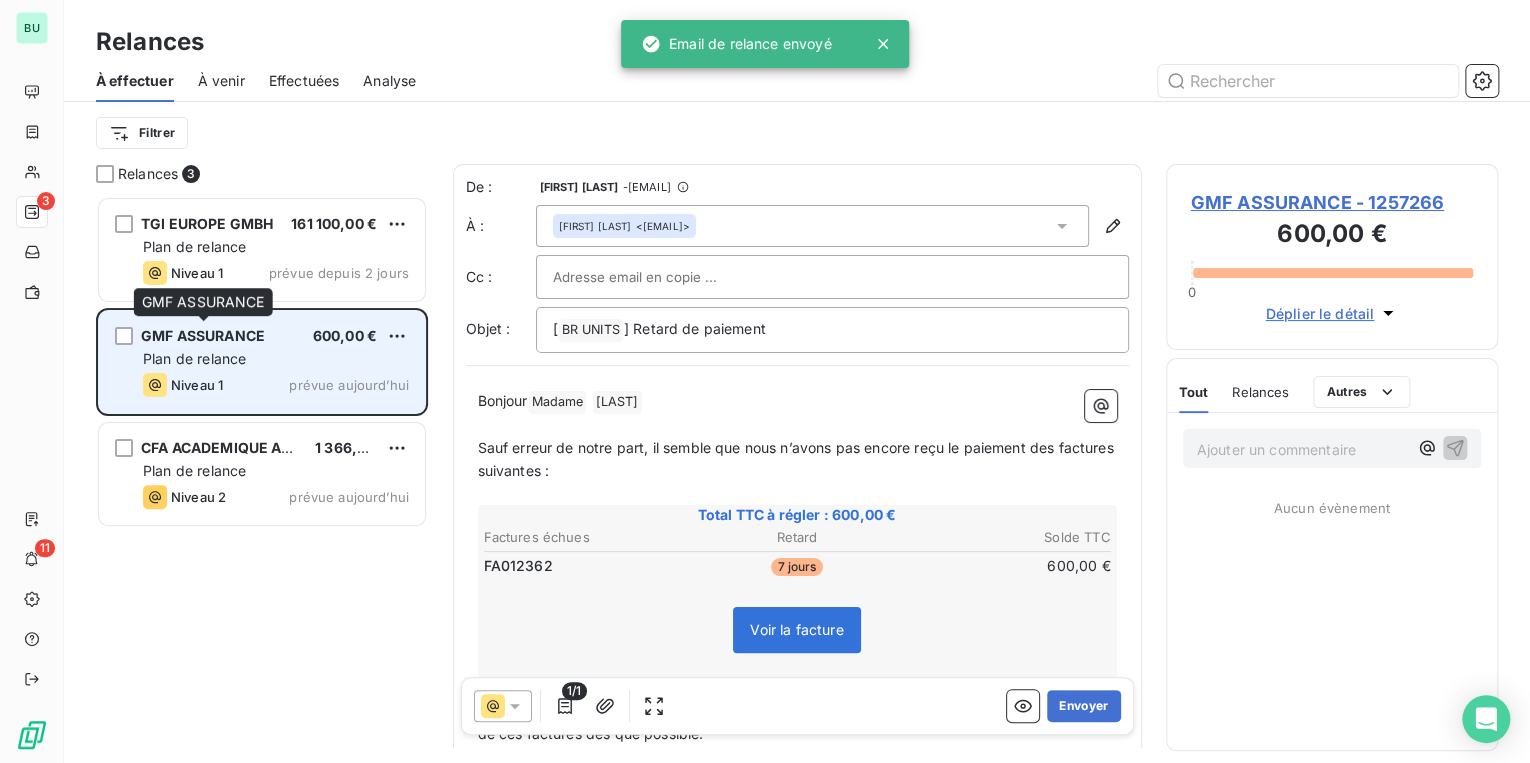 click on "GMF ASSURANCE" at bounding box center [203, 335] 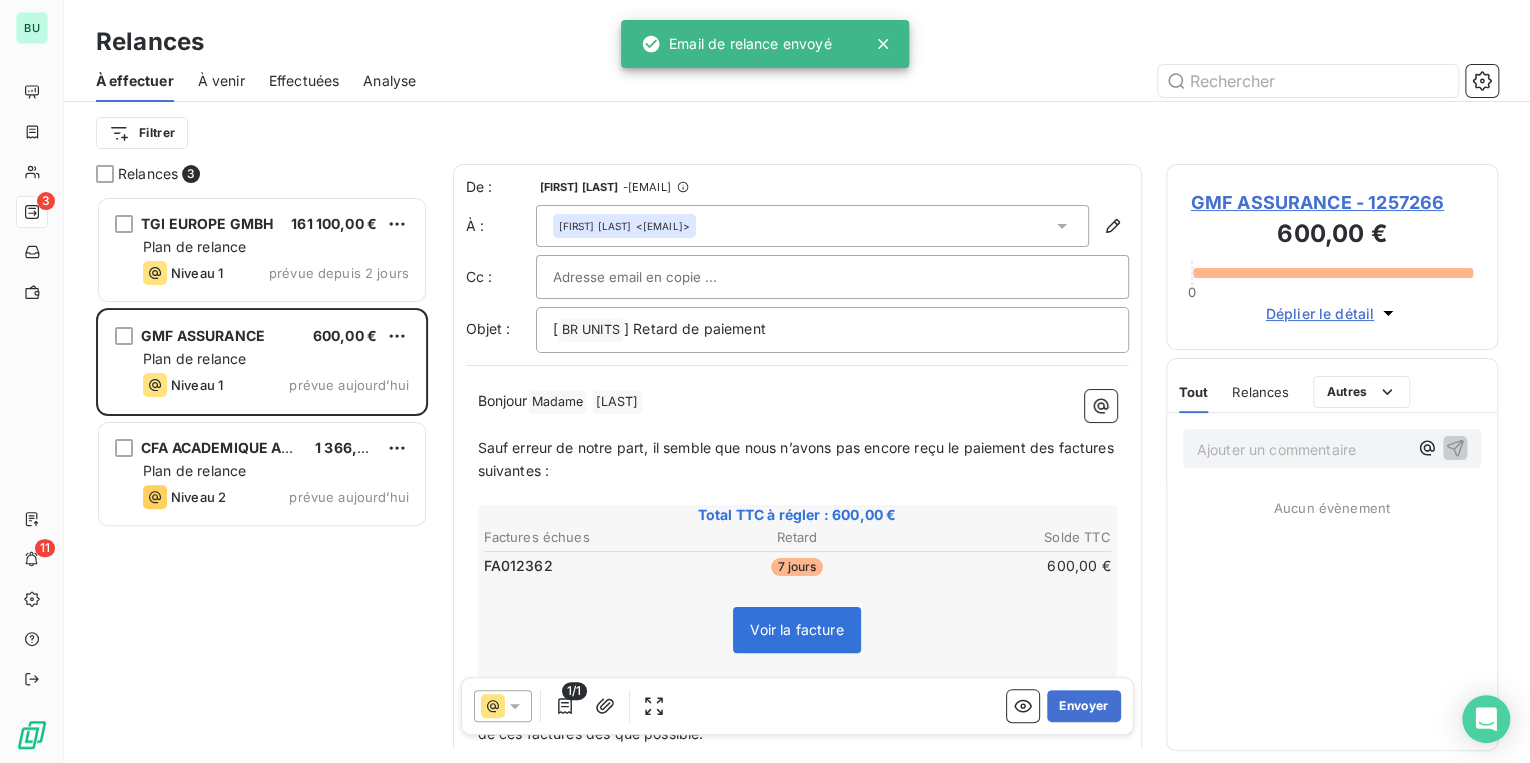 click on "GMF ASSURANCE - 1257266" at bounding box center [1332, 202] 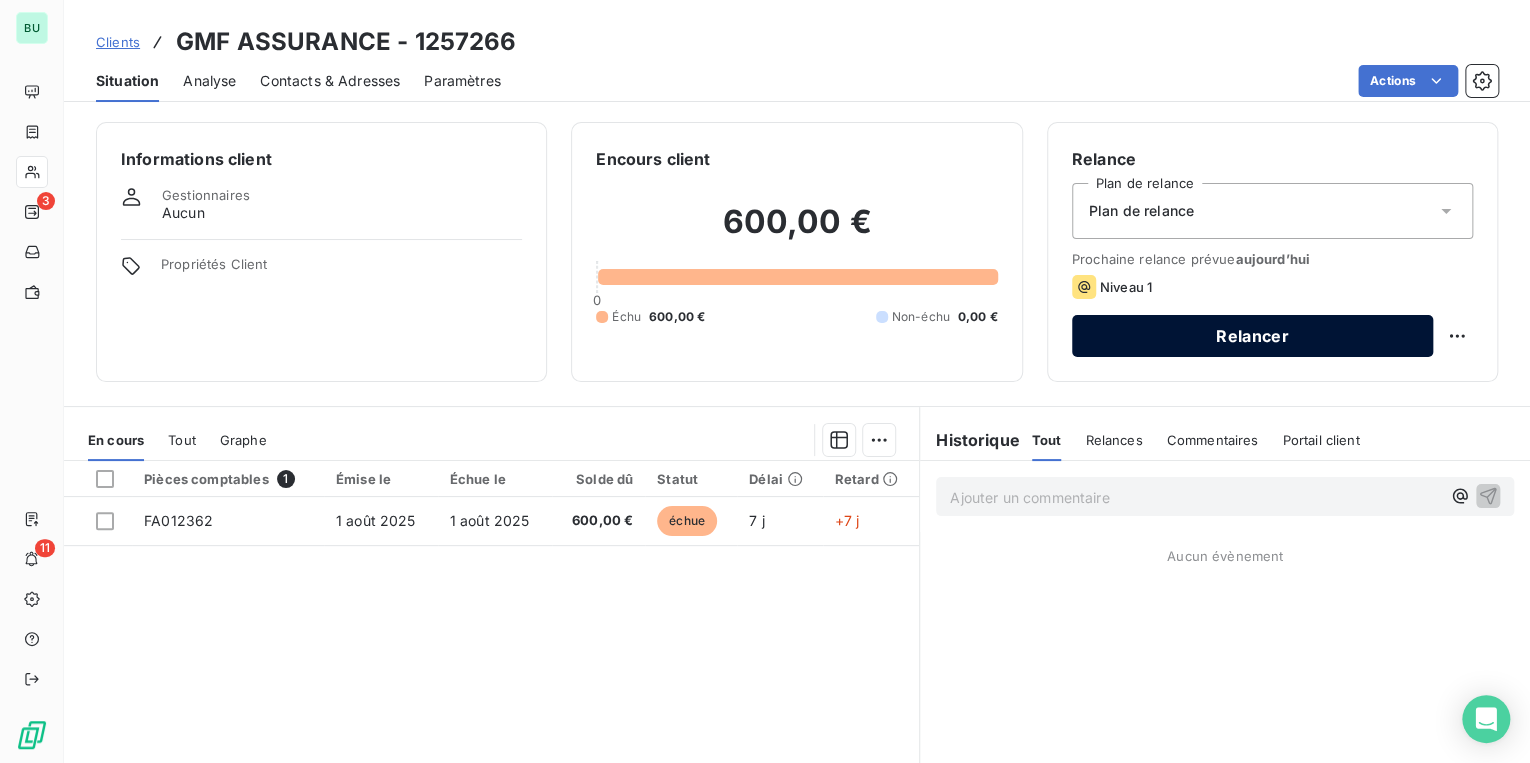 click on "Relancer" at bounding box center (1252, 336) 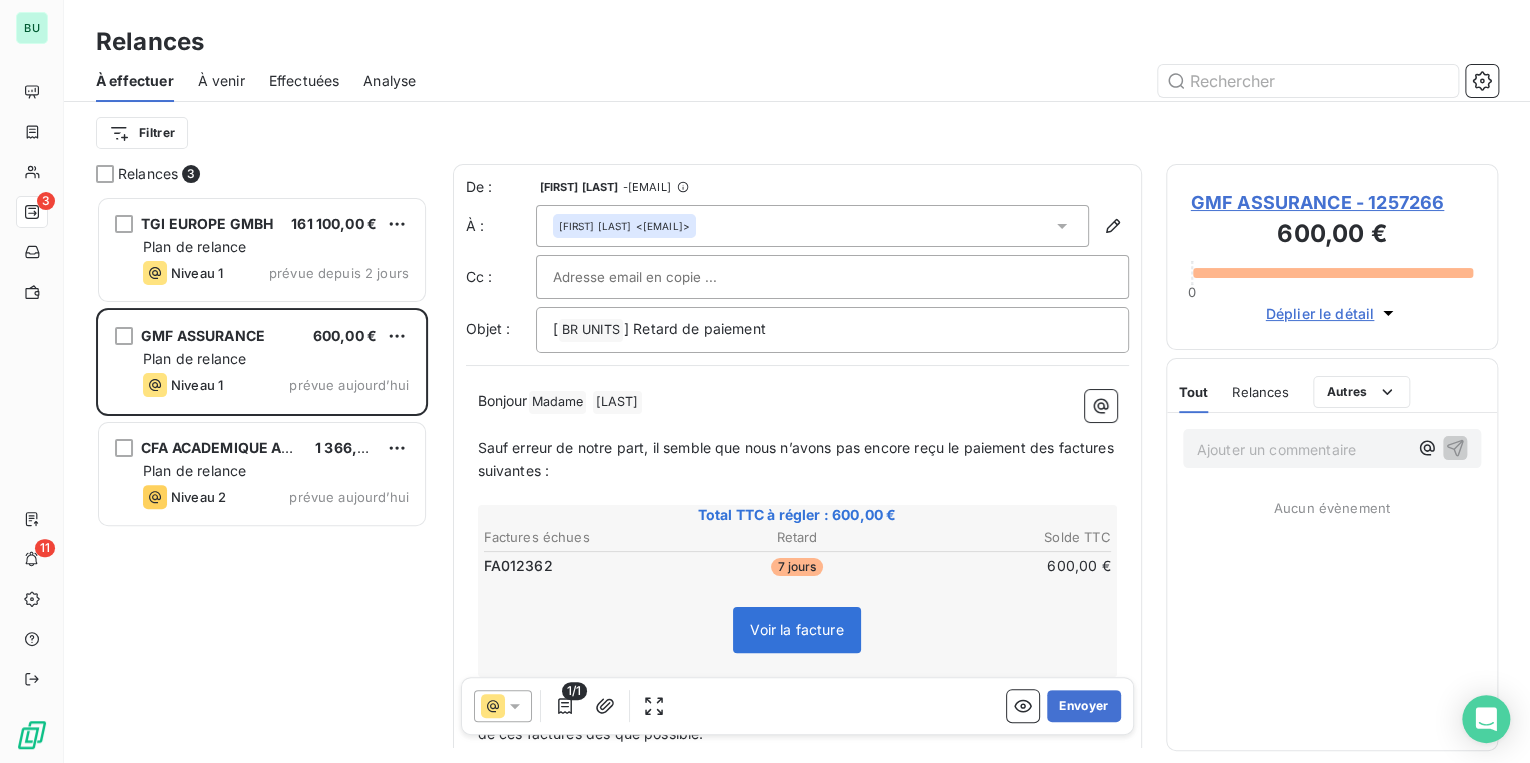 scroll, scrollTop: 12, scrollLeft: 12, axis: both 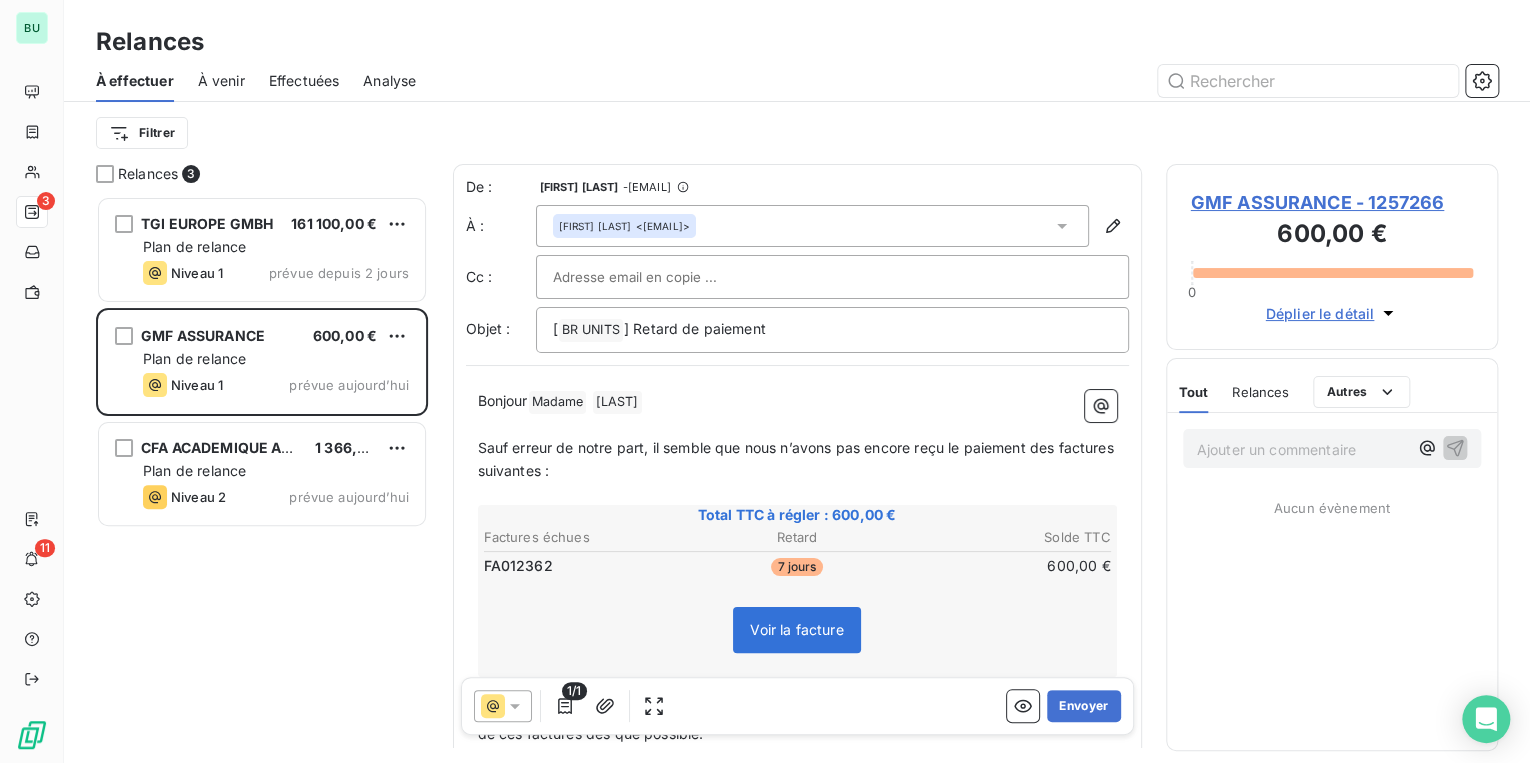 click on "[FIRST] [LAST]    <[EMAIL]>" at bounding box center [812, 226] 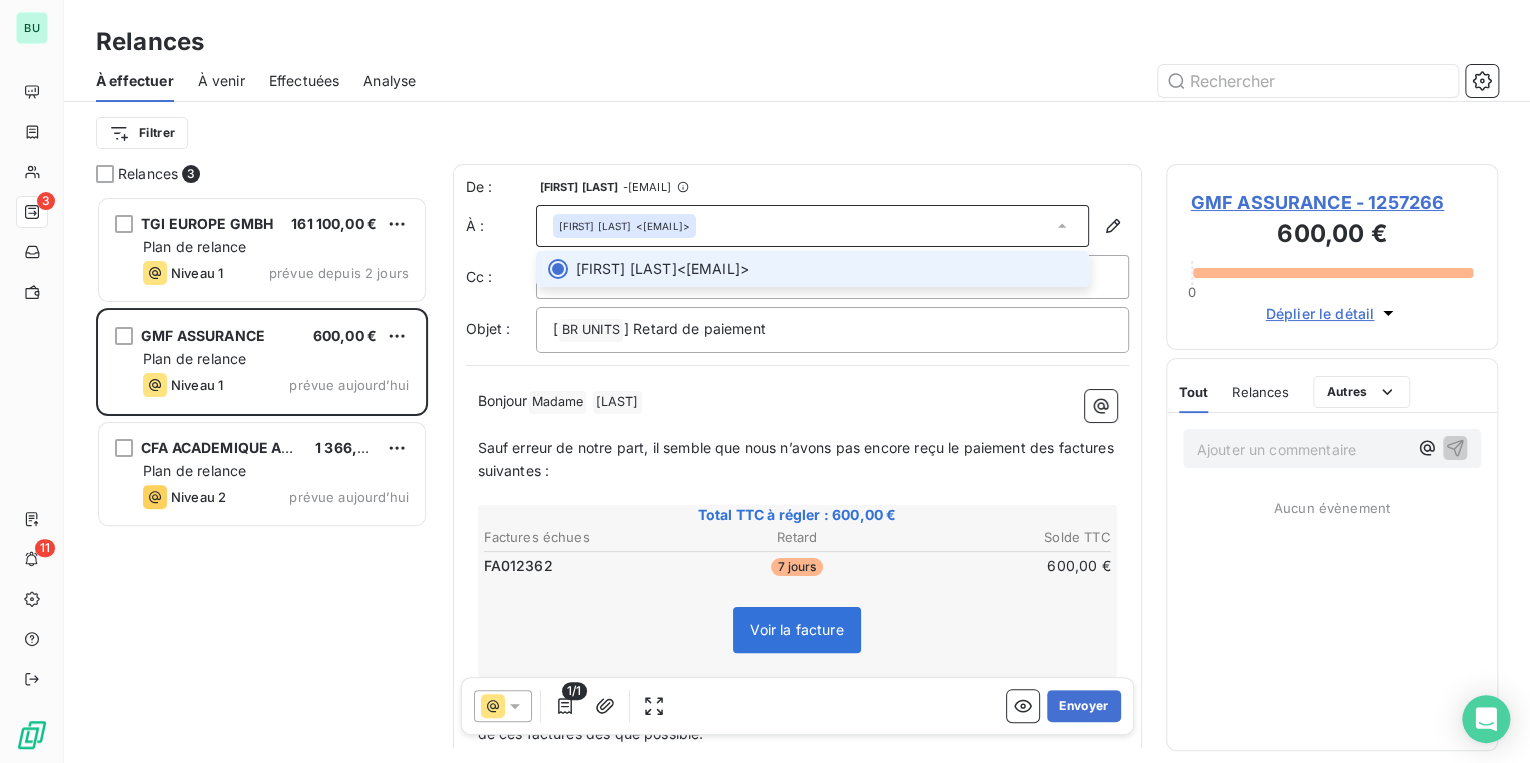 click on "[FIRST] [LAST]    <[EMAIL]>" at bounding box center [812, 226] 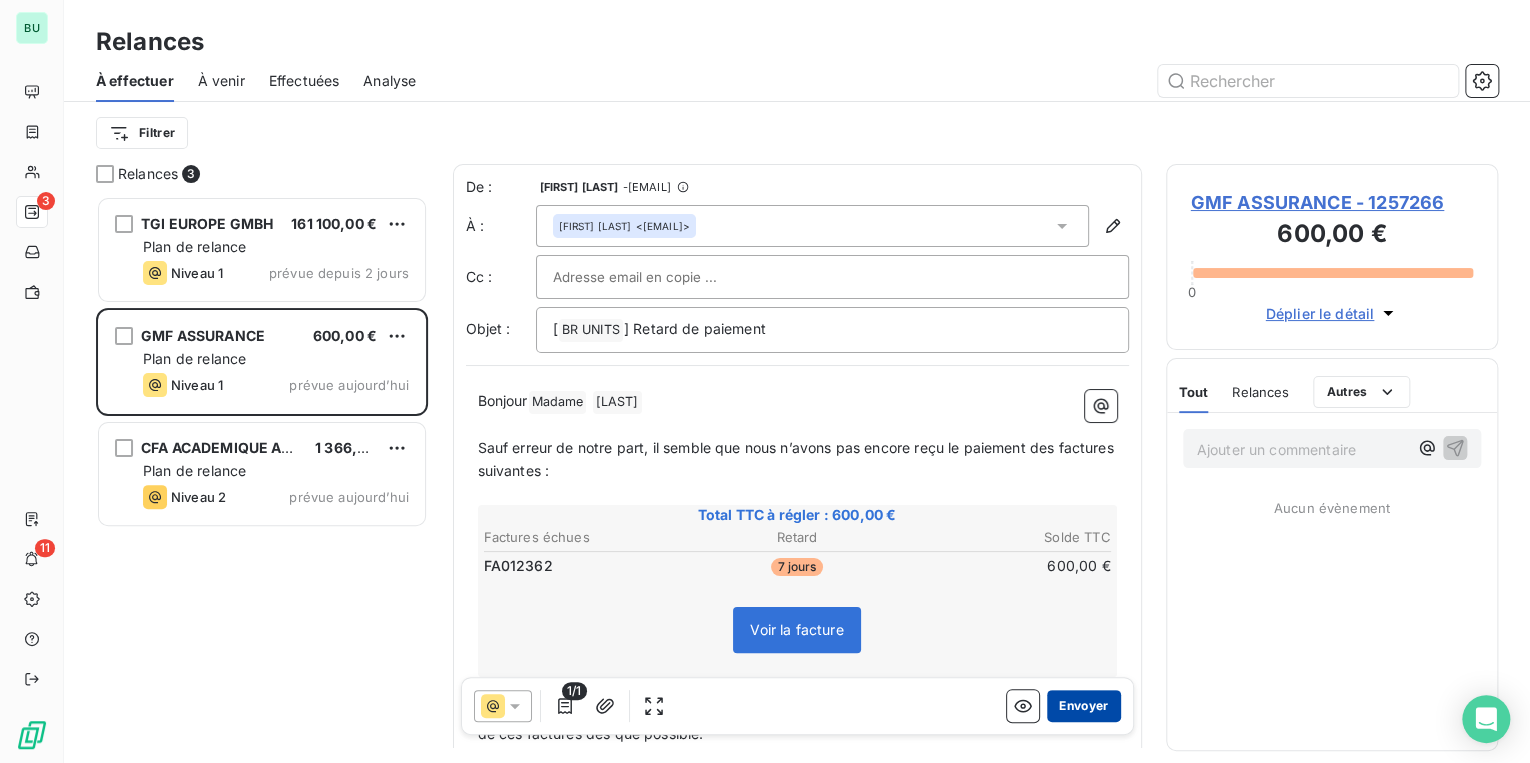 click on "Envoyer" at bounding box center [1083, 706] 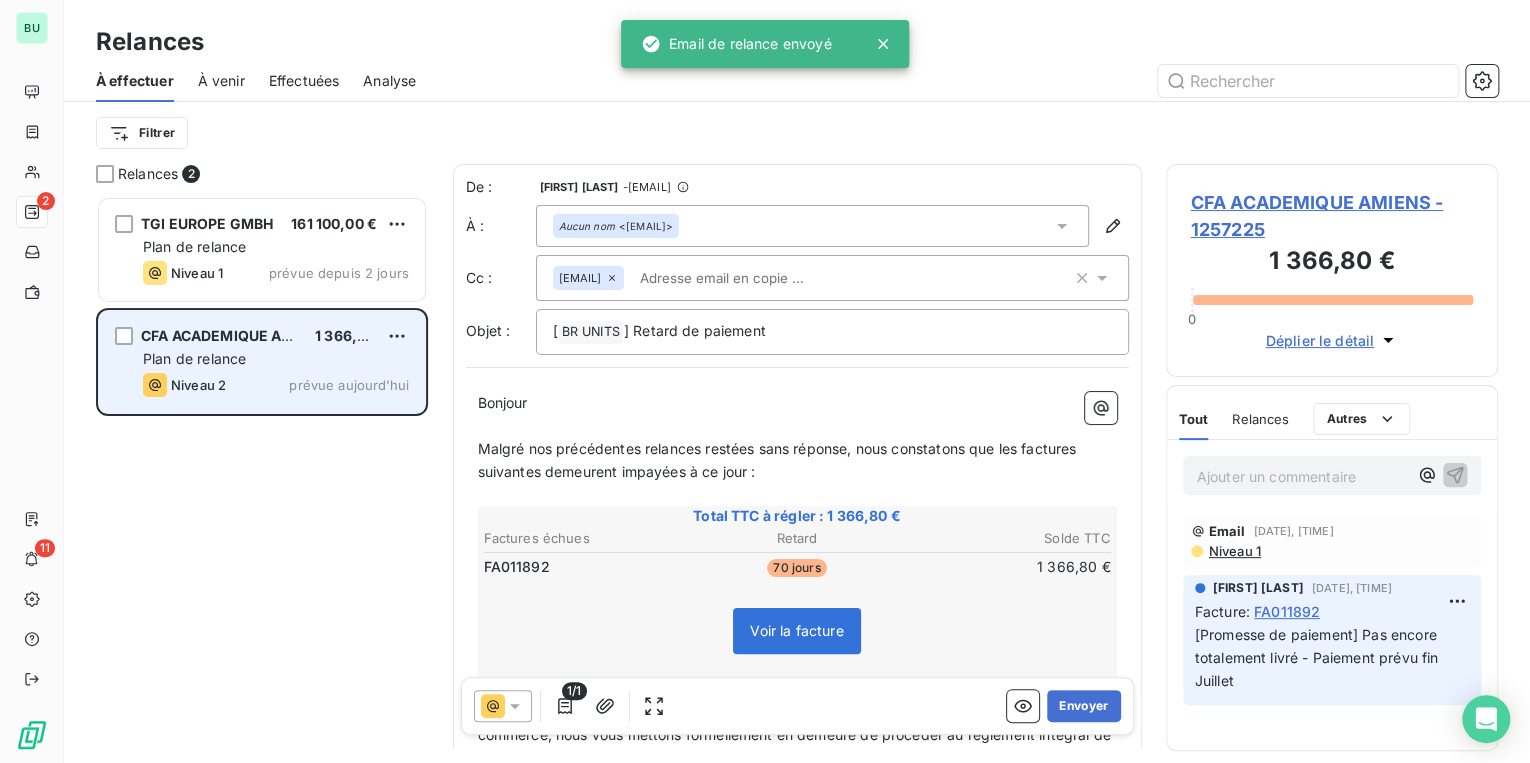 click on "Plan de relance" at bounding box center (276, 359) 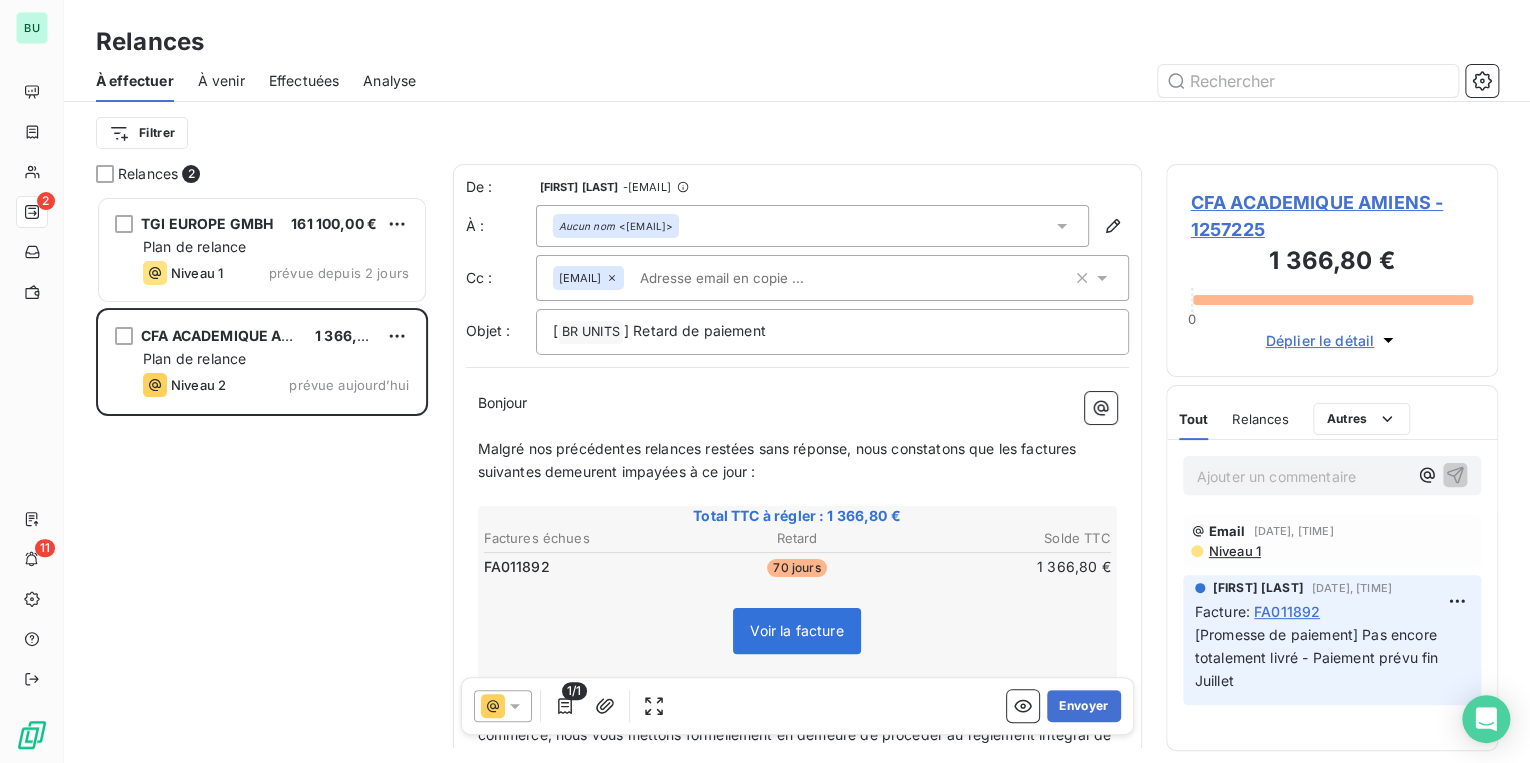 click on "Aucun nom   <[EMAIL]>" at bounding box center (812, 226) 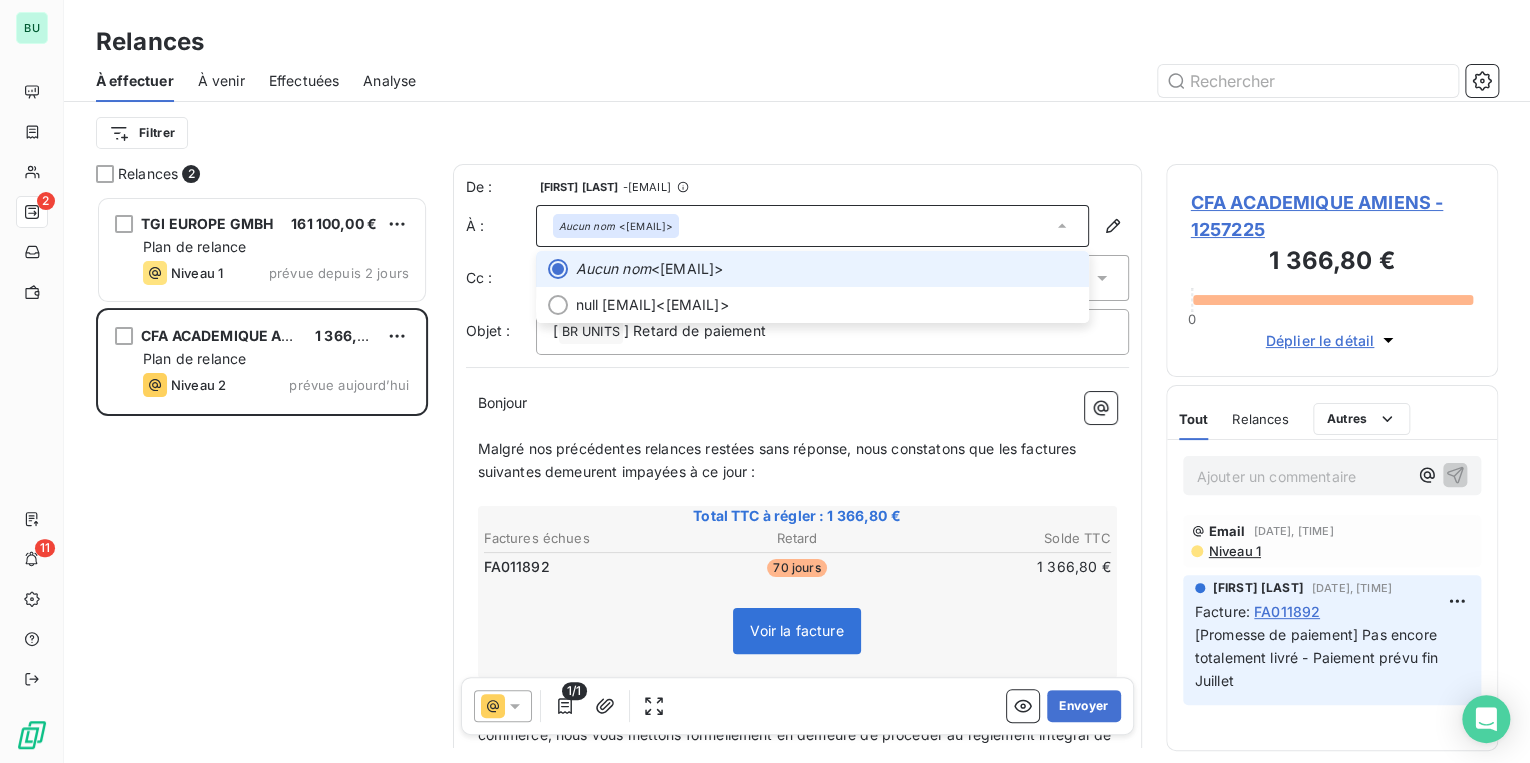 click on "Aucun nom   <[EMAIL]>" at bounding box center (812, 226) 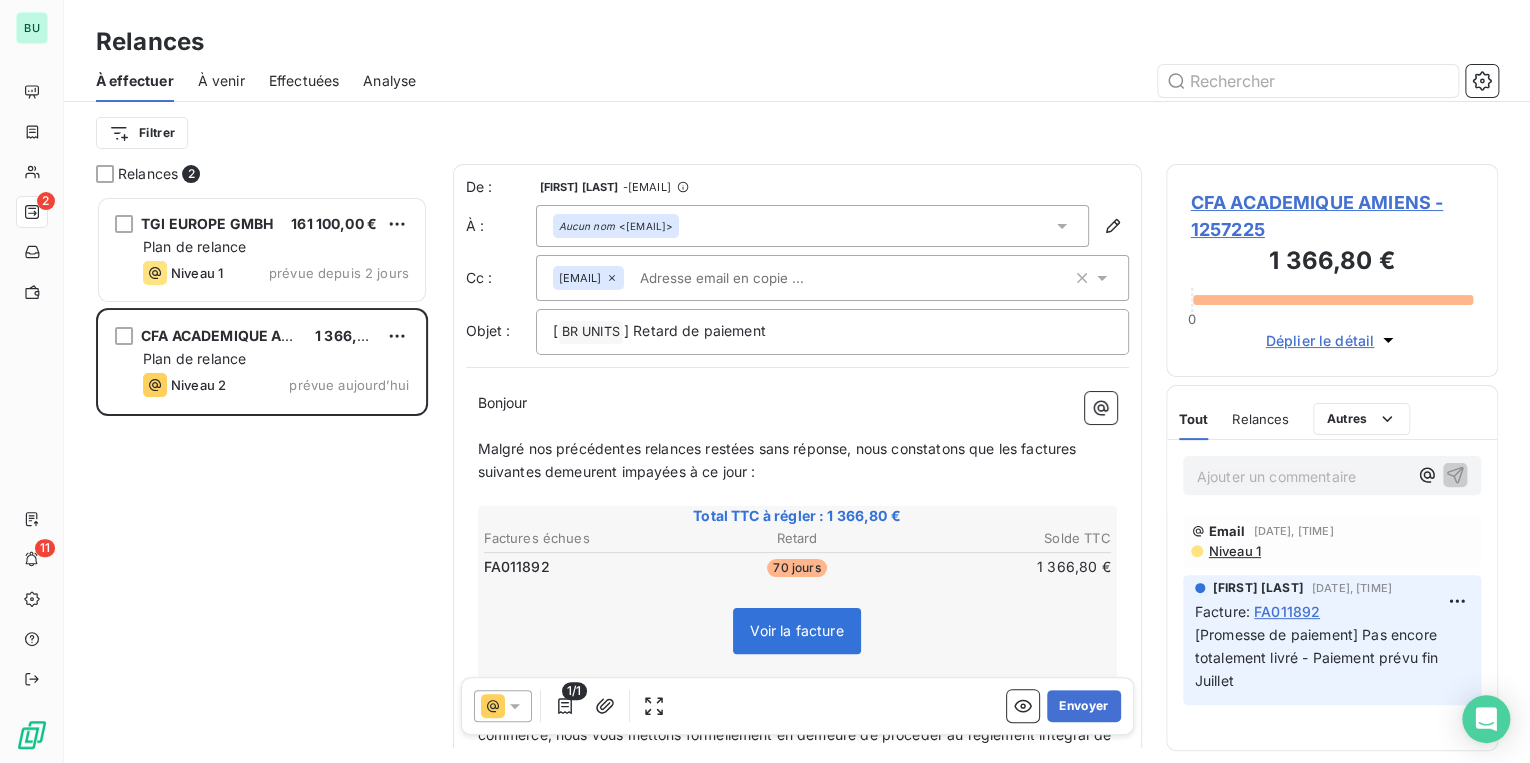 click 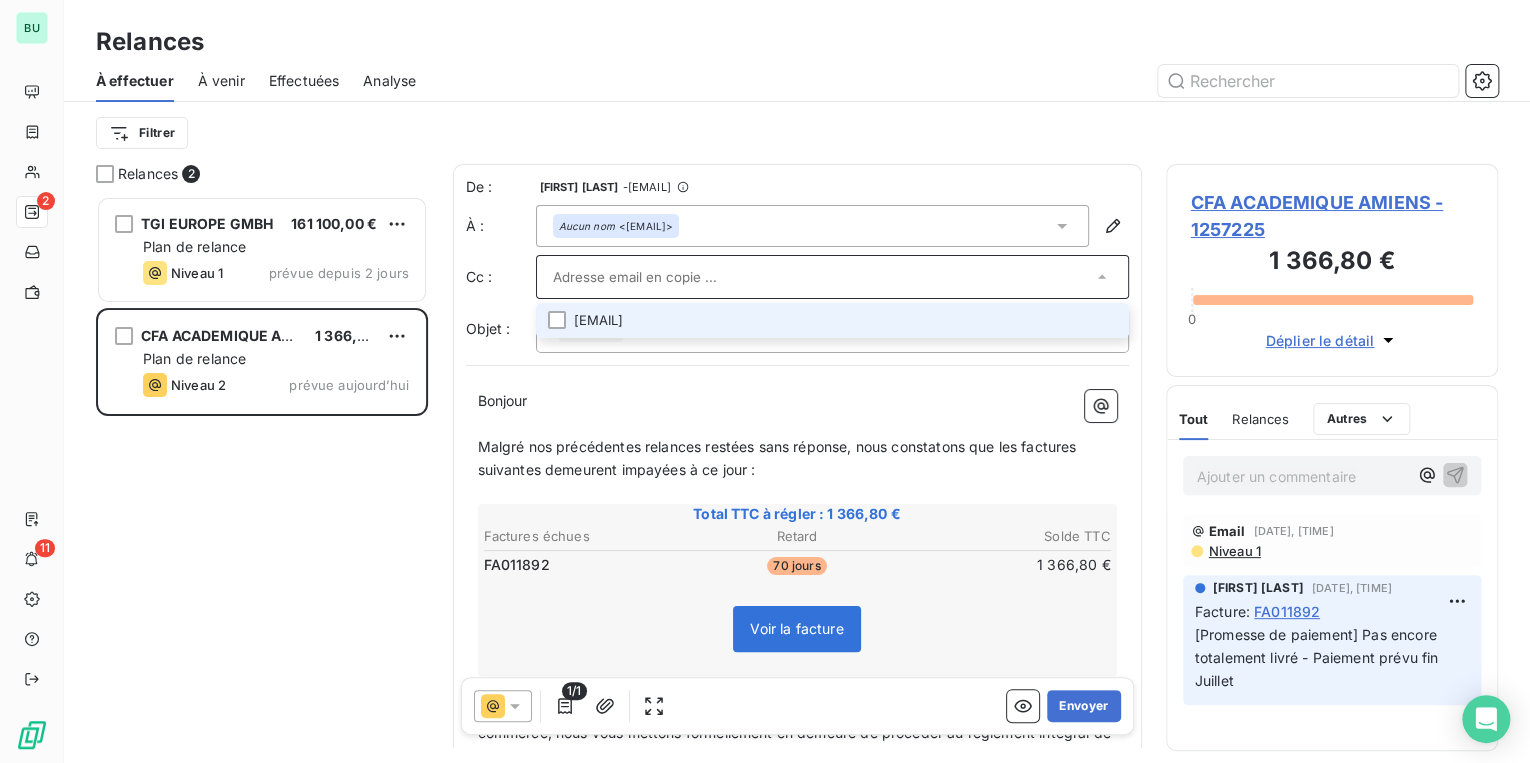 click on "Malgré nos précédentes relances restées sans réponse, nous constatons que les factures suivantes demeurent impayées à ce jour :" at bounding box center (797, 459) 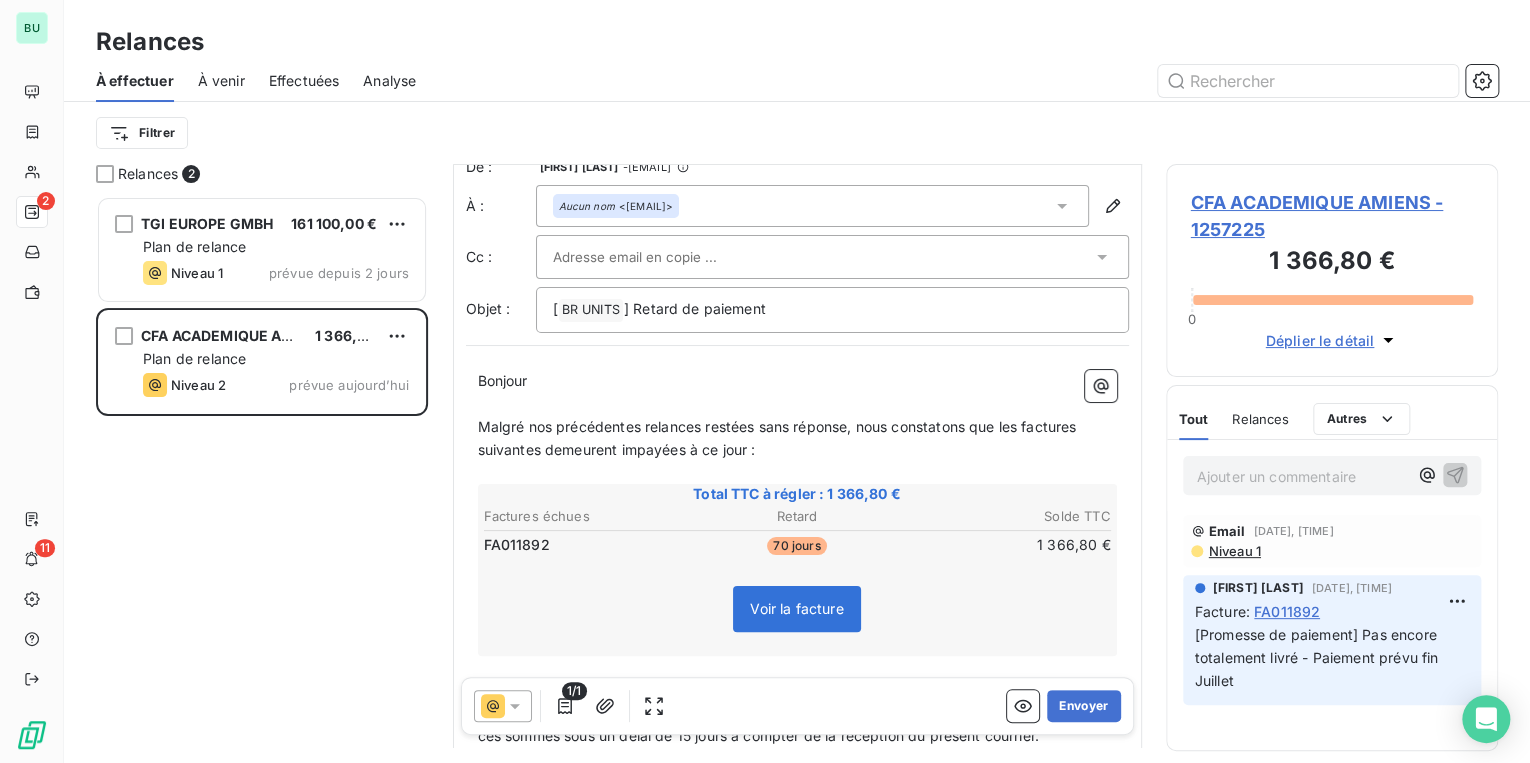 scroll, scrollTop: 81, scrollLeft: 0, axis: vertical 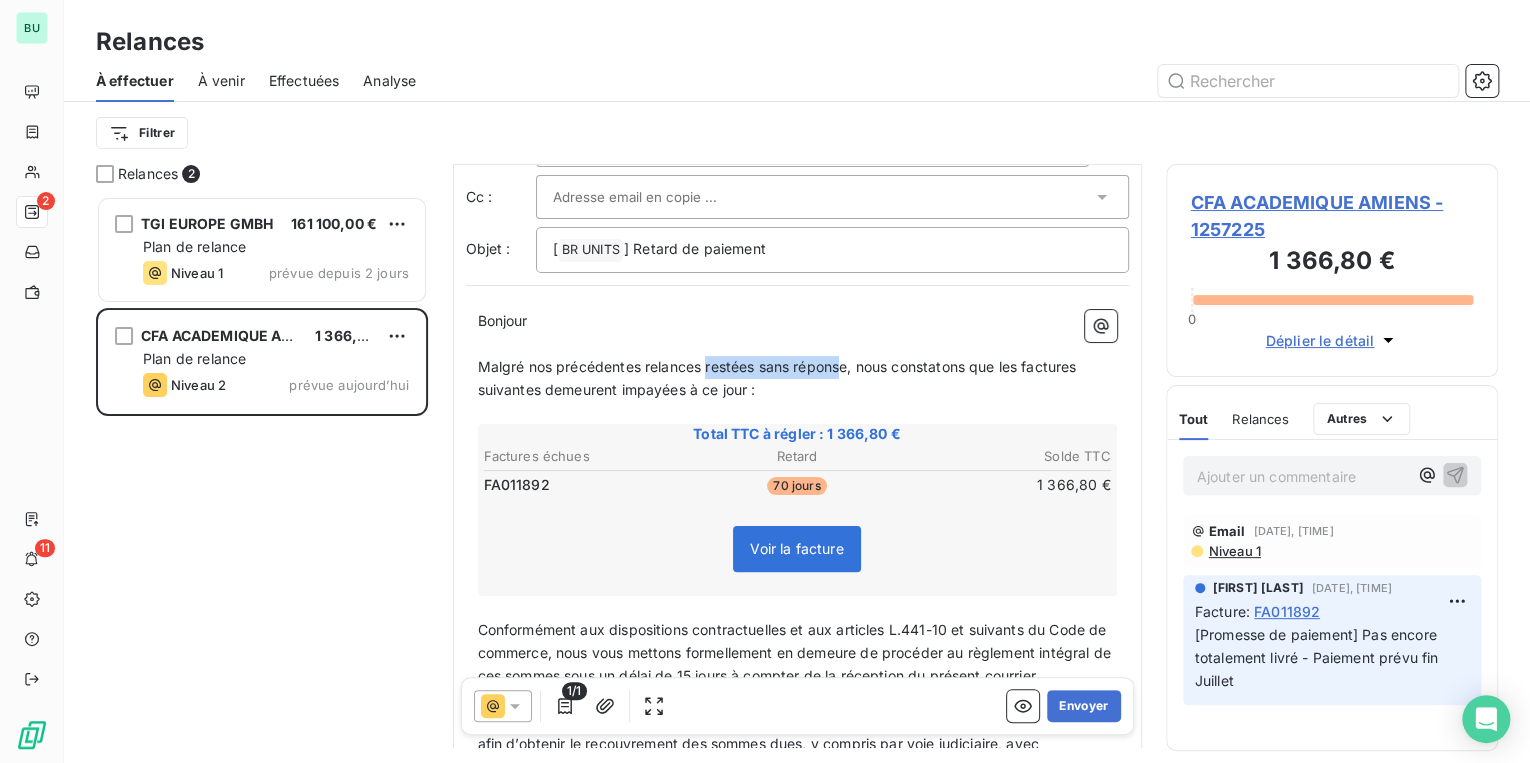 drag, startPoint x: 846, startPoint y: 365, endPoint x: 706, endPoint y: 364, distance: 140.00357 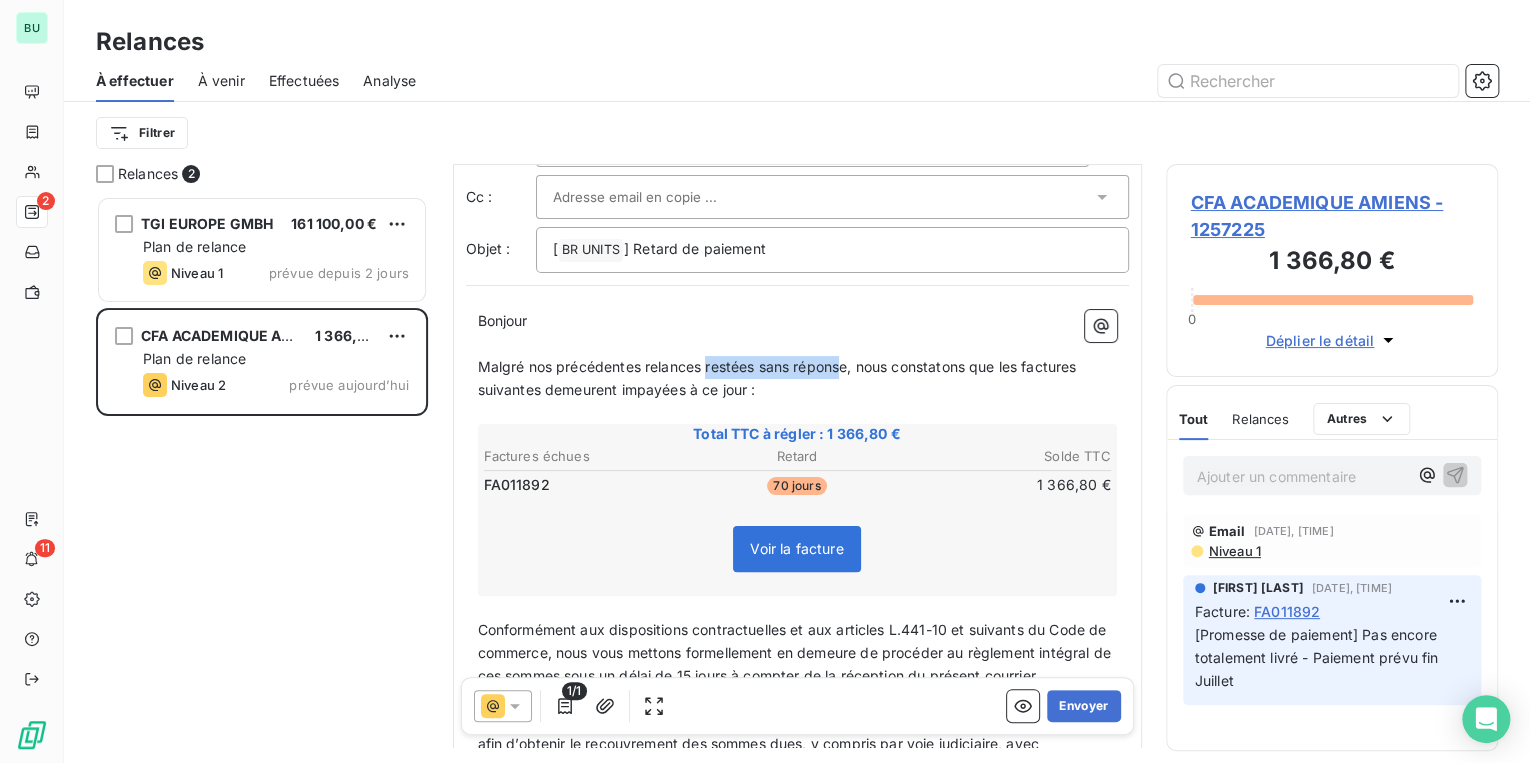 click on "Malgré nos précédentes relances restées sans réponse, nous constatons que les factures suivantes demeurent impayées à ce jour :" at bounding box center (779, 378) 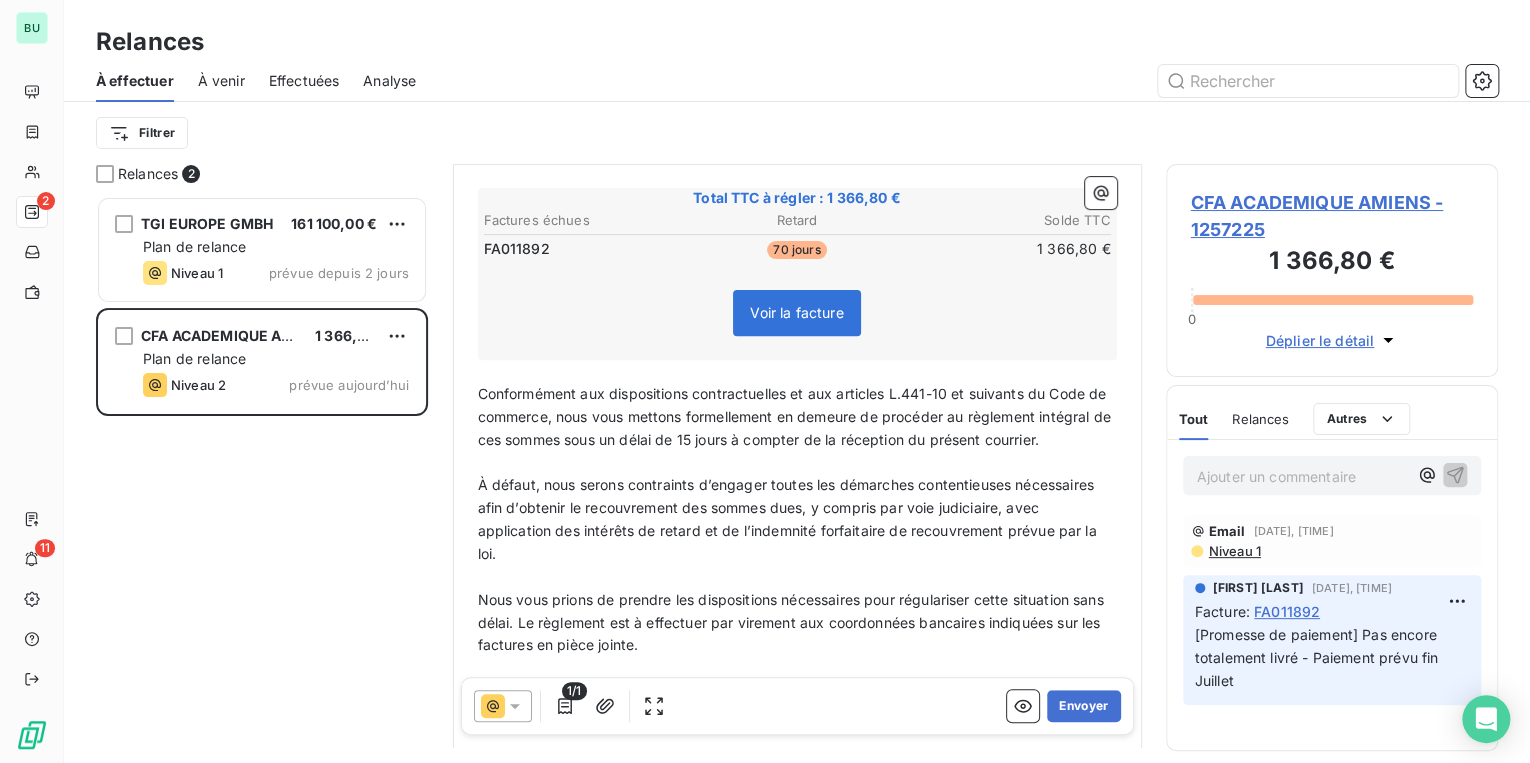 scroll, scrollTop: 321, scrollLeft: 0, axis: vertical 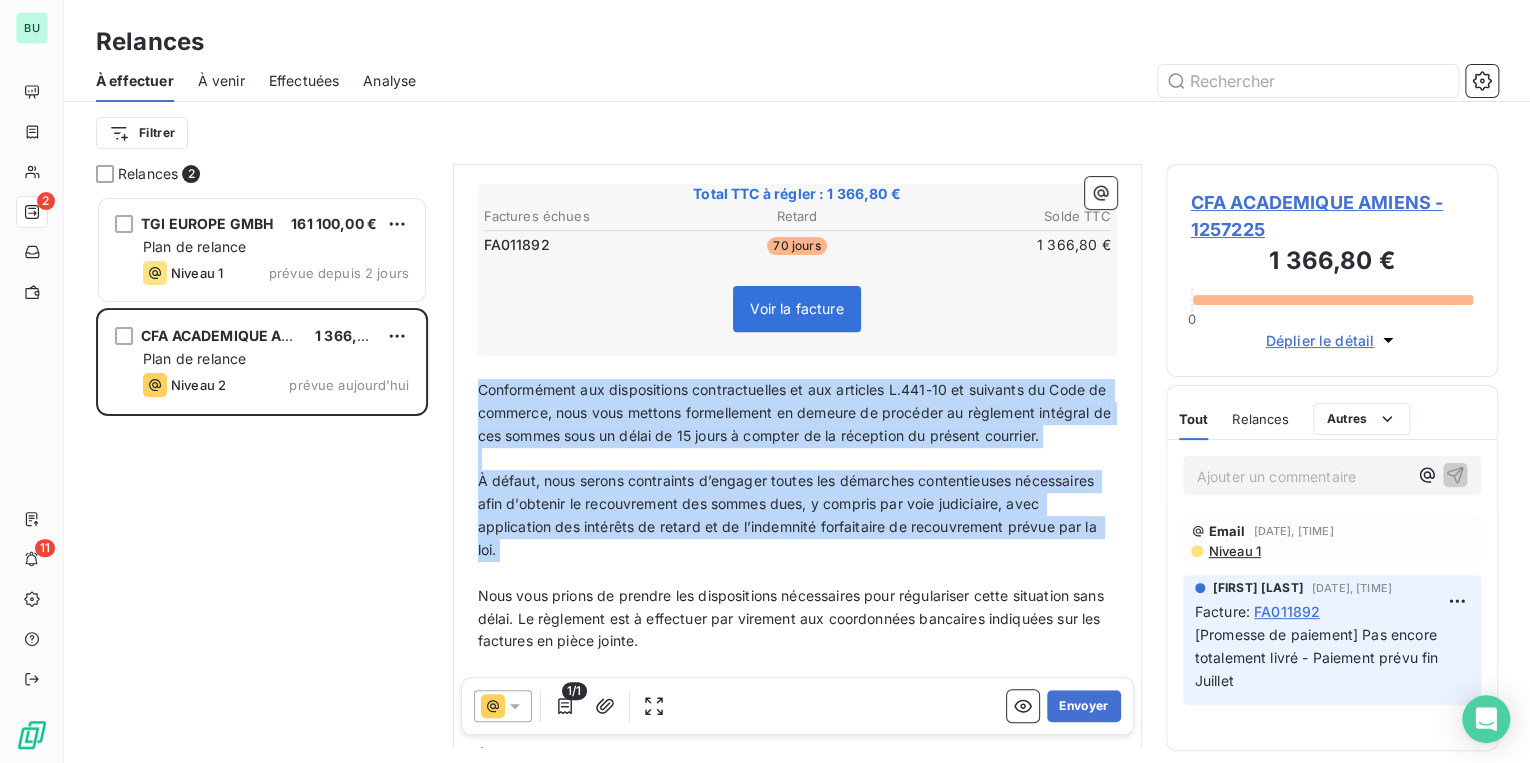 drag, startPoint x: 478, startPoint y: 384, endPoint x: 842, endPoint y: 600, distance: 423.26352 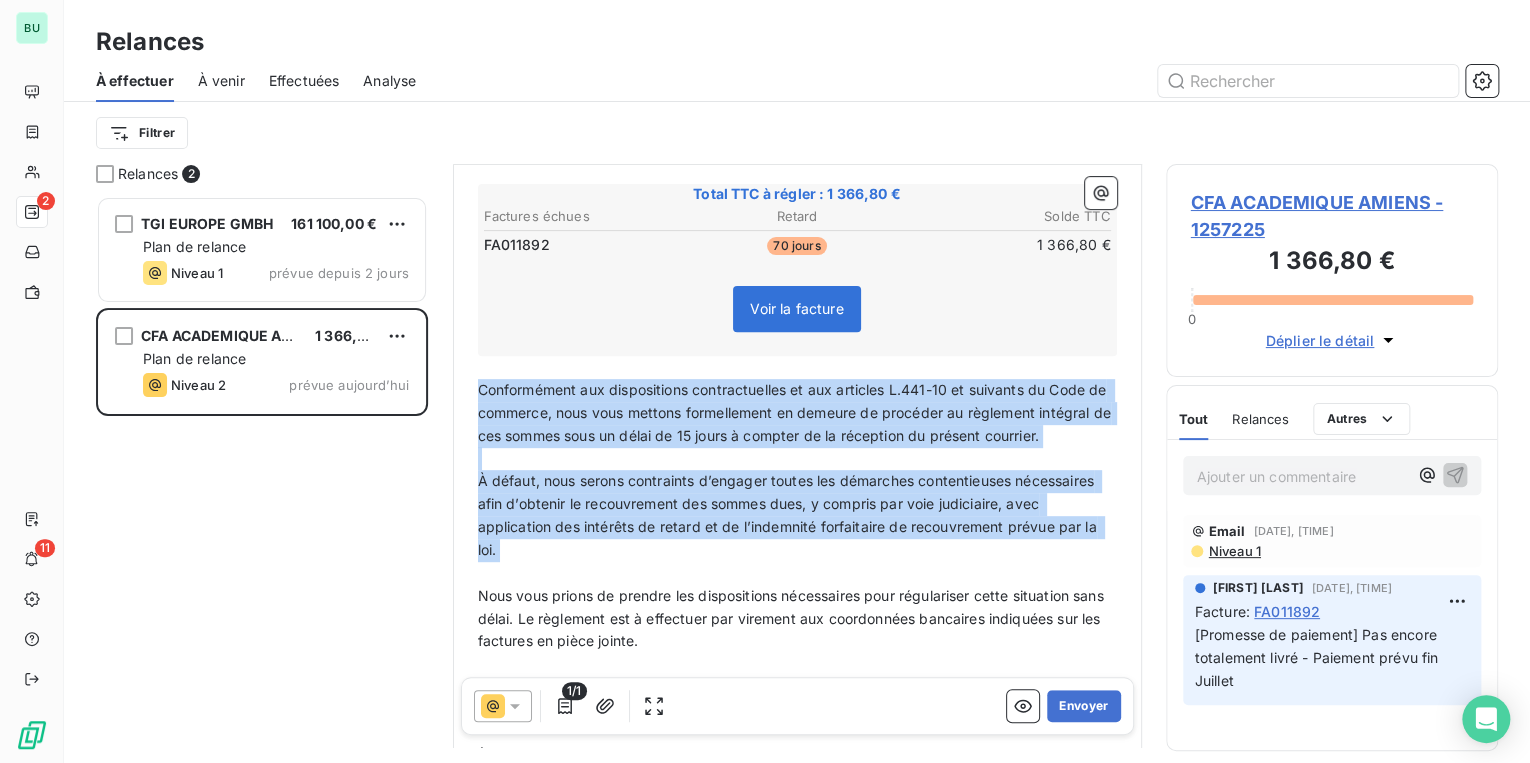 click on "Bonjour ﻿ ﻿ ﻿ ﻿ Malgré nos précédentes relances, nous constatons que les factures suivantes demeurent impayées à ce jour : ﻿ Total TTC à régler :   1 366,80 € Factures échues Retard Solde TTC FA011892 70 jours   1 366,80 € Voir   la facture ﻿ ﻿ Conformément aux dispositions contractuelles et aux articles L.441-10 et suivants du Code de commerce, nous vous mettons formellement en demeure de procéder au règlement intégral de ces sommes sous un délai de 15 jours à compter de la réception du présent courrier. ﻿ À défaut, nous serons contraints d’engager toutes les démarches contentieuses nécessaires afin d’obtenir le recouvrement des sommes dues, y compris par voie judiciaire, avec application des intérêts de retard et de l’indemnité forfaitaire de recouvrement prévue par la loi. ﻿ ﻿ Dans l’attente d’un règlement immédiat, nous vous prions de bien vouloir considérer la gravité de la situation. ﻿ ﻿ ﻿ Bien cordialement, ﻿ ﻿ ﻿" at bounding box center (797, 565) 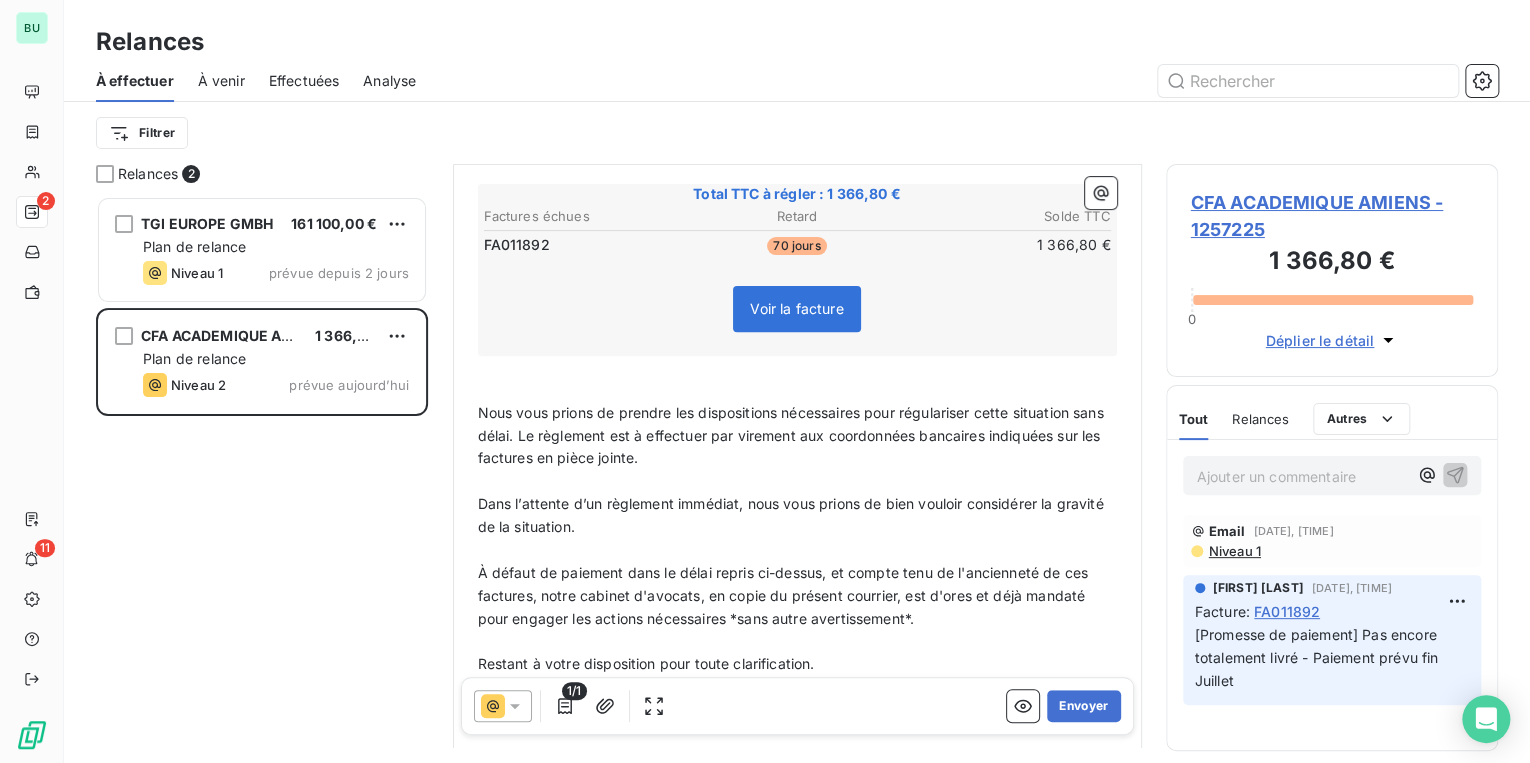 click on "Dans l’attente d’un règlement immédiat, nous vous prions de bien vouloir considérer la gravité de la situation." at bounding box center (793, 515) 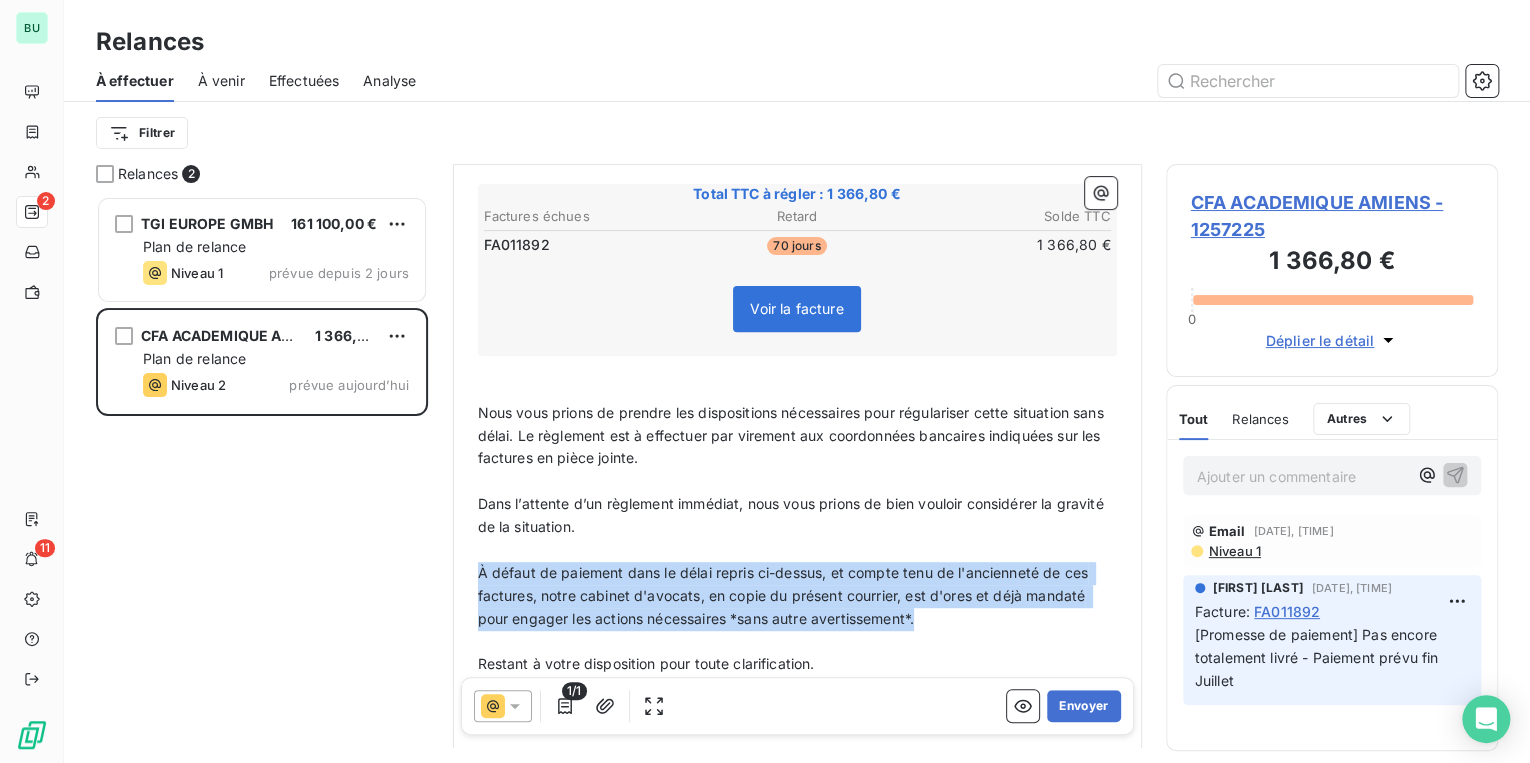 drag, startPoint x: 476, startPoint y: 560, endPoint x: 970, endPoint y: 619, distance: 497.5108 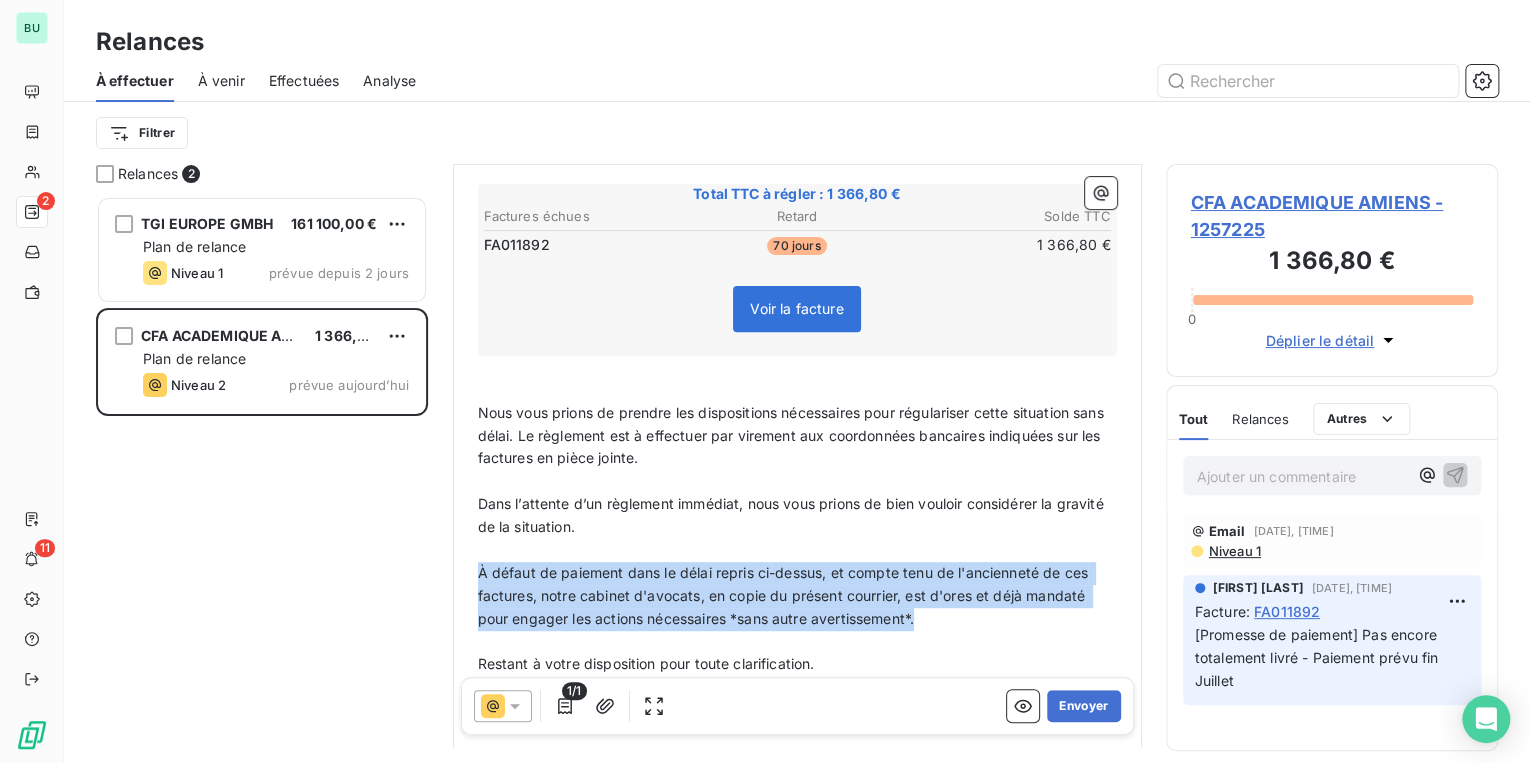 click on "À défaut de paiement dans le délai repris ci-dessus, et compte tenu de l'ancienneté de ces factures, notre cabinet d'avocats, en copie du présent courrier, est d'ores et déjà mandaté pour engager les actions nécessaires *sans autre avertissement*." at bounding box center (797, 596) 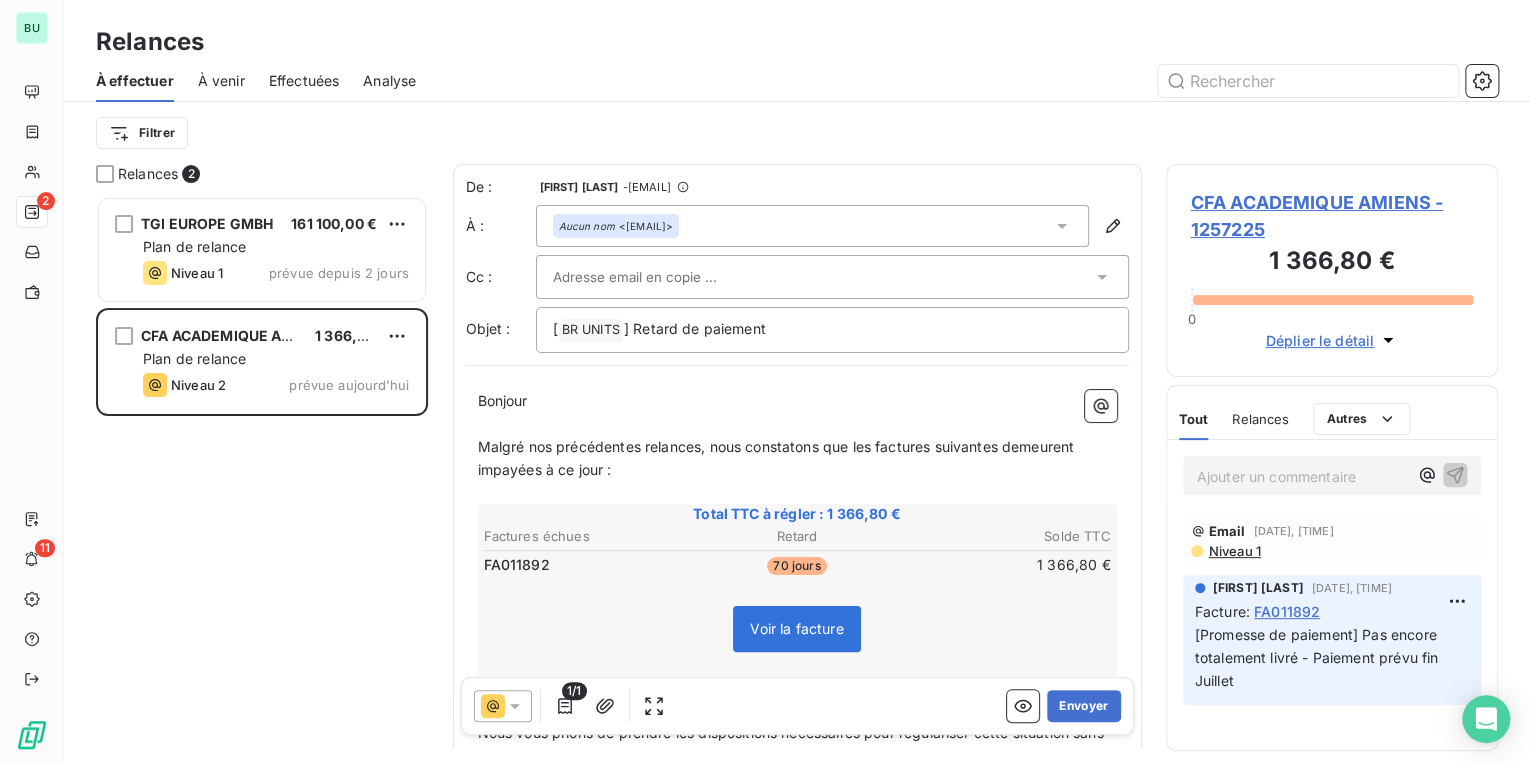 scroll, scrollTop: 80, scrollLeft: 0, axis: vertical 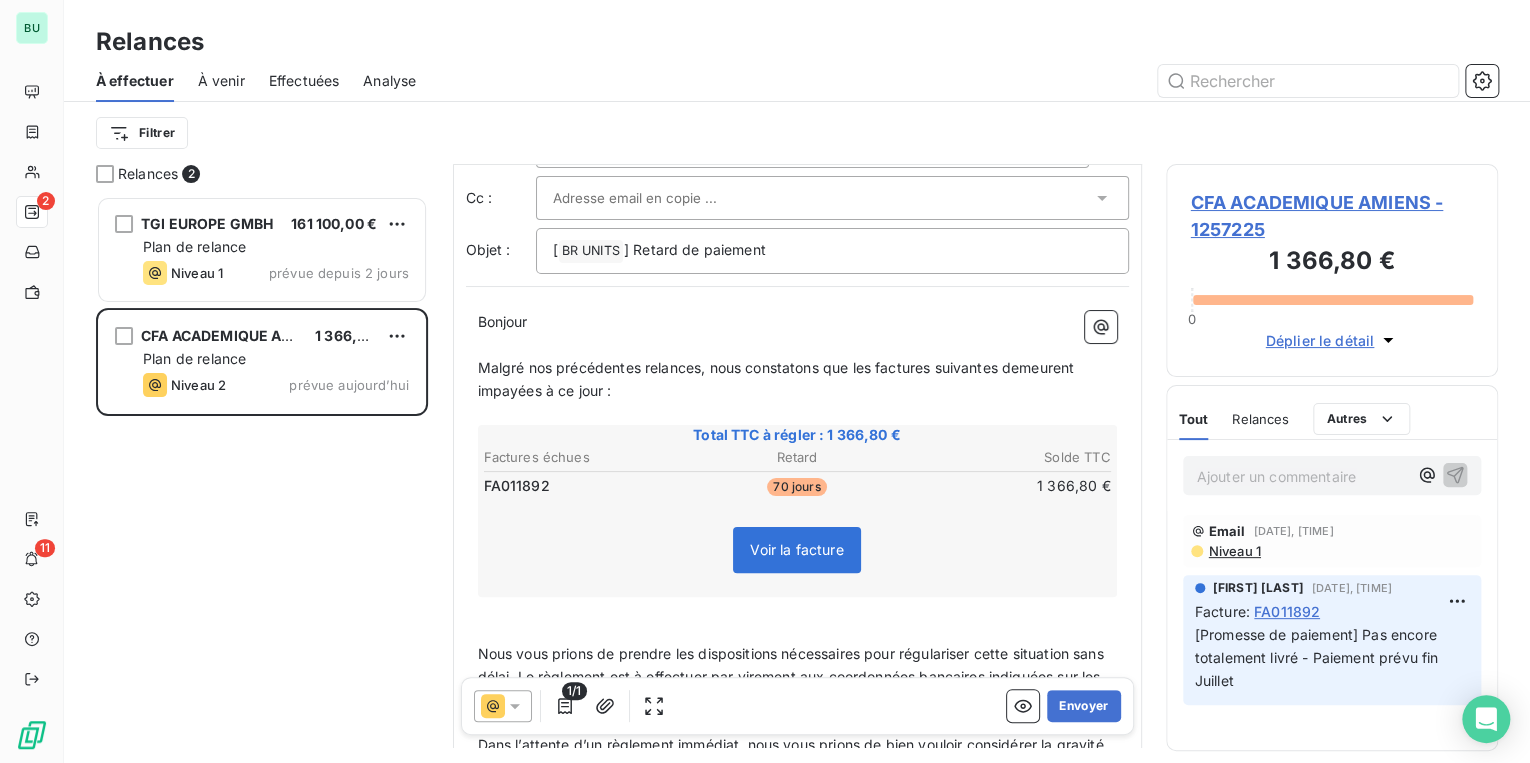 click 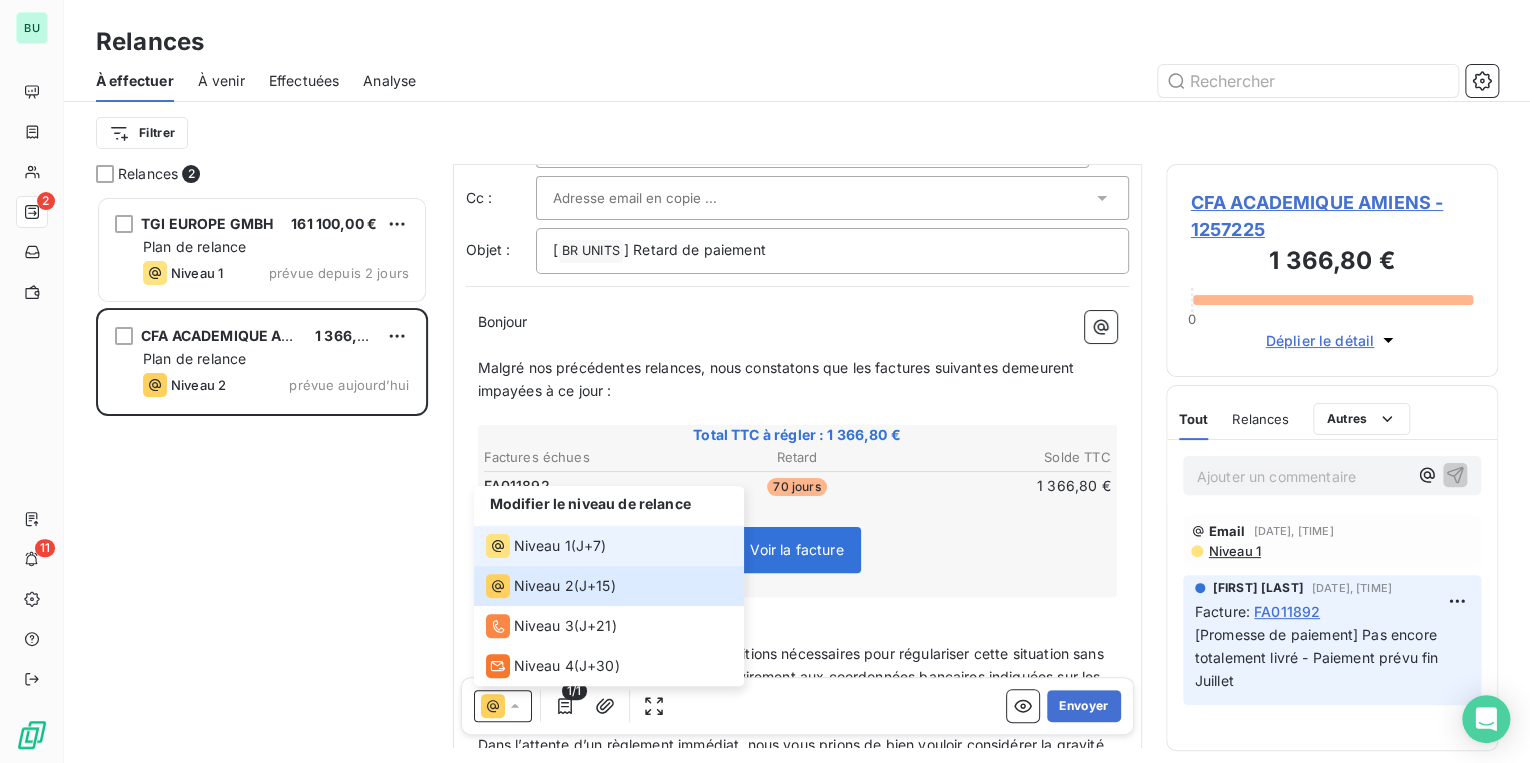 click on "Niveau 1" at bounding box center [542, 546] 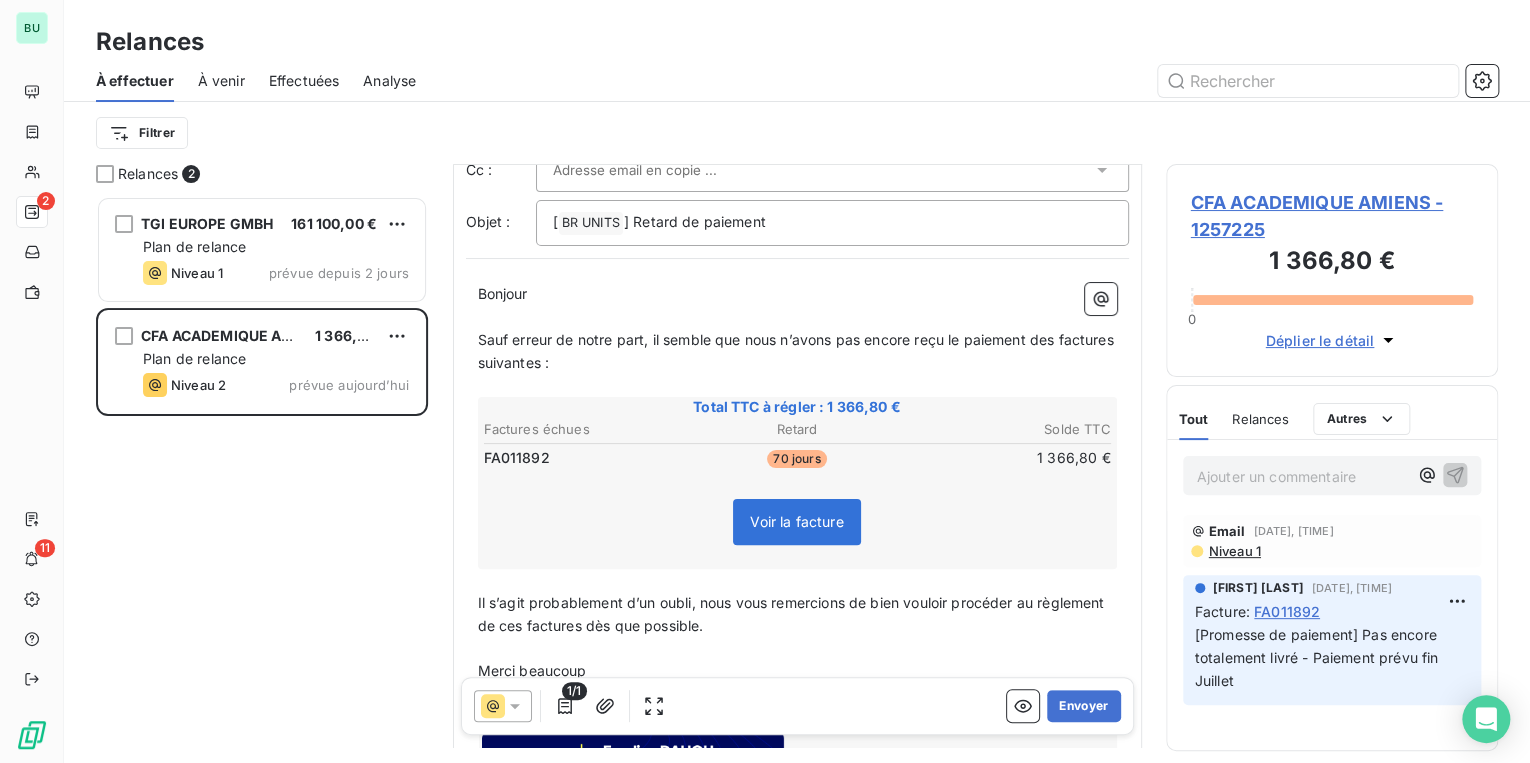 scroll, scrollTop: 304, scrollLeft: 0, axis: vertical 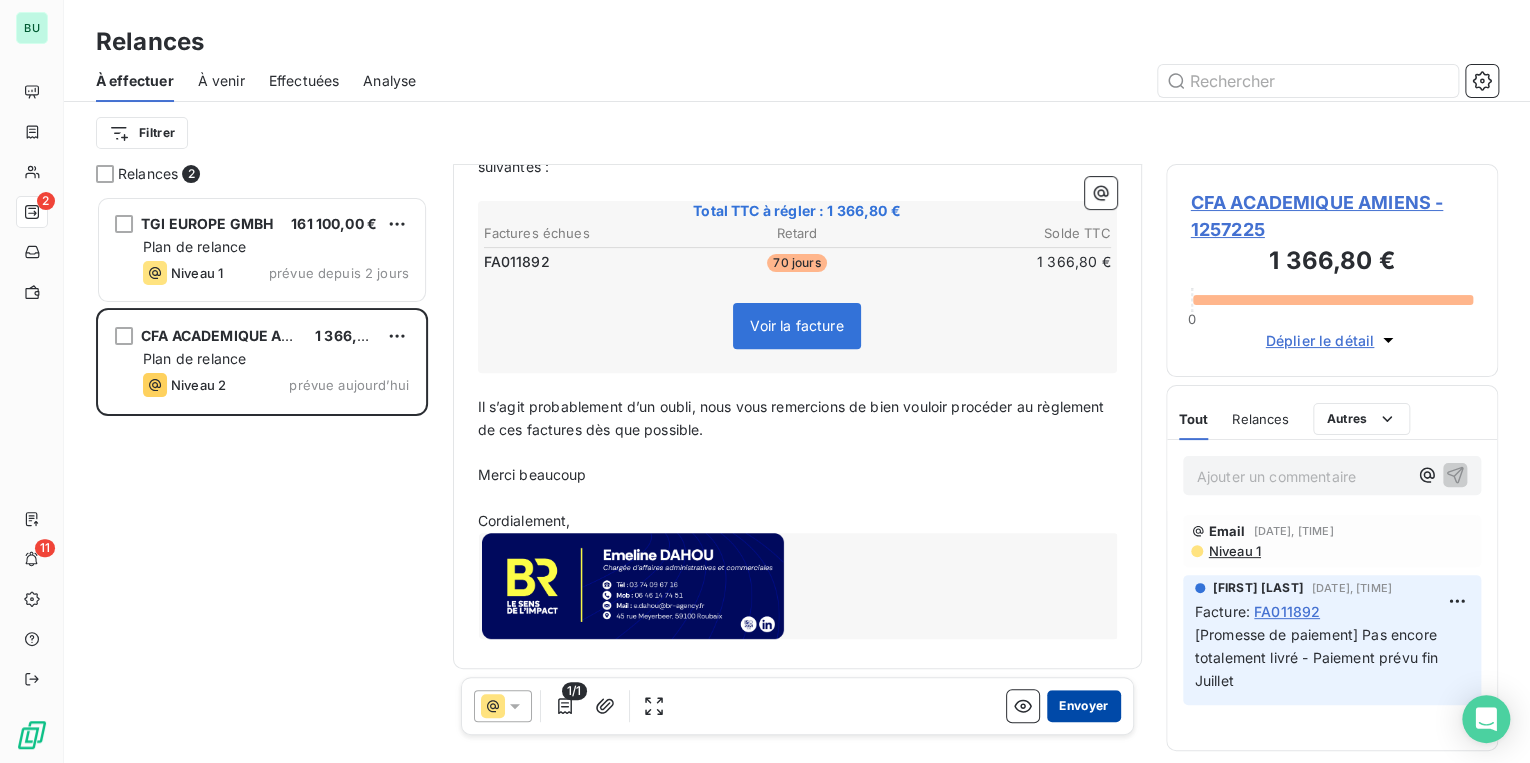click on "Envoyer" at bounding box center [1083, 706] 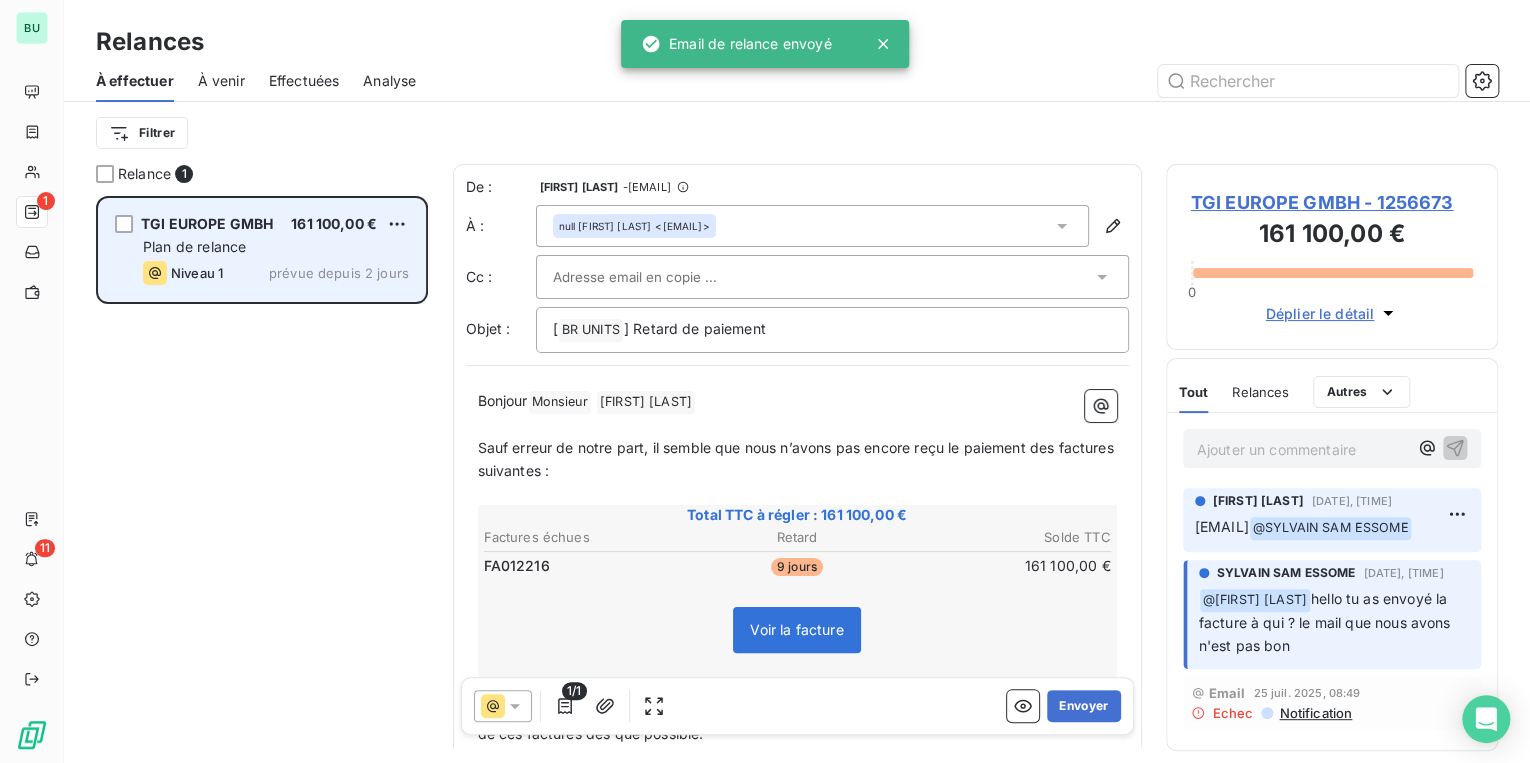 click on "Plan de relance" at bounding box center (276, 247) 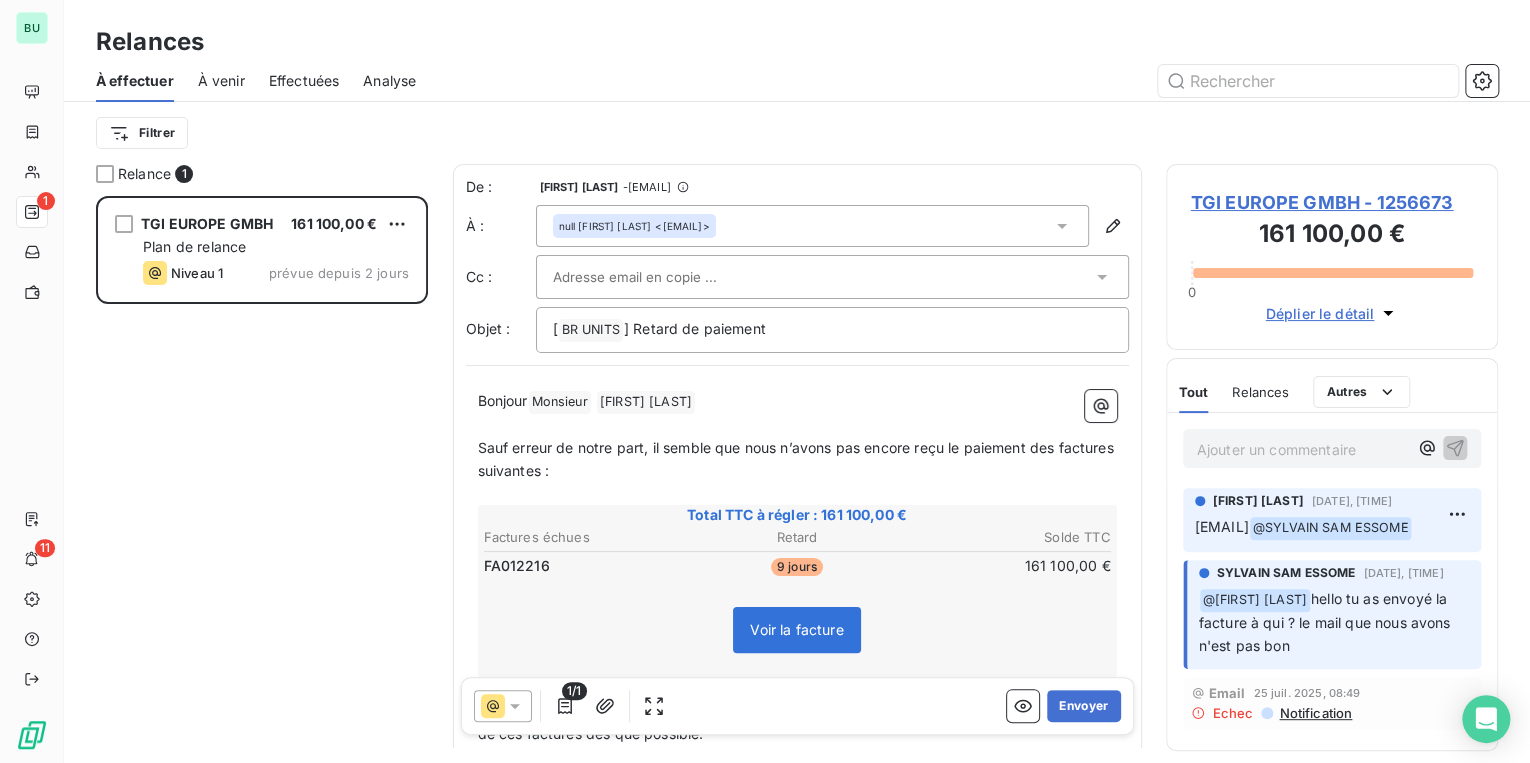 click on "TGI EUROPE GMBH 161 100,00 € Plan de relance Niveau 1 prévue depuis 2 jours" at bounding box center (262, 479) 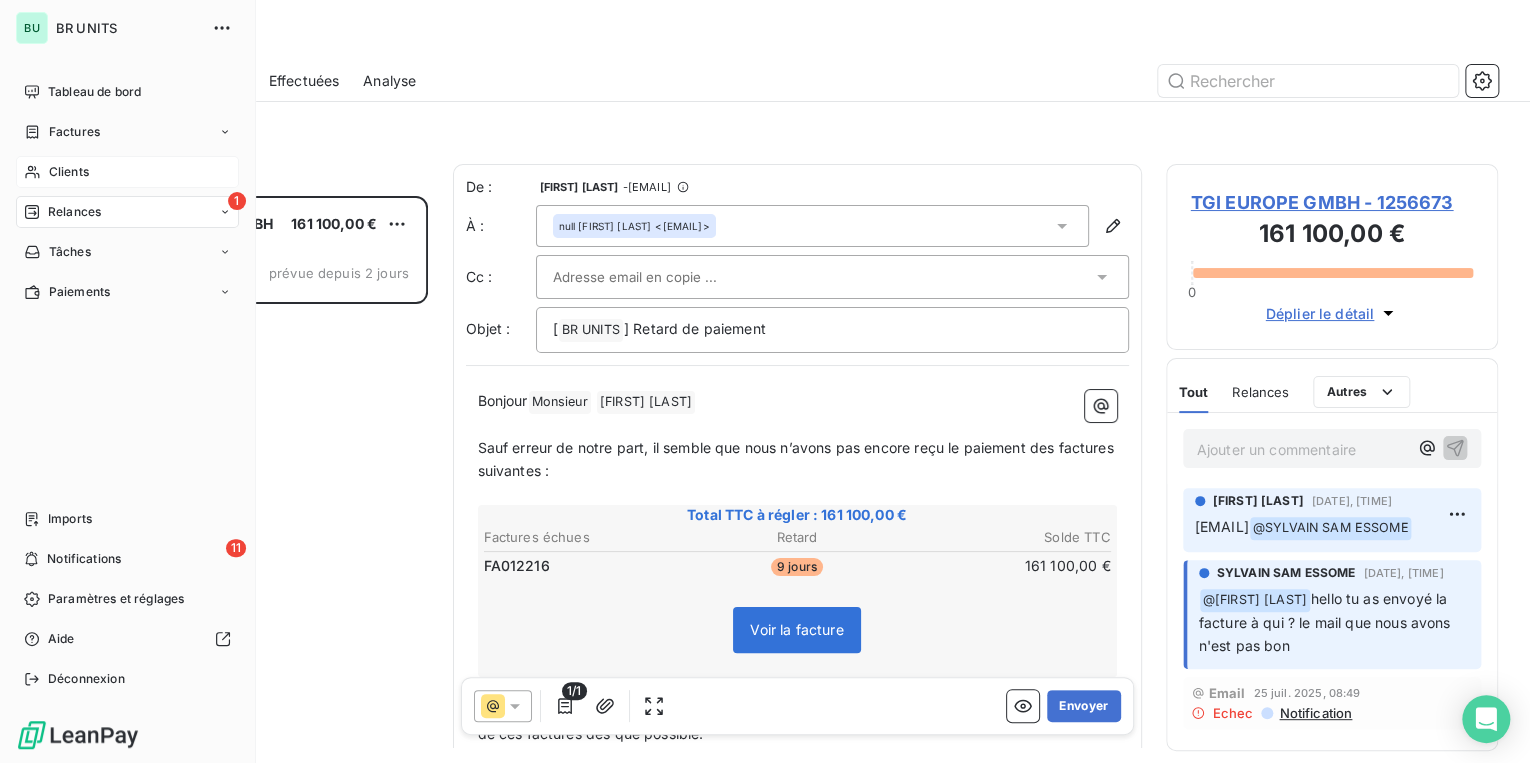 click on "Clients" at bounding box center (127, 172) 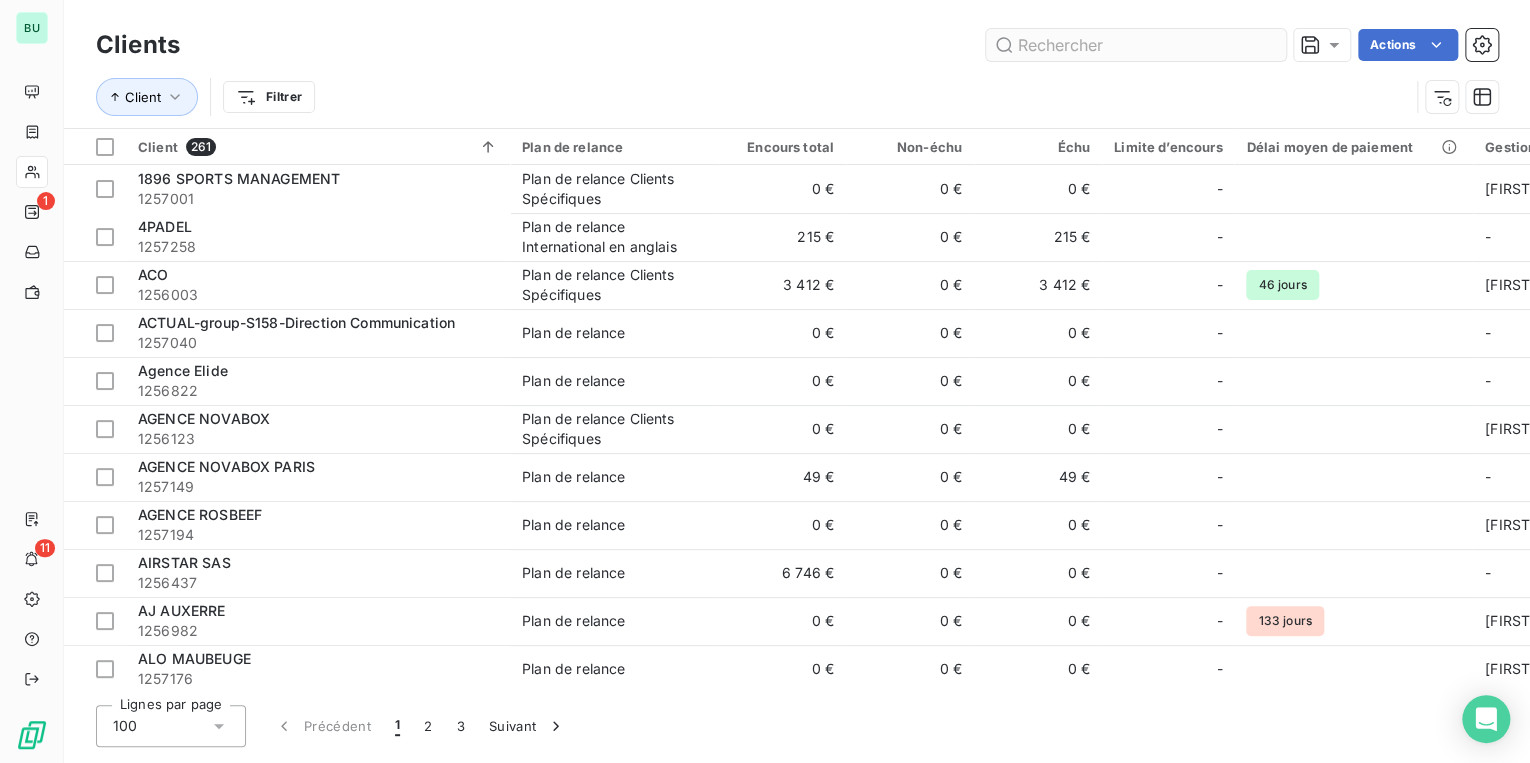 click at bounding box center [1136, 45] 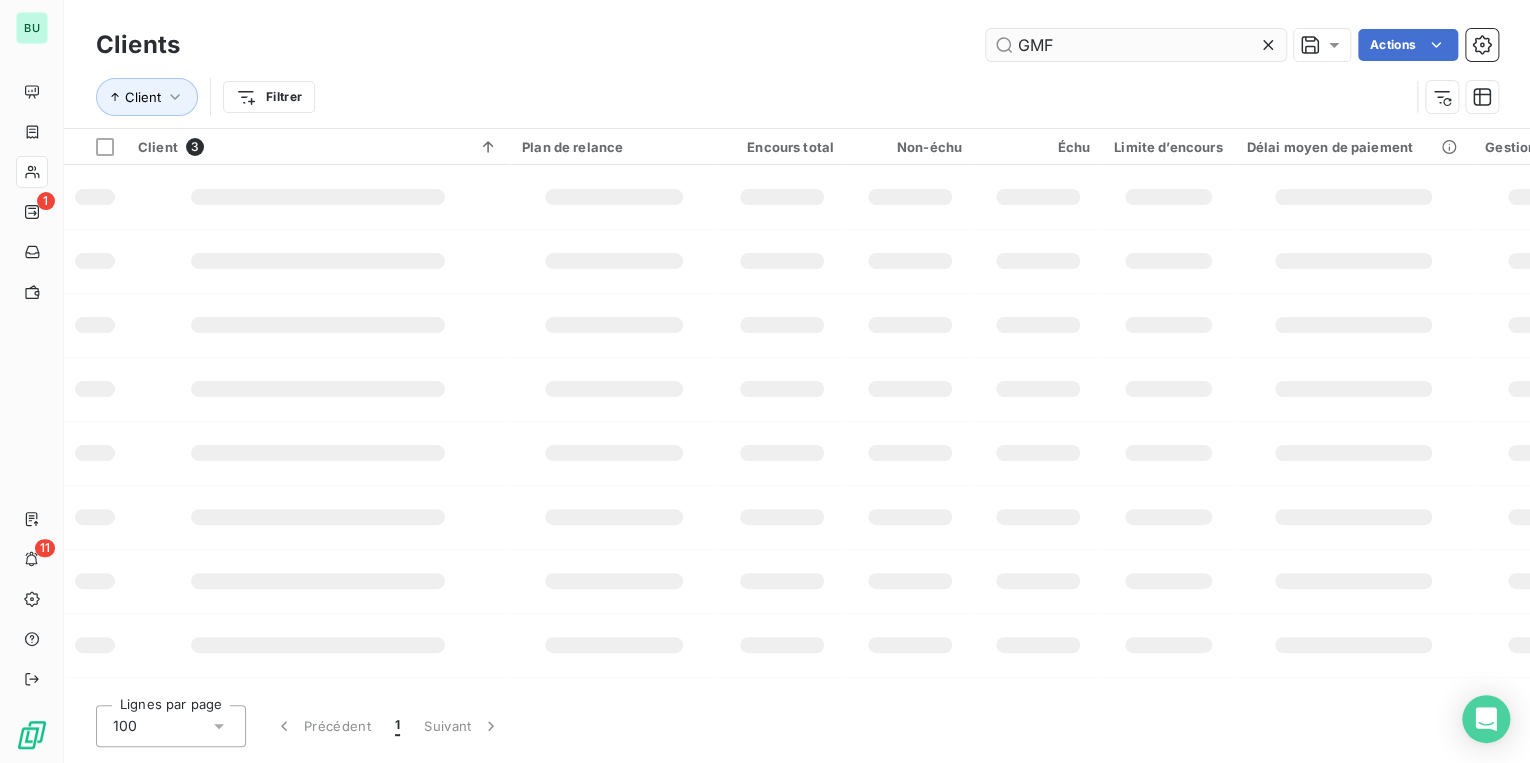 type on "GMF" 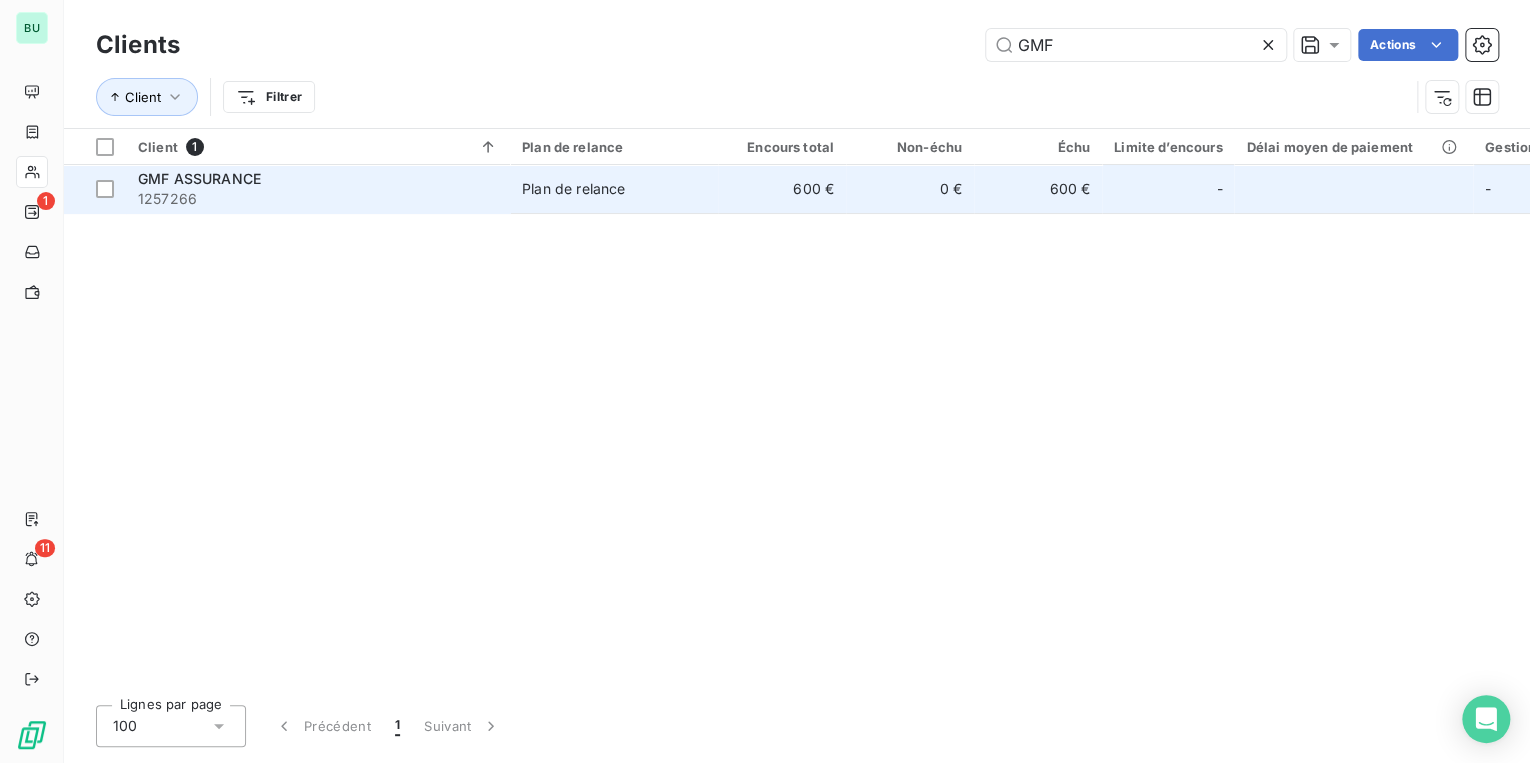 click on "GMF ASSURANCE" at bounding box center (318, 179) 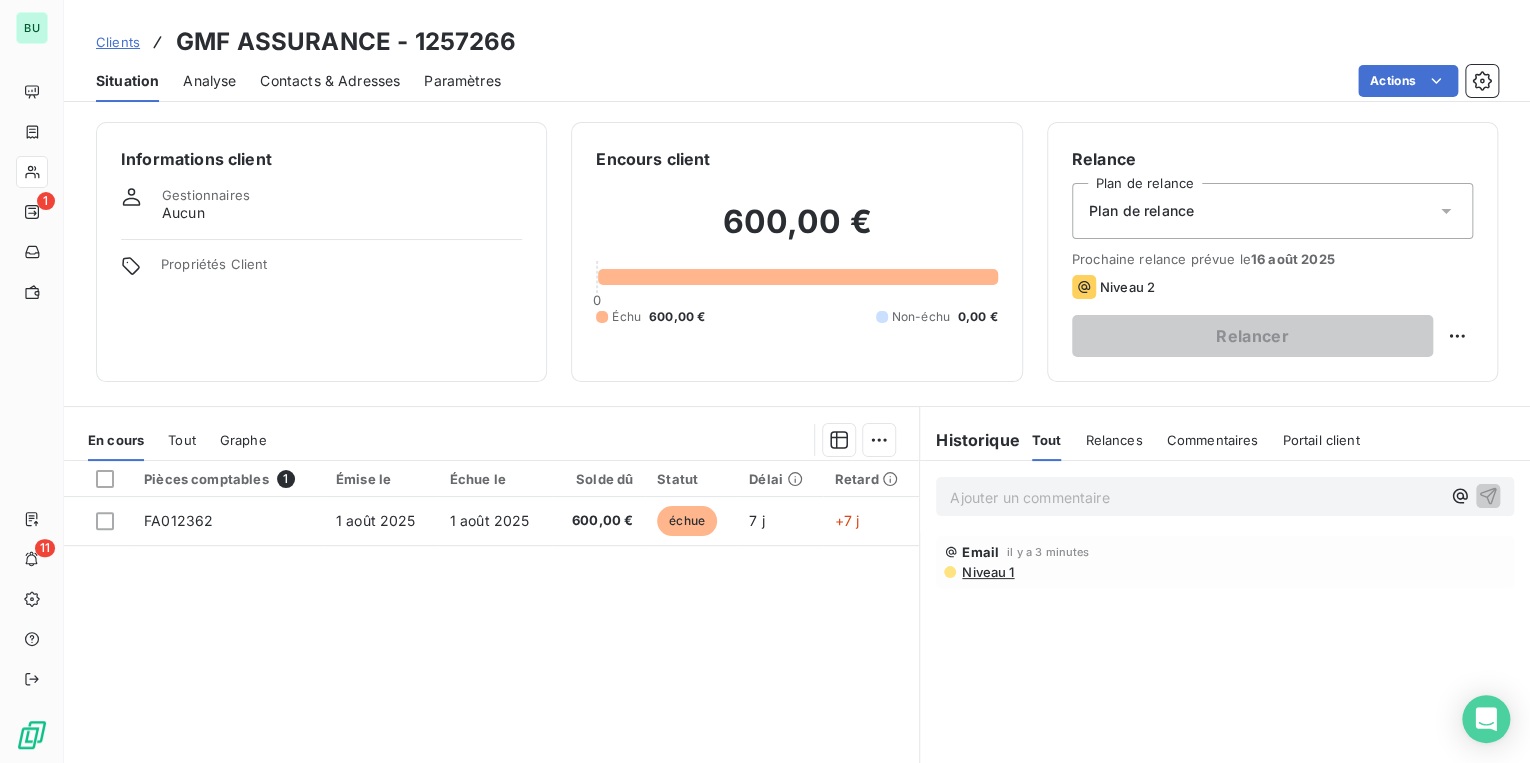 click on "Ajouter un commentaire ﻿" at bounding box center (1195, 497) 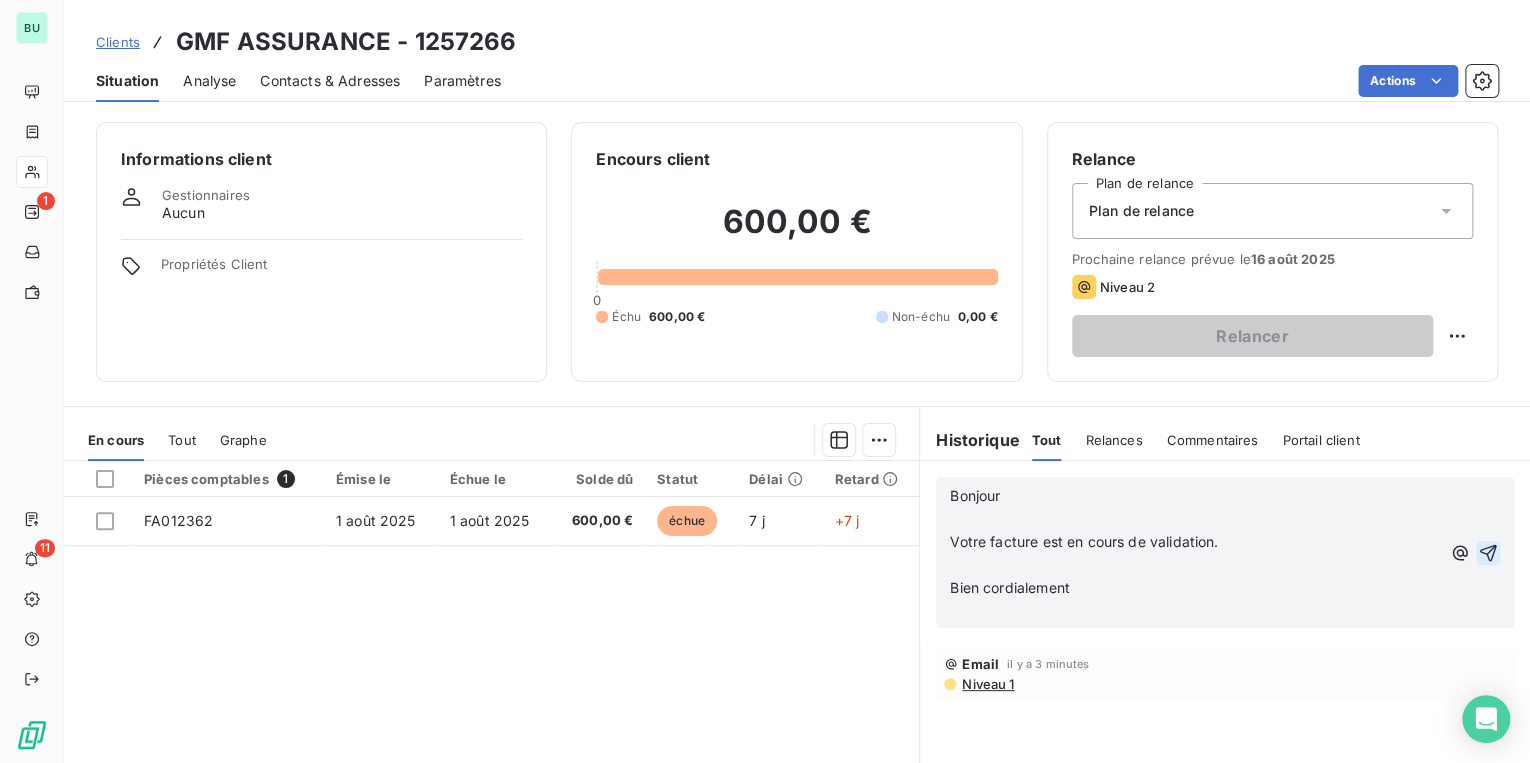 click at bounding box center [1488, 553] 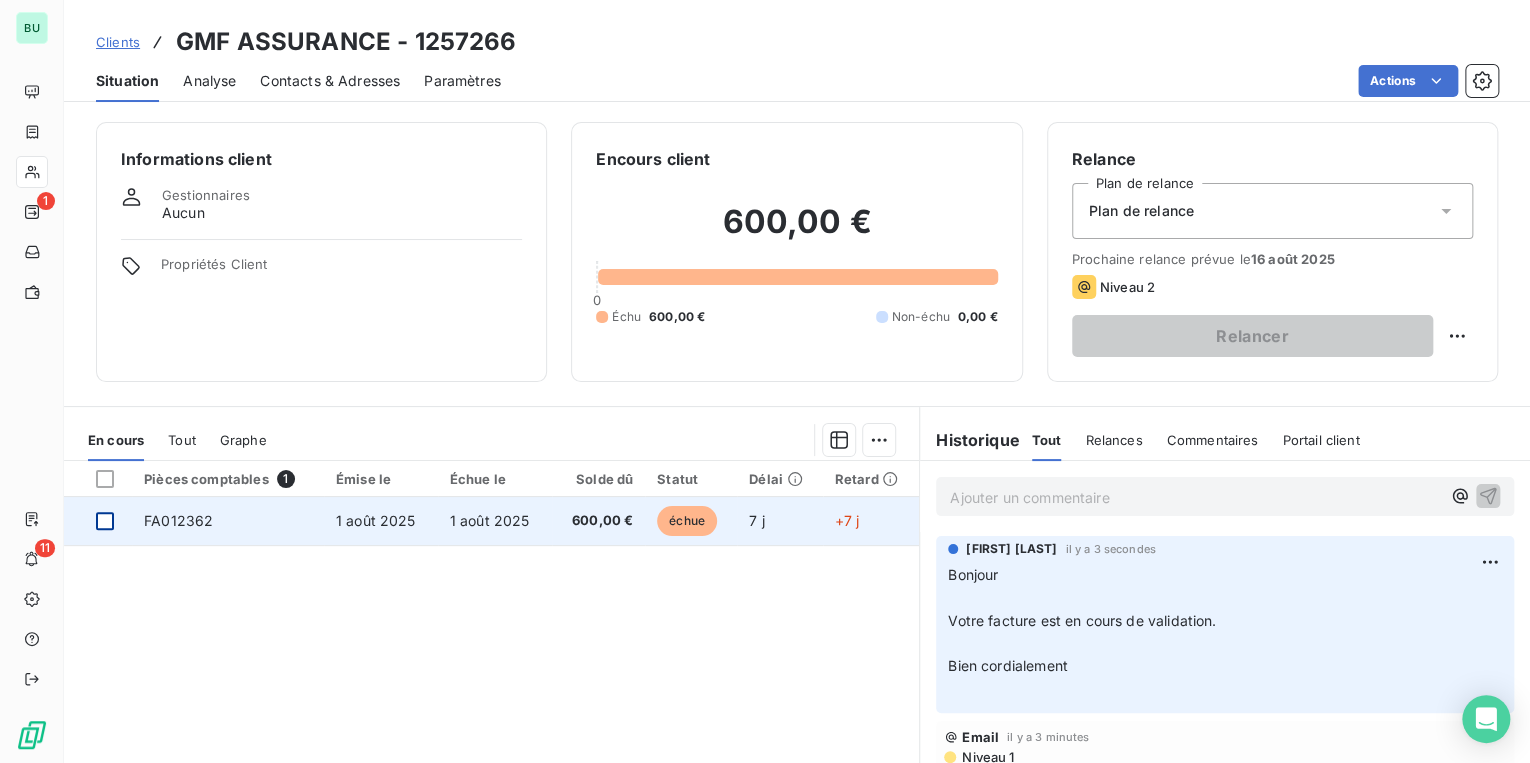 click at bounding box center [105, 521] 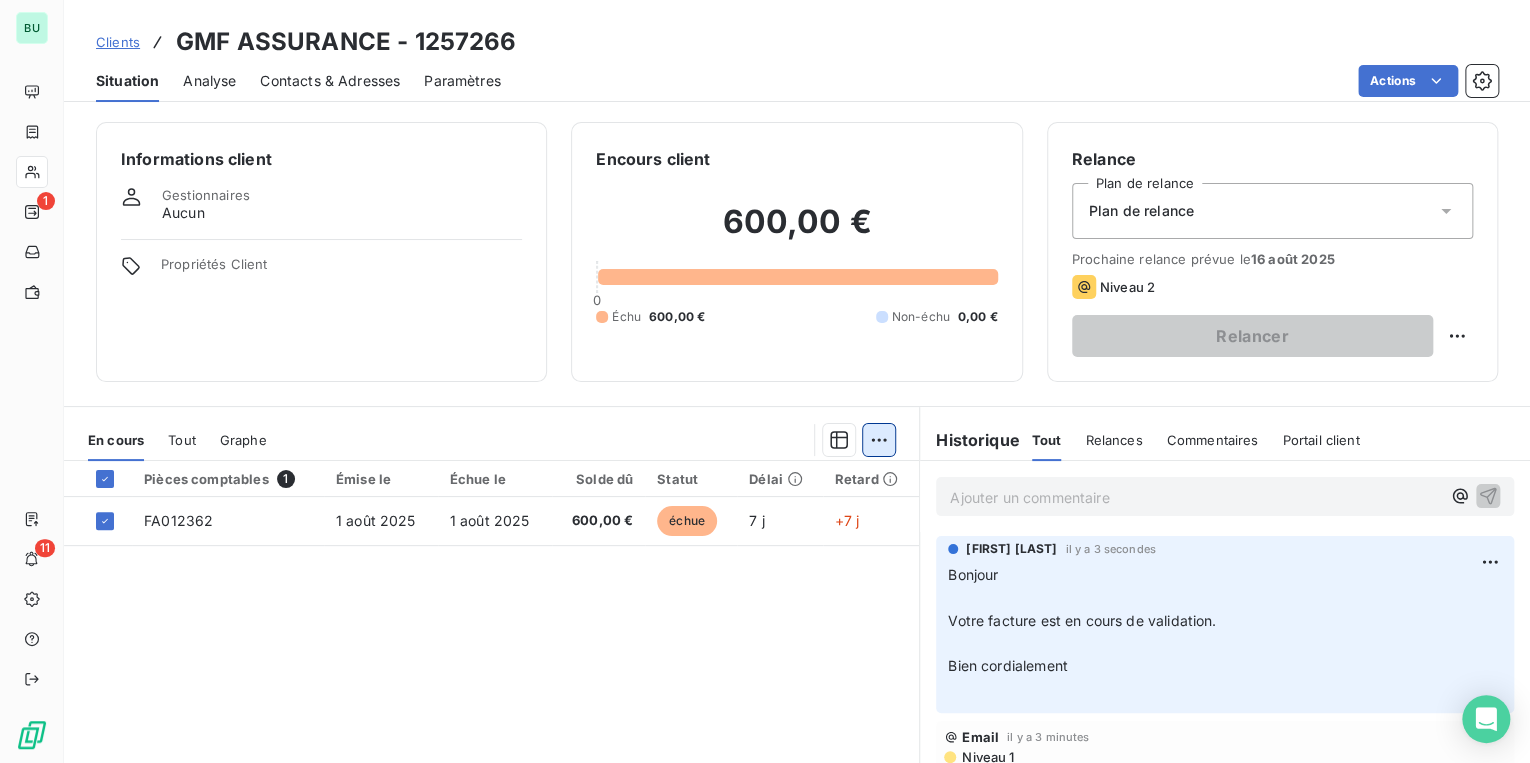 click on "BU 1 11 Clients GMF ASSURANCE - 1257266 Situation Analyse Contacts & Adresses Paramètres Actions Informations client Gestionnaires Aucun Propriétés Client Encours client   600,00 € 0 Échu 600,00 € Non-échu 0,00 €   Relance Plan de relance Plan de relance Prochaine relance prévue le  [DATE] Niveau 2 Relancer En cours Tout Graphe Pièces comptables 1 Émise le Échue le Solde dû Statut Délai   Retard   FA012362 1 [DATE] 1 [DATE] 600,00 € échue 7 j +7 j Lignes par page 25 Précédent 1 Suivant Historique Tout Relances Commentaires Portail client Tout Relances Commentaires Portail client Ajouter un commentaire ﻿ [FIRST] [LAST] il y a 3 secondes Bonjour
﻿
Votre facture est en cours de validation.
﻿
Bien cordialement
﻿ Email il y a 3 minutes Niveau 1" at bounding box center [765, 381] 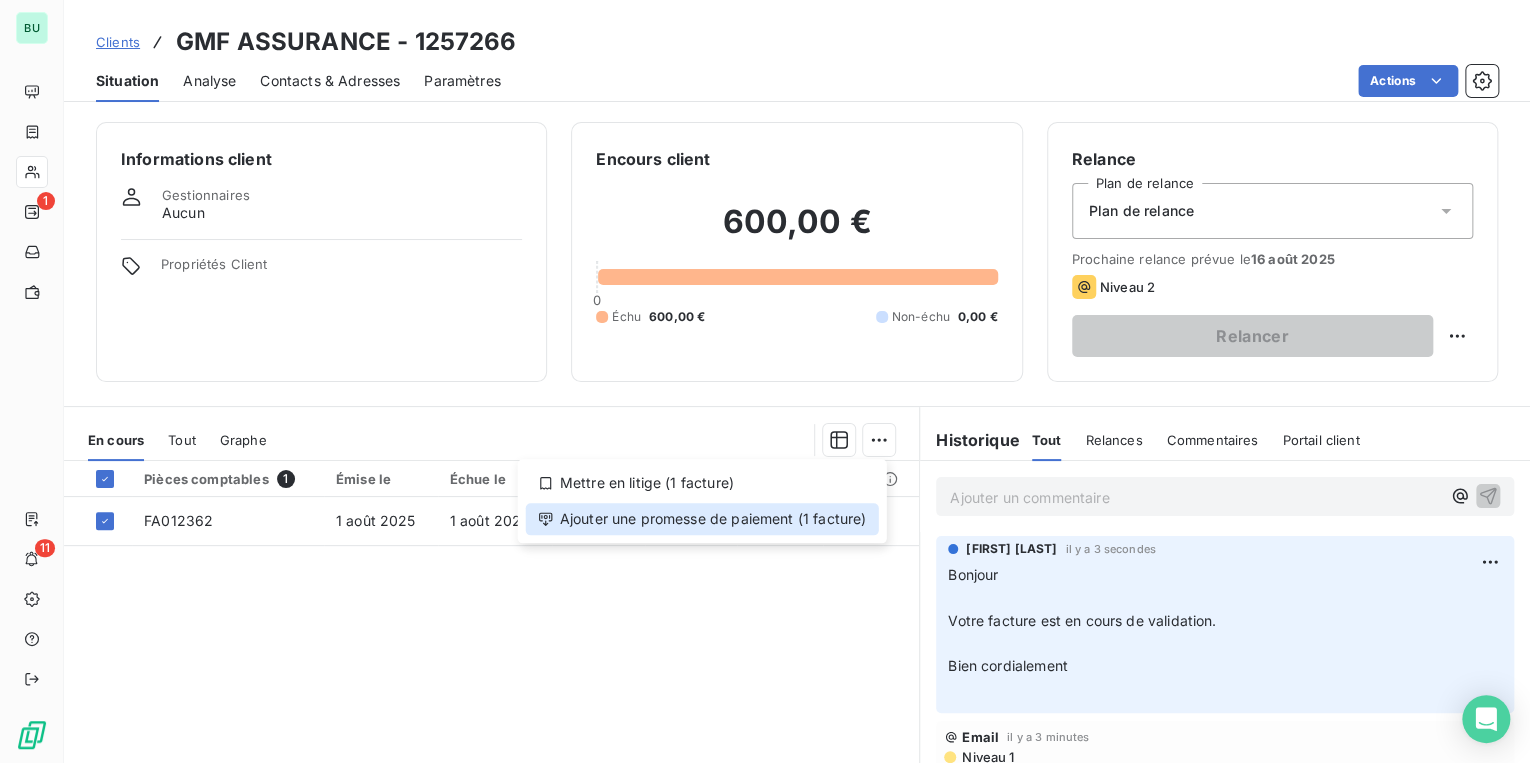 click on "Ajouter une promesse de paiement (1 facture)" at bounding box center (702, 519) 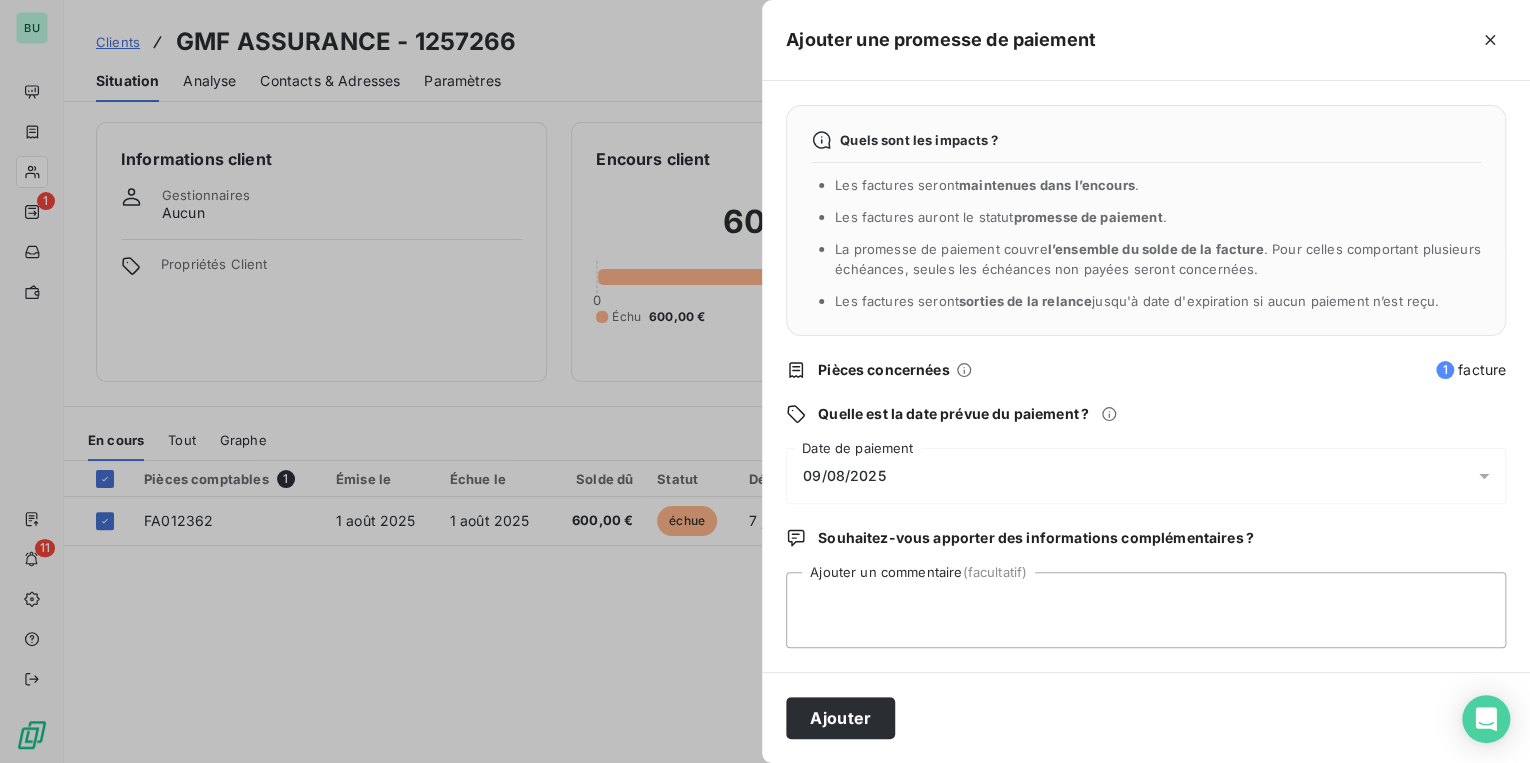 click on "09/08/2025" at bounding box center [844, 476] 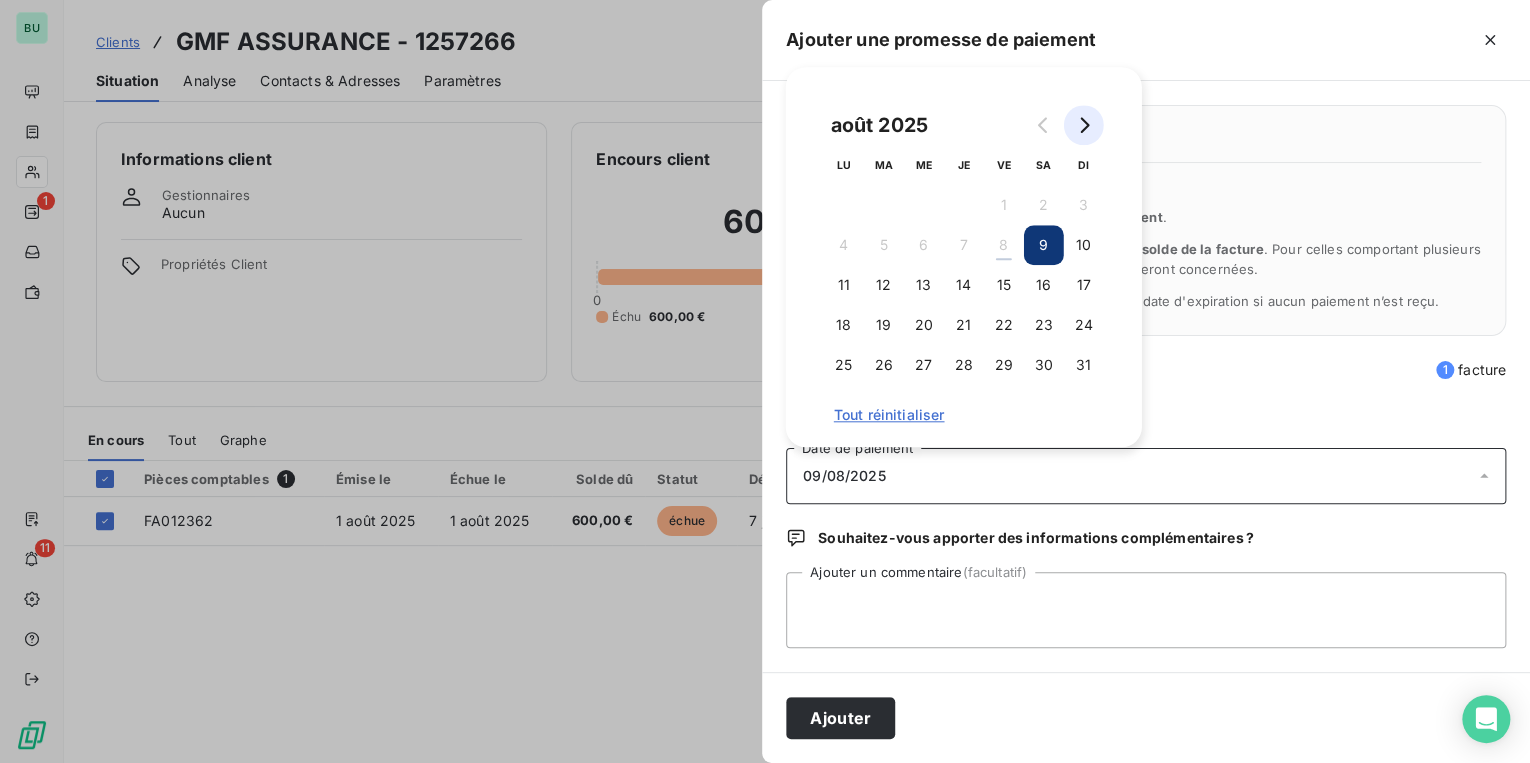 click 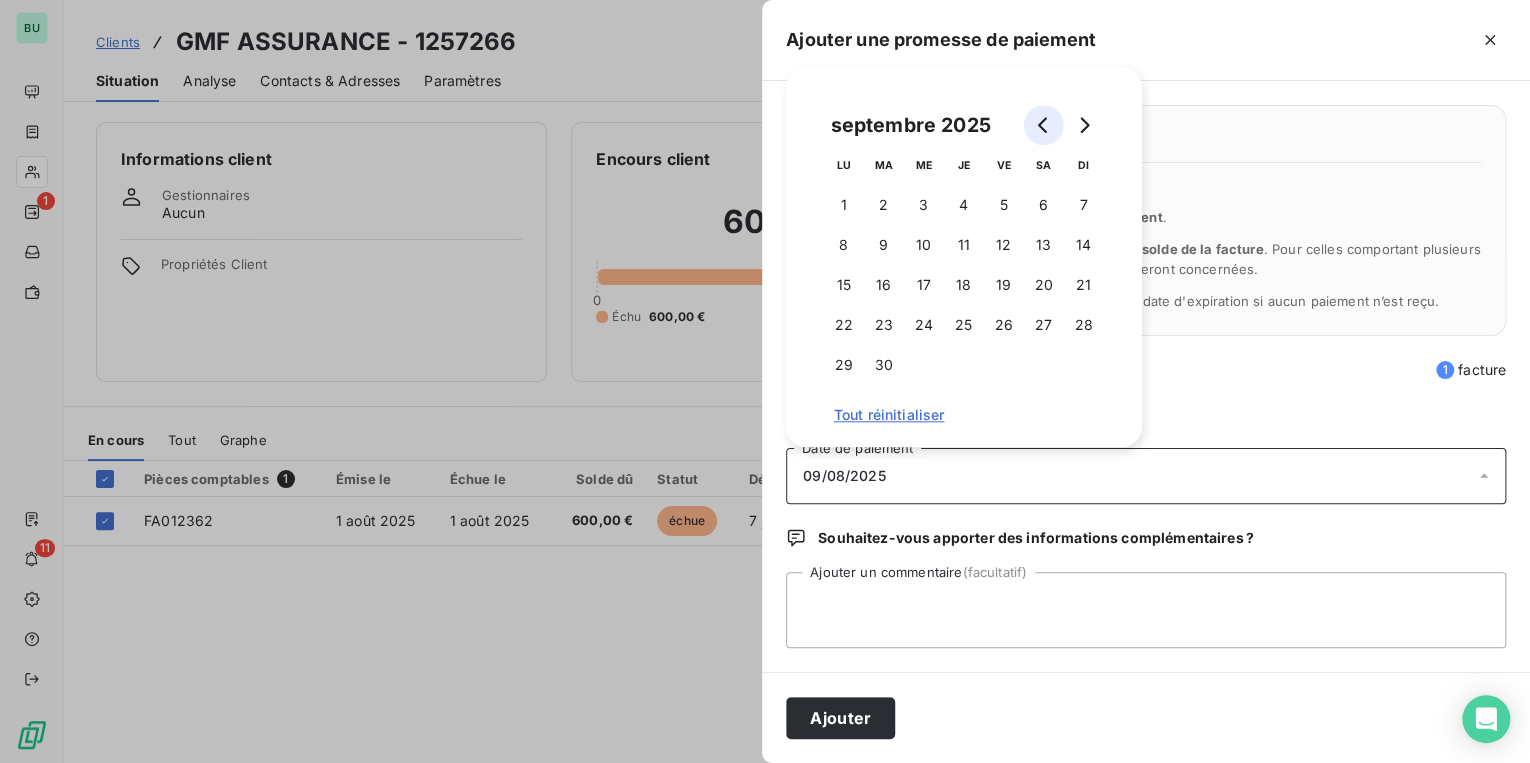 click at bounding box center (1044, 125) 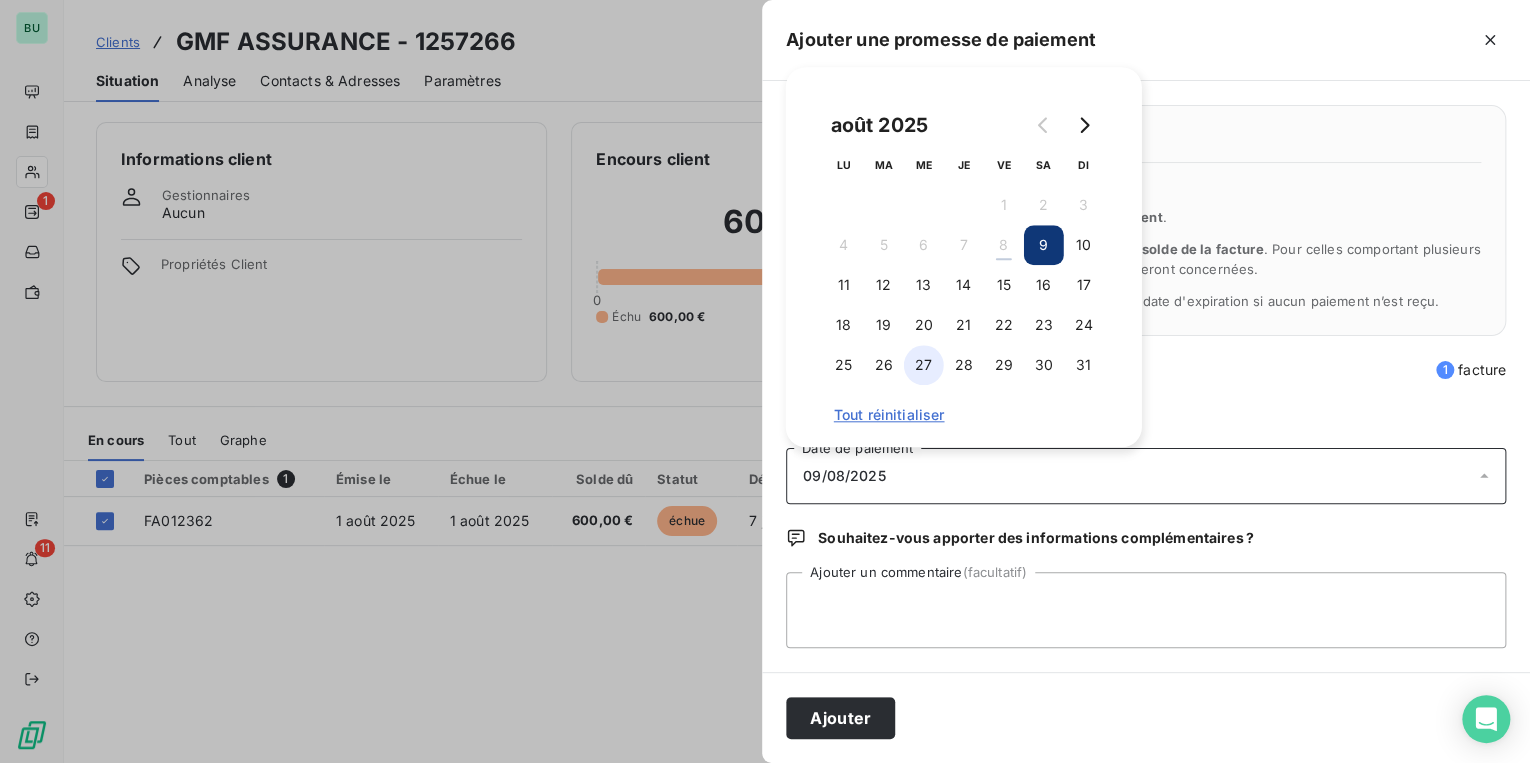 click on "27" at bounding box center (924, 365) 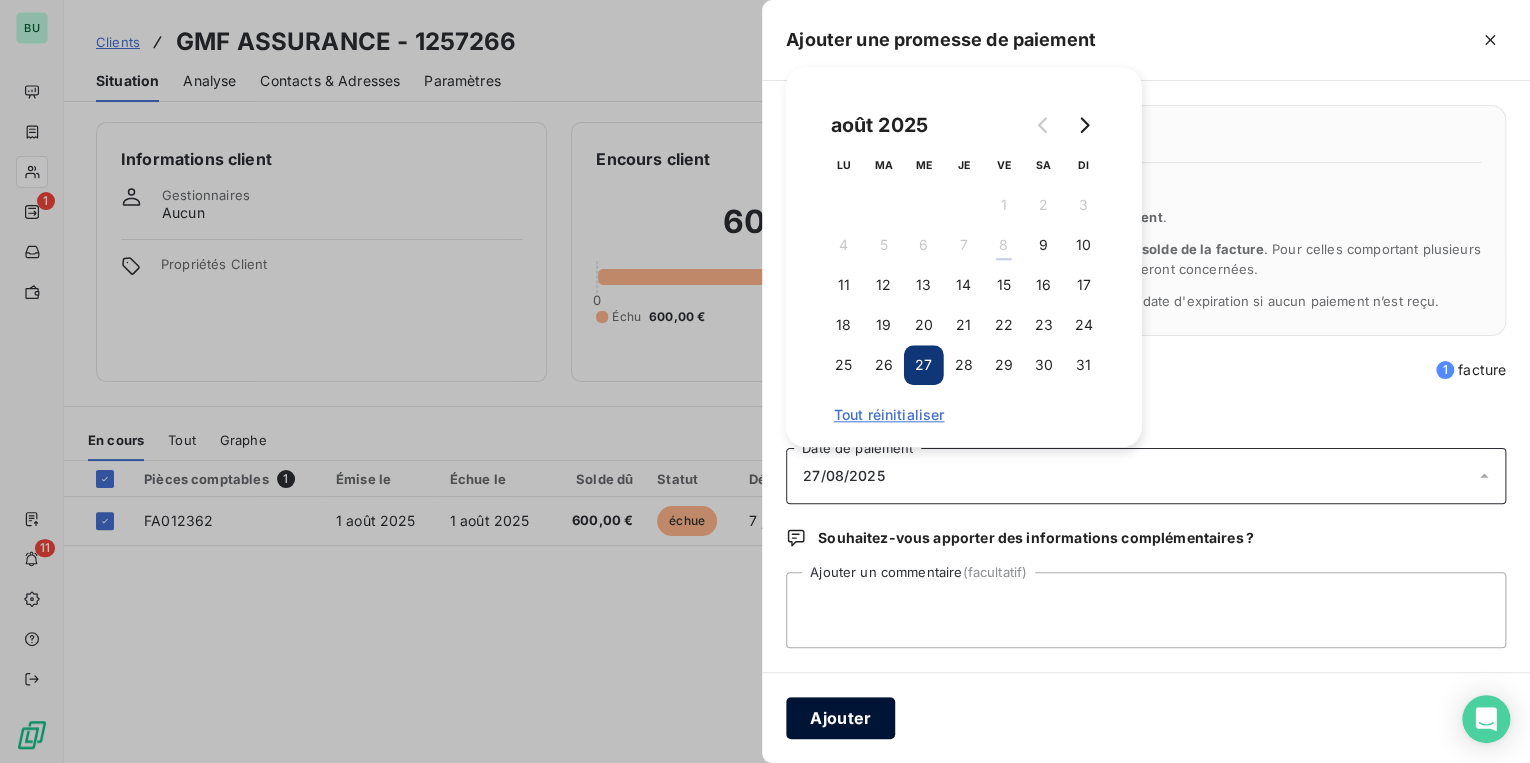 click on "Ajouter" at bounding box center [840, 718] 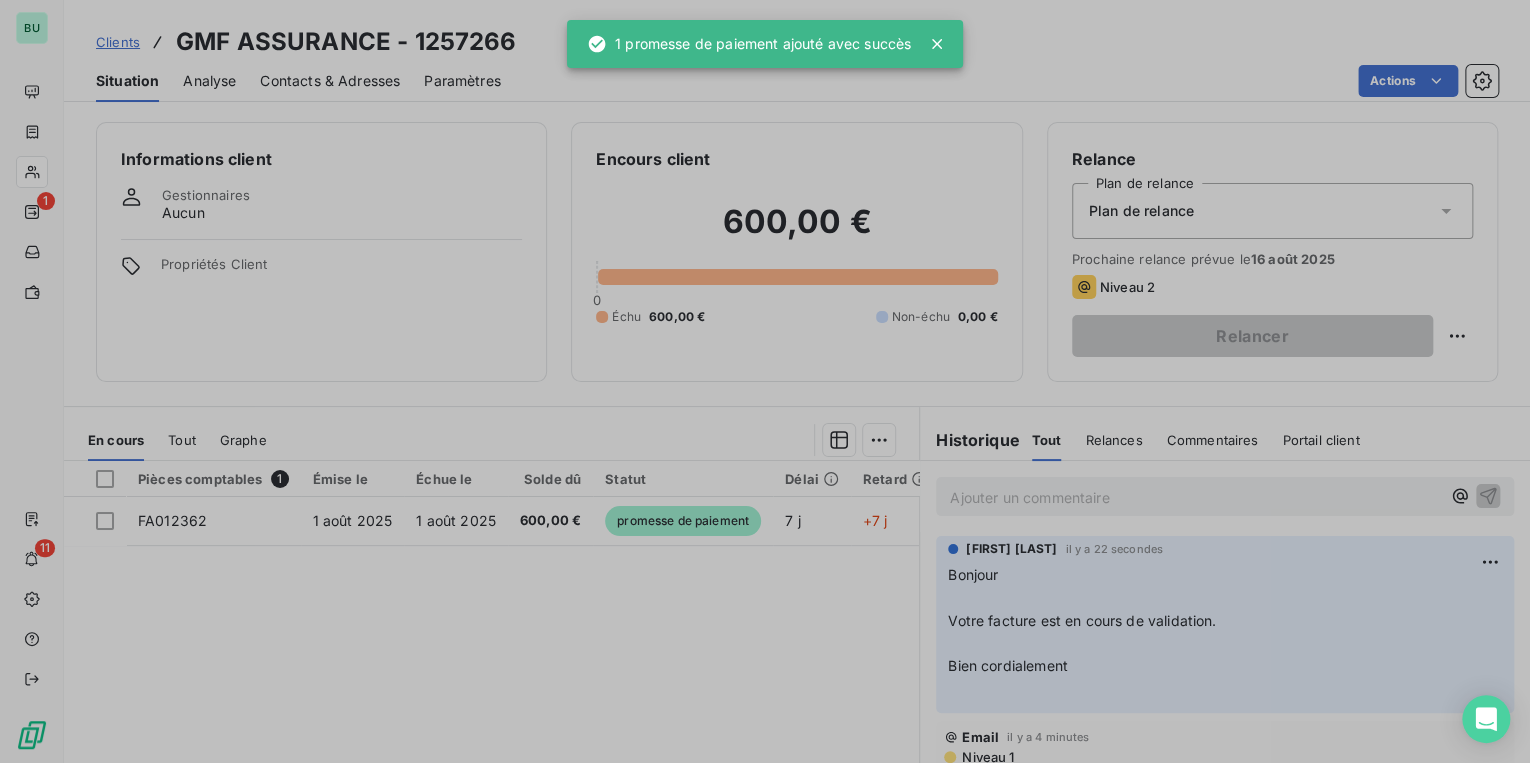 click on "Pièces comptables 1 Émise le Échue le Solde dû Statut Délai   Retard   FA012362 1 [DATE] 1 [DATE] 600,00 € promesse de paiement 7 j +7 j" at bounding box center [491, 653] 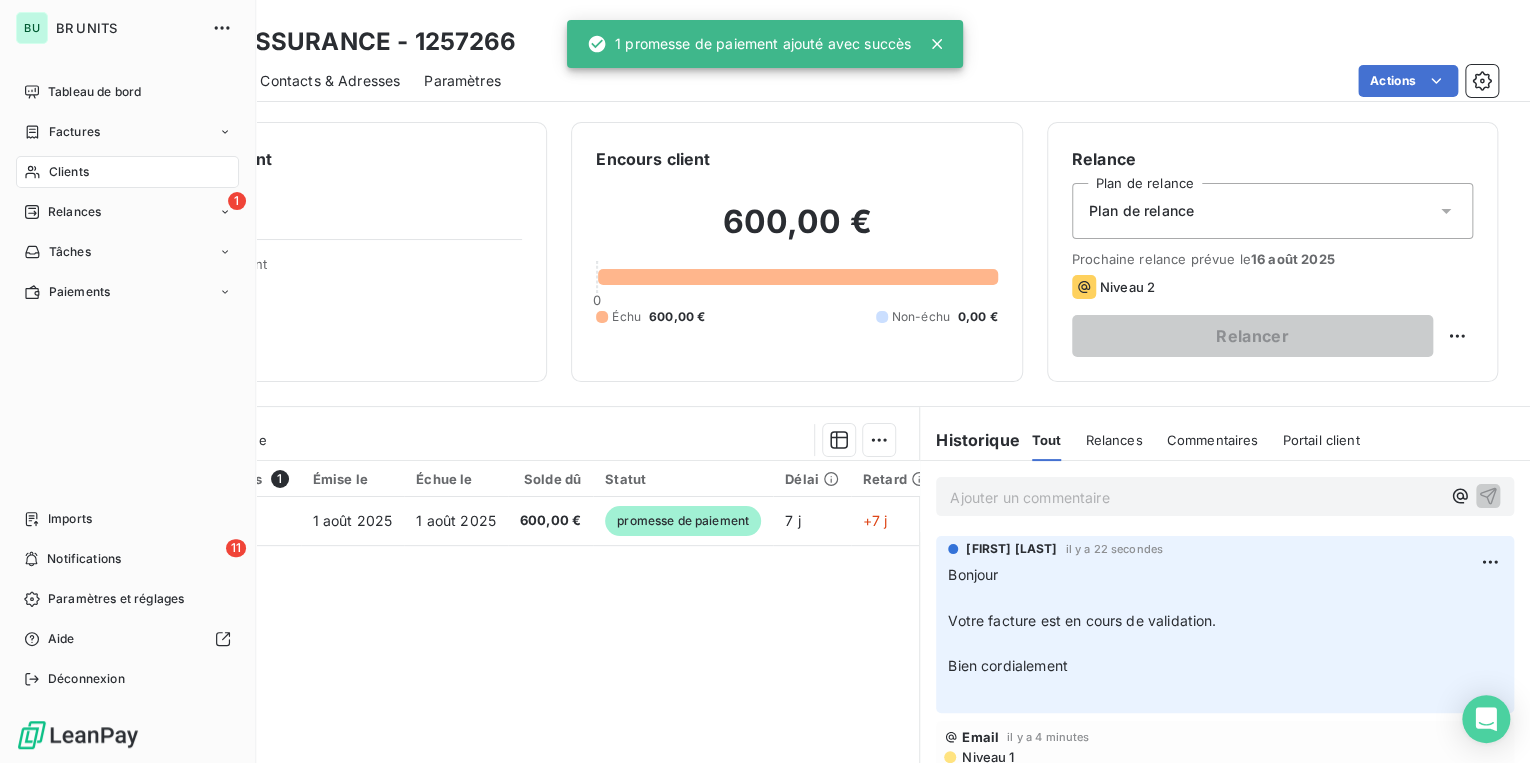 drag, startPoint x: 69, startPoint y: 216, endPoint x: 188, endPoint y: 233, distance: 120.20815 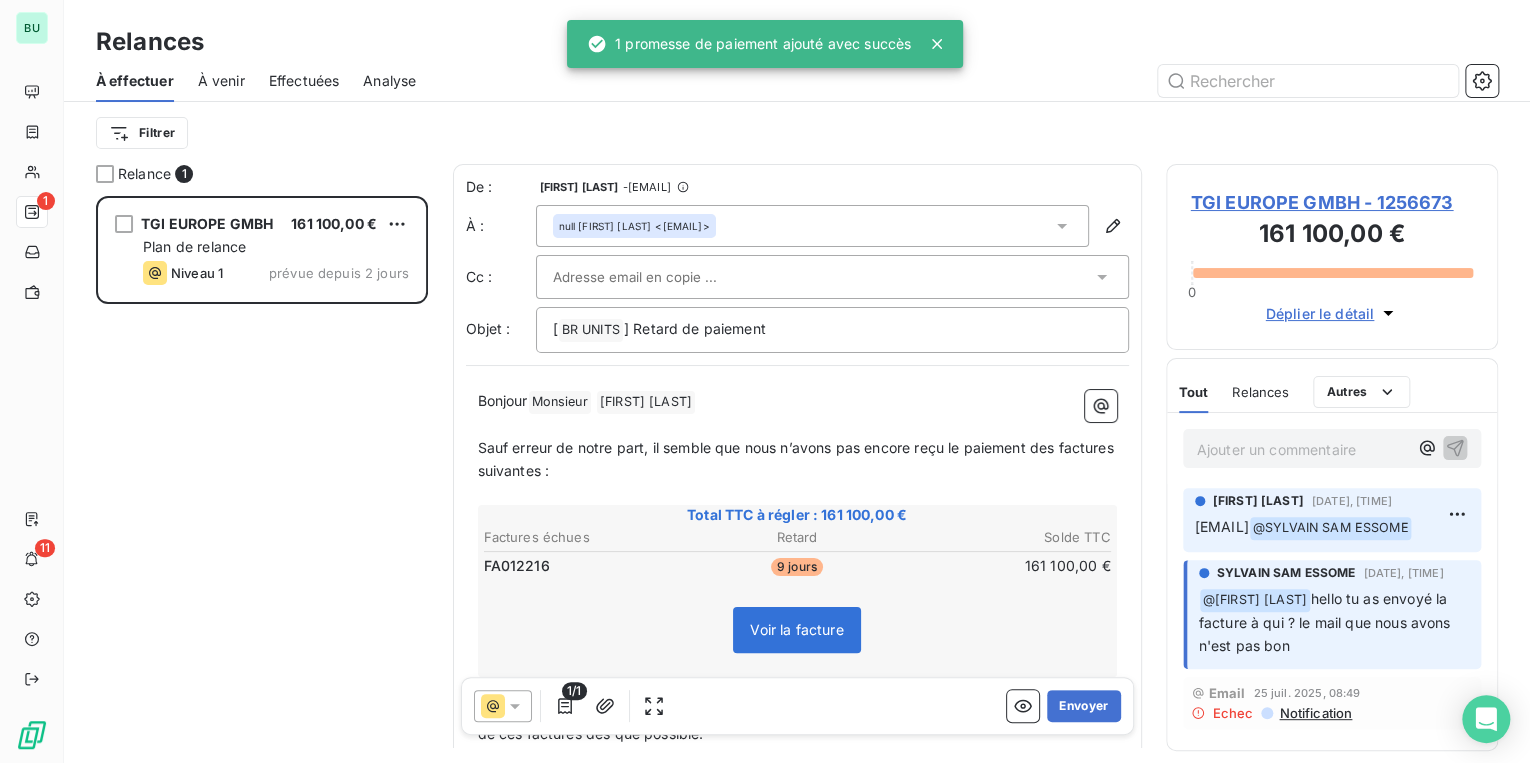 scroll, scrollTop: 12, scrollLeft: 12, axis: both 